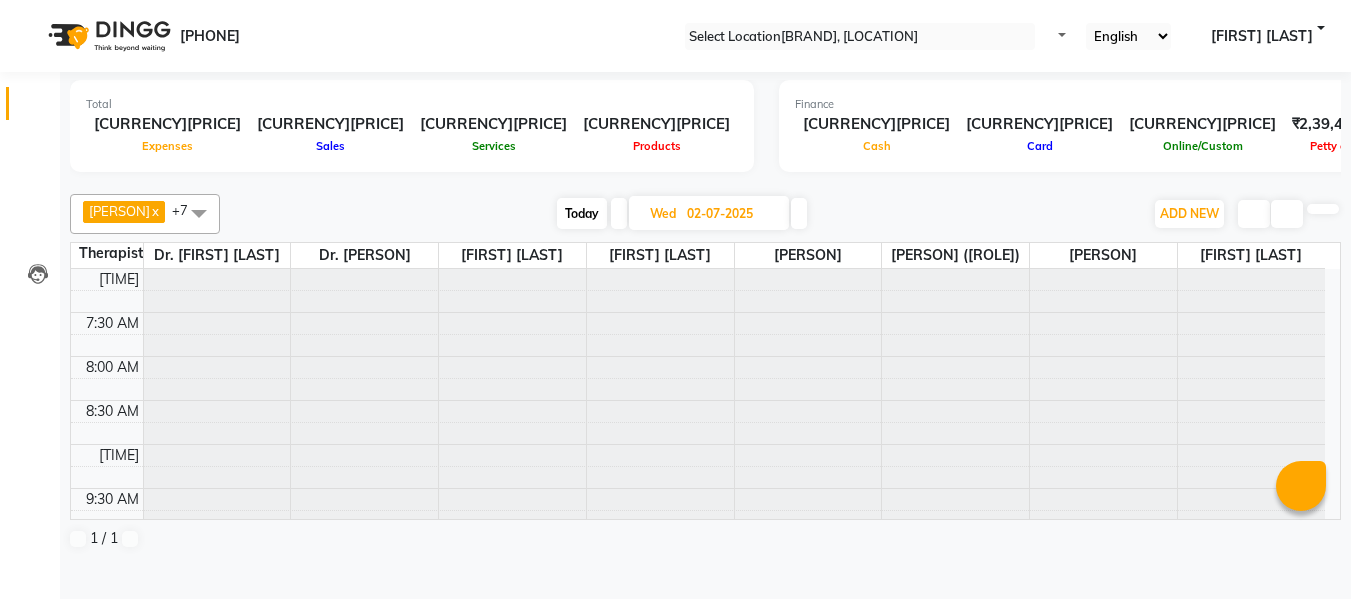 scroll, scrollTop: 0, scrollLeft: 0, axis: both 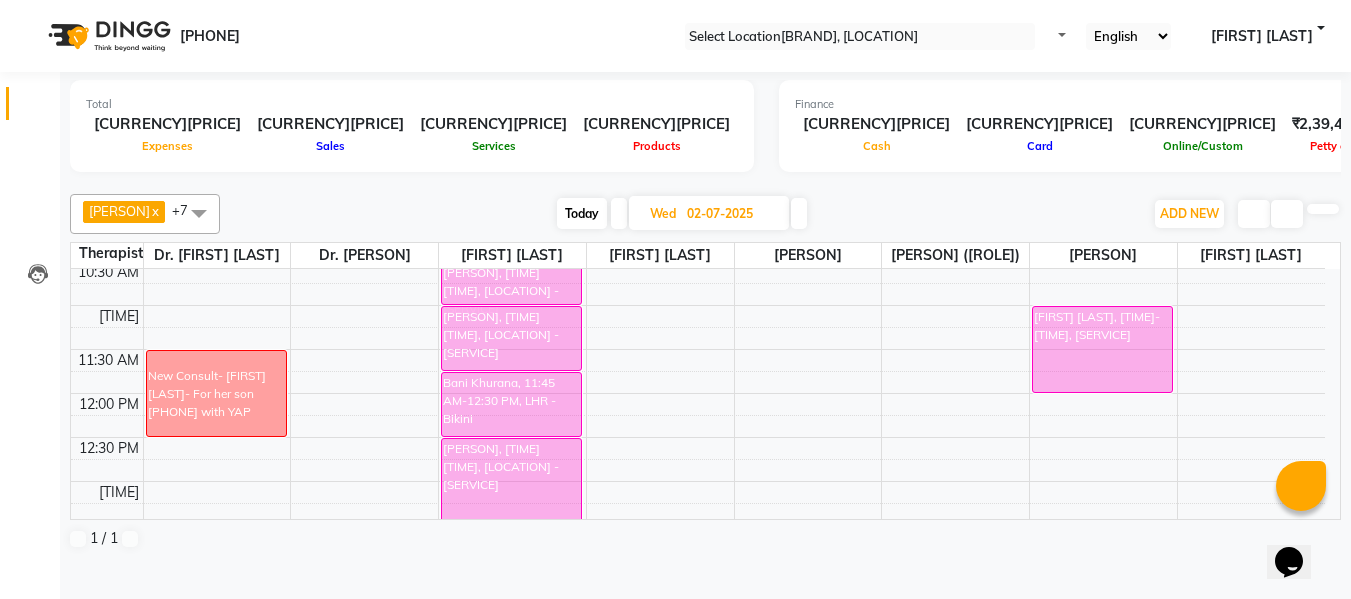 click on "Edit [BLOCKED] [TIME]" at bounding box center (63, 612) 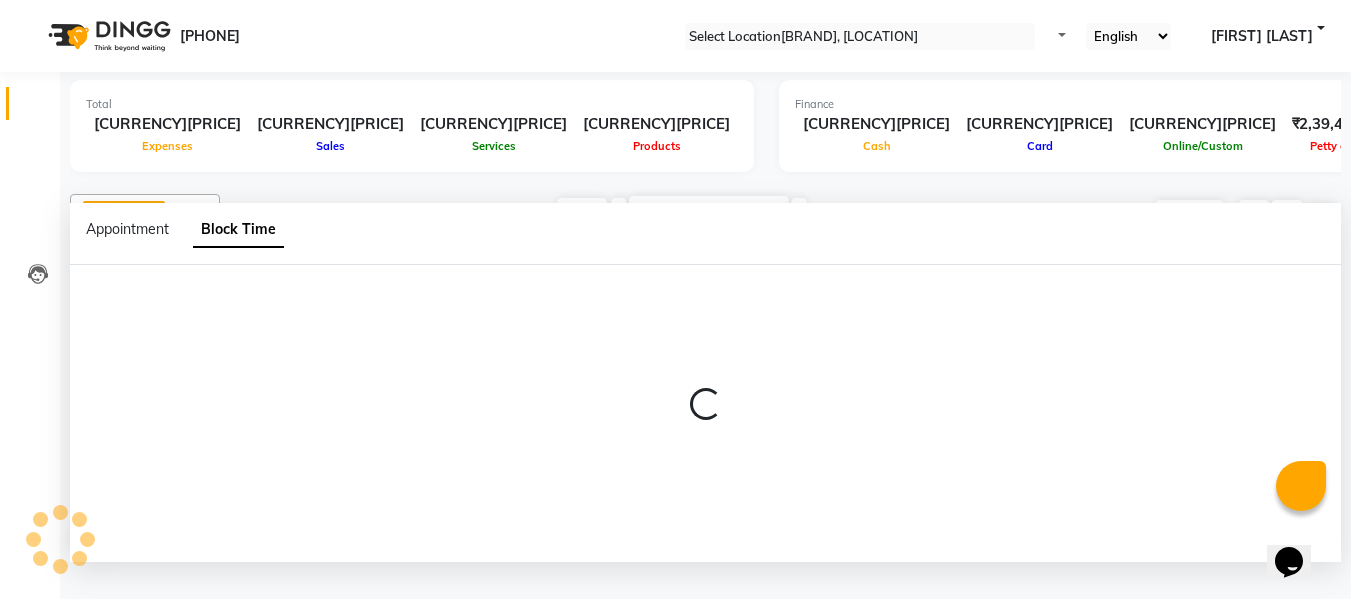scroll, scrollTop: 1, scrollLeft: 0, axis: vertical 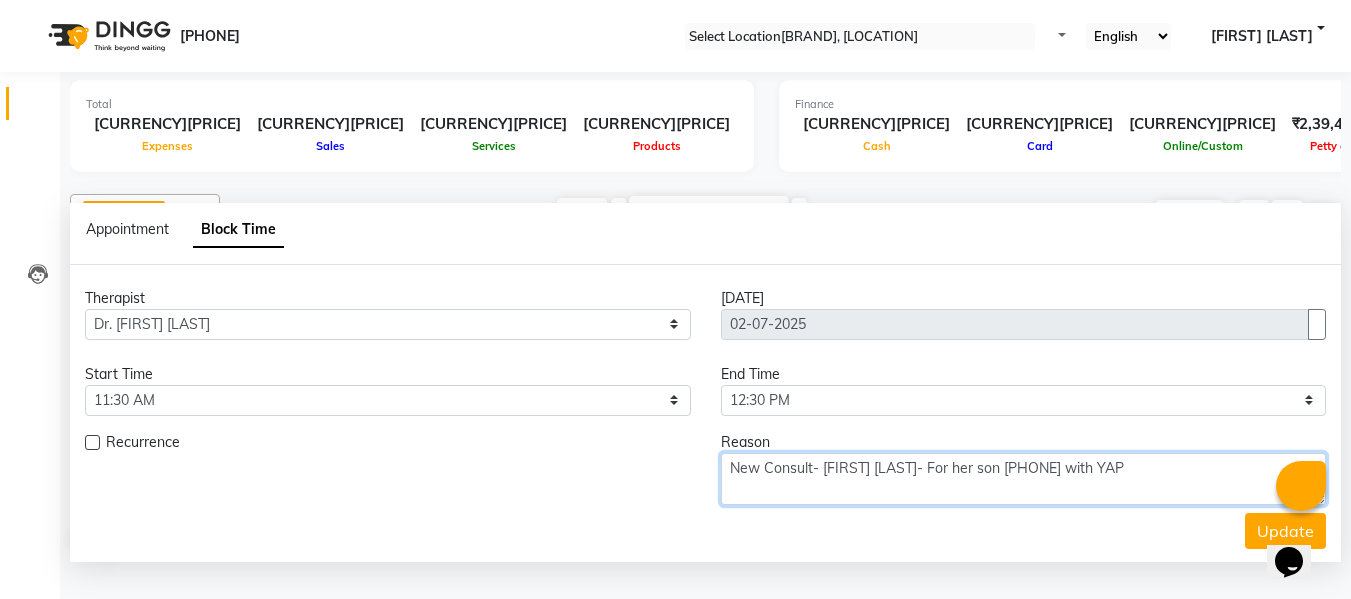 drag, startPoint x: 1181, startPoint y: 505, endPoint x: 647, endPoint y: 524, distance: 534.3379 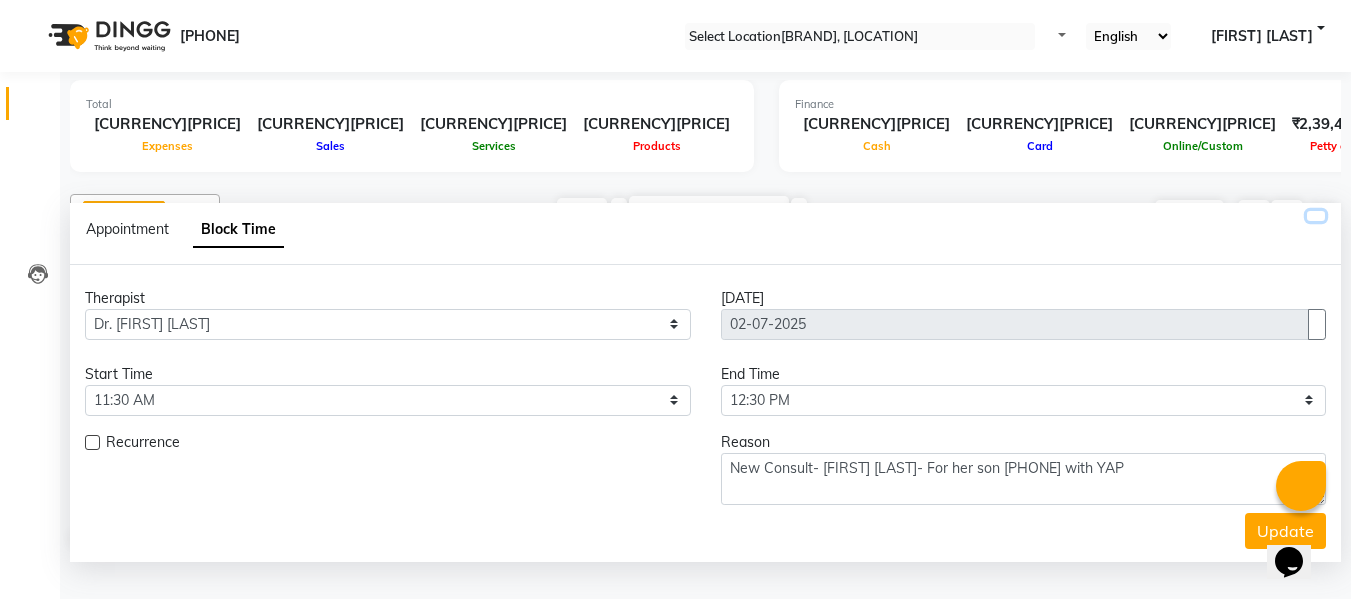 click at bounding box center [1316, 216] 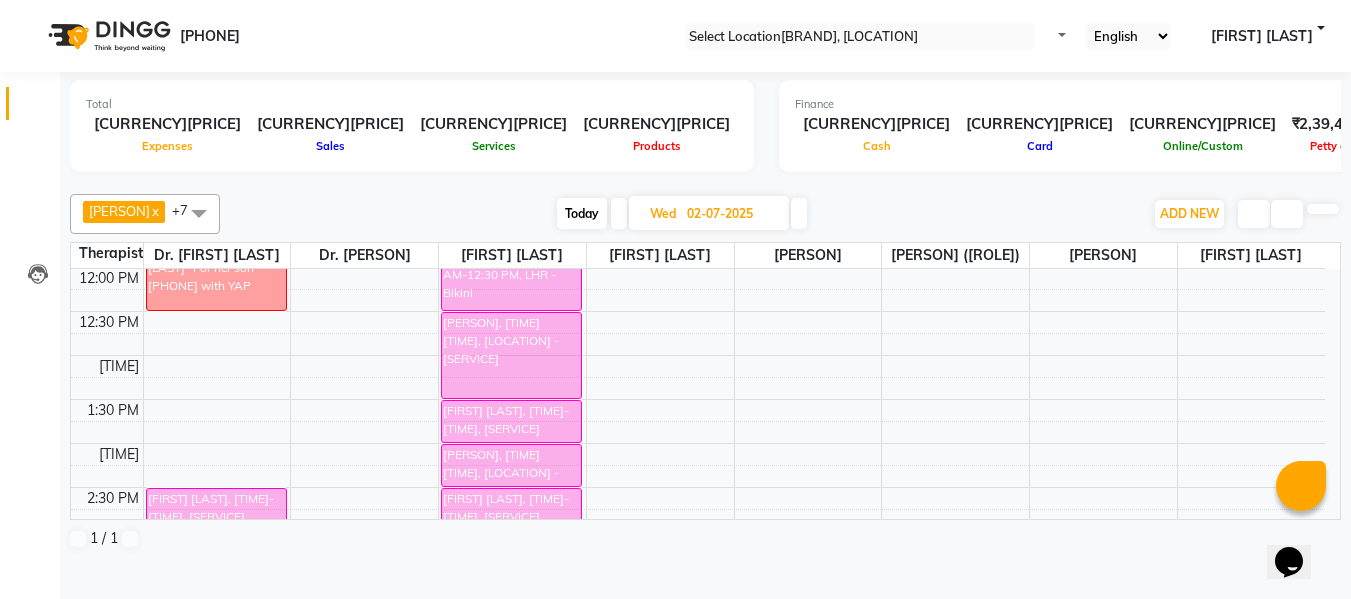 click at bounding box center (619, 213) 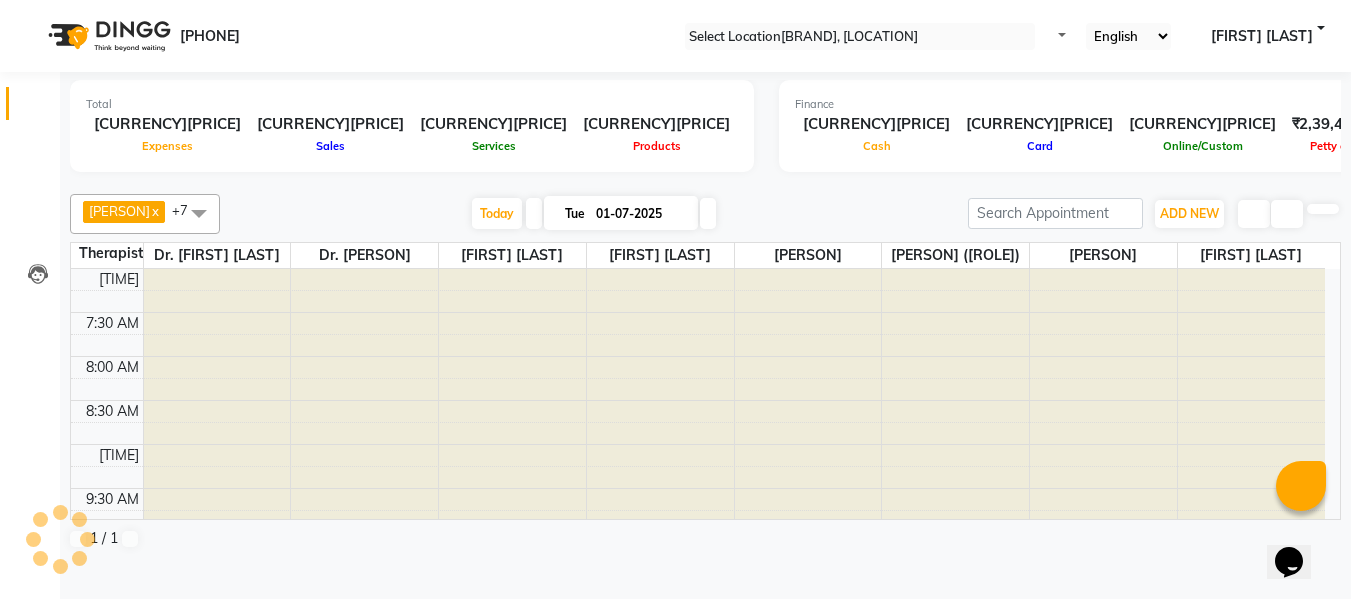 scroll, scrollTop: 441, scrollLeft: 0, axis: vertical 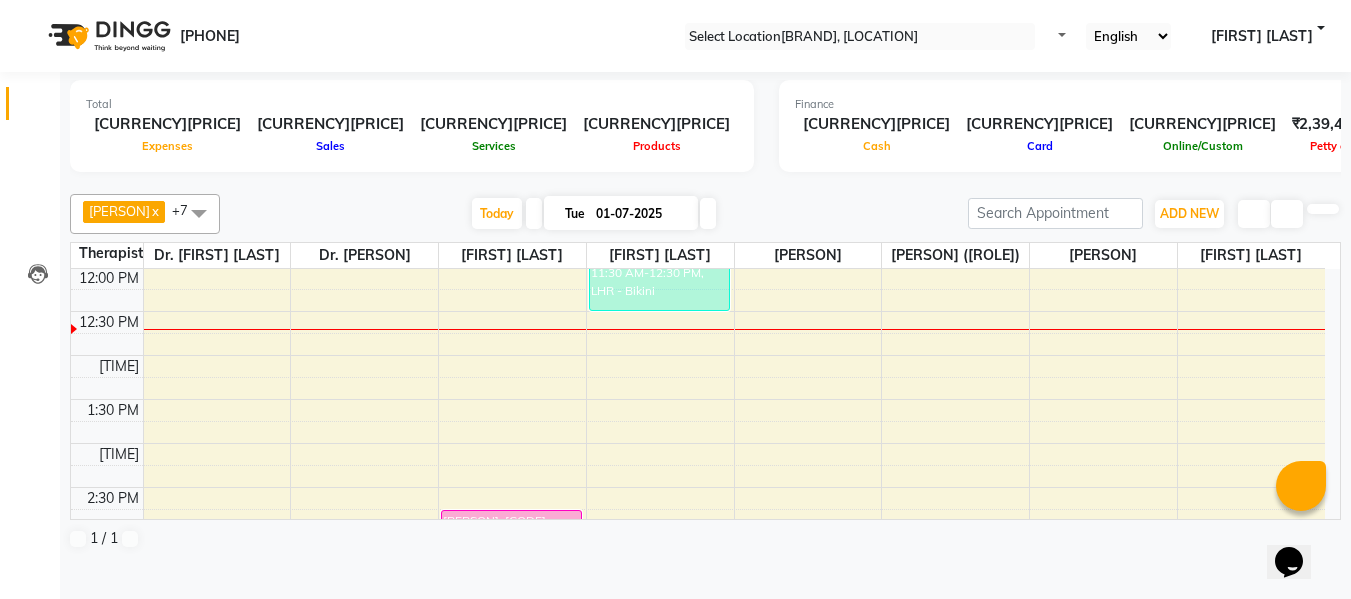 click at bounding box center (565, 213) 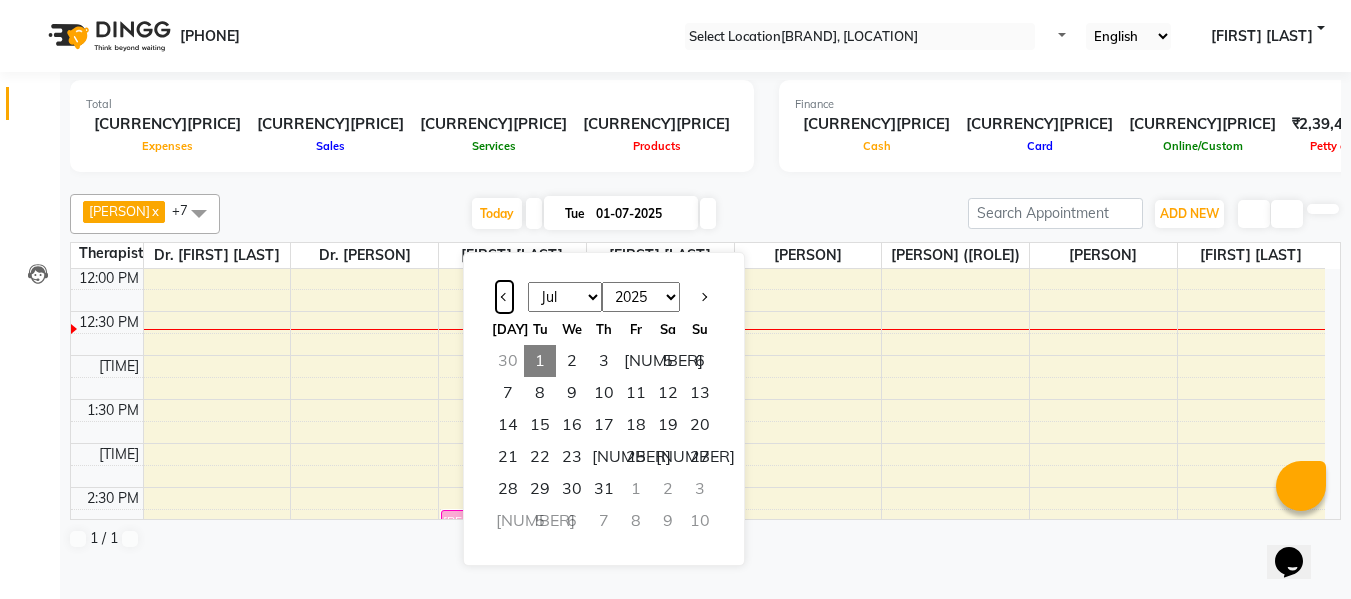 click at bounding box center (505, 297) 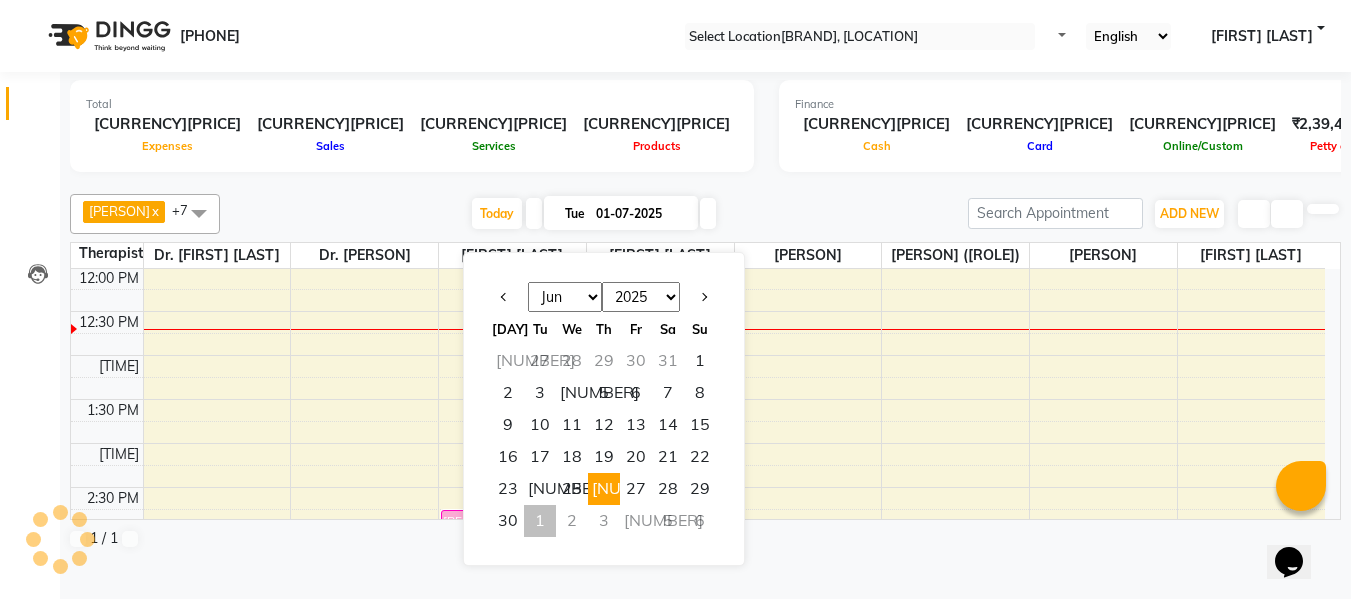 click on "[NUMBER]" at bounding box center (604, 489) 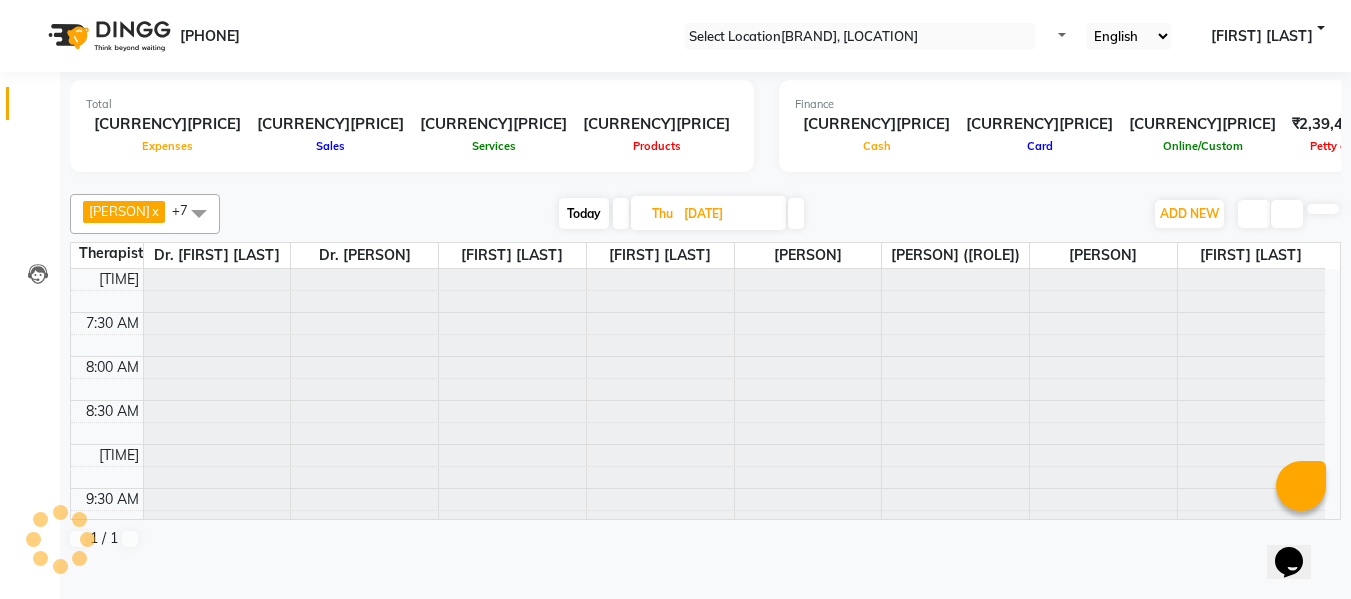 scroll, scrollTop: 441, scrollLeft: 0, axis: vertical 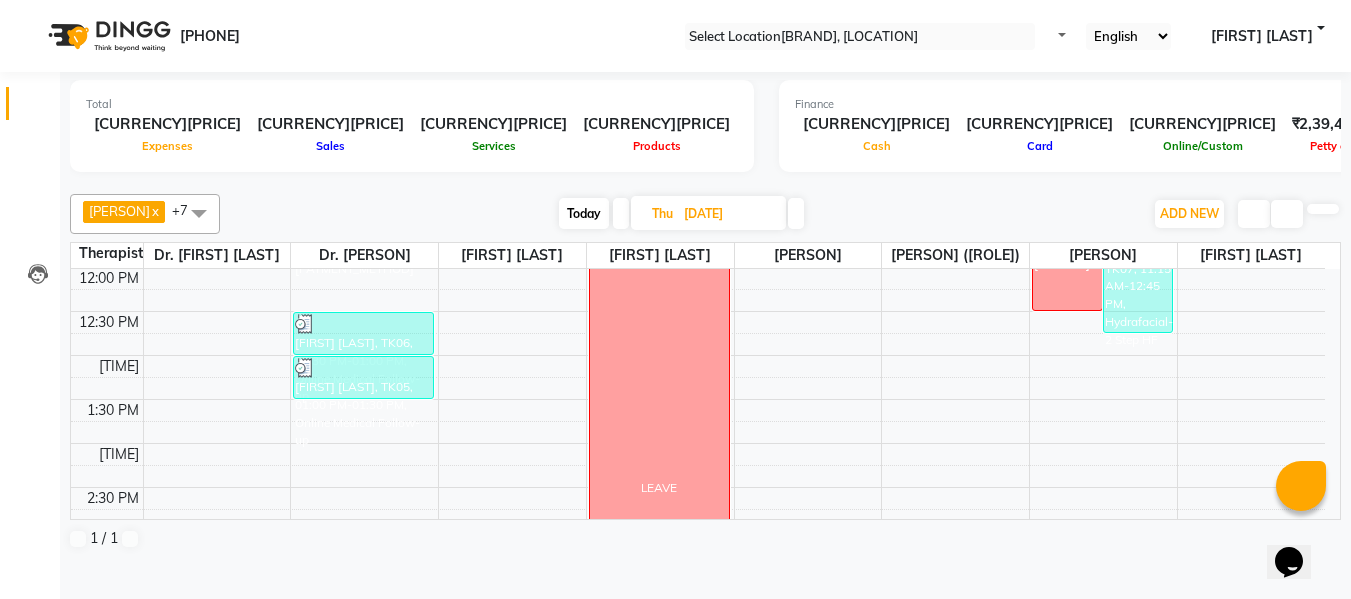 click on "7:00 AM 7:30 AM 8:00 AM 8:30 AM 9:00 AM 9:30 AM 10:00 AM 10:30 AM 11:00 AM 11:30 AM 12:00 PM 12:30 PM 1:00 PM 1:30 PM 2:00 PM 2:30 PM 3:00 PM 3:30 PM 4:00 PM 4:30 PM 5:00 PM 5:30 PM 6:00 PM 6:30 PM 7:00 PM 7:30 PM     [PERSON], [CODE], [TIME] [TIME], [PAYMENT_METHOD]     [PERSON], [CODE], [TIME] [TIME], [SERVICE]     [PERSON], [CODE], [TIME] [TIME], [SERVICE]     [PERSON], [CODE], [TIME] [TIME], [SERVICE]     [PERSON], [CODE], [TIME] [TIME], [PAYMENT_METHOD]  LEAVE   [PERSON]- [SERVICE]      [PERSON], [CODE], [TIME] [TIME], [SERVICE]" at bounding box center (698, 399) 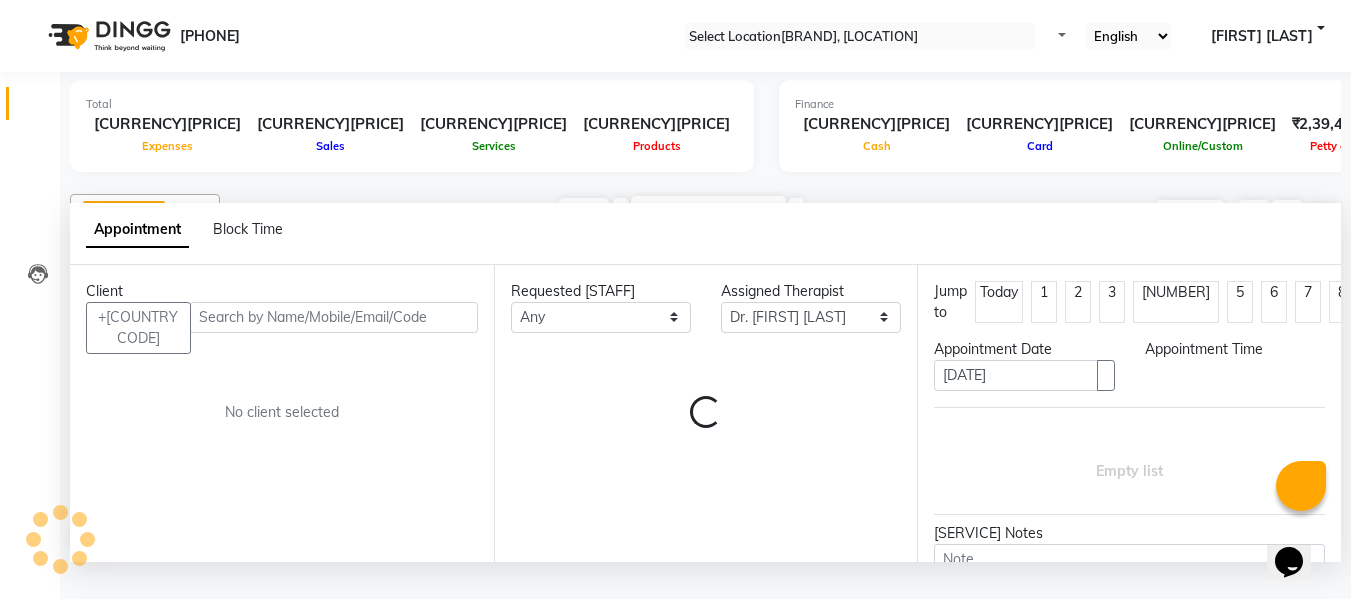 click on "Client +[PHONE] No client selected" at bounding box center (282, 413) 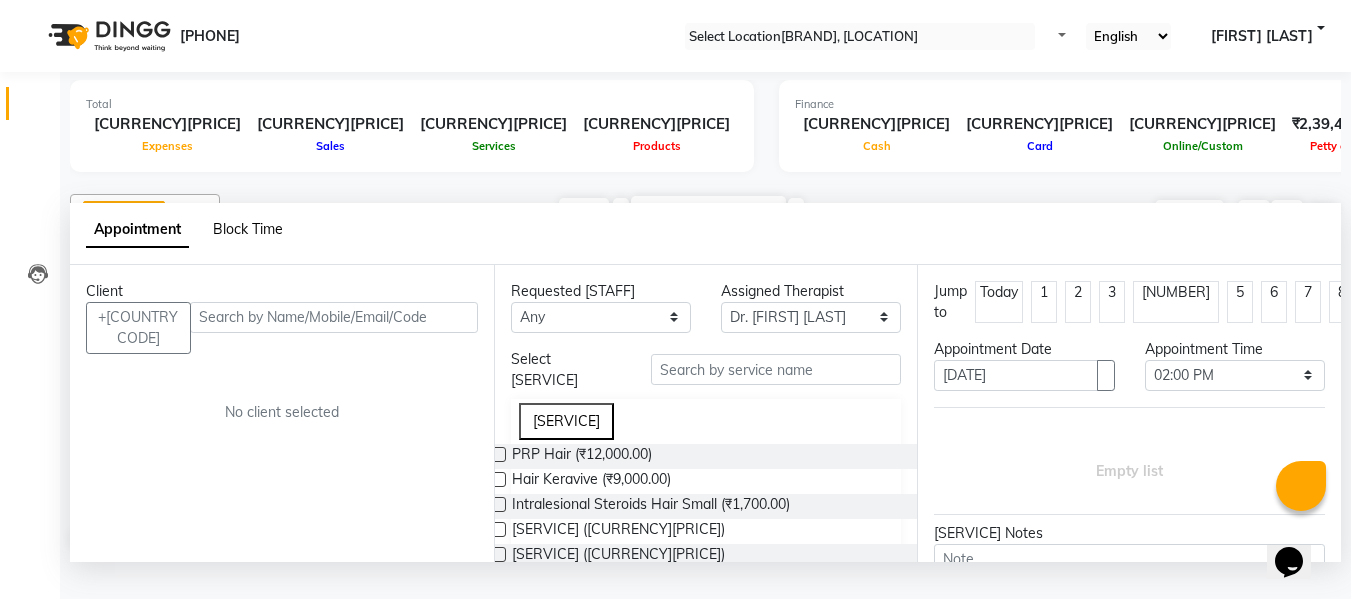 click on "Block Time" at bounding box center [248, 229] 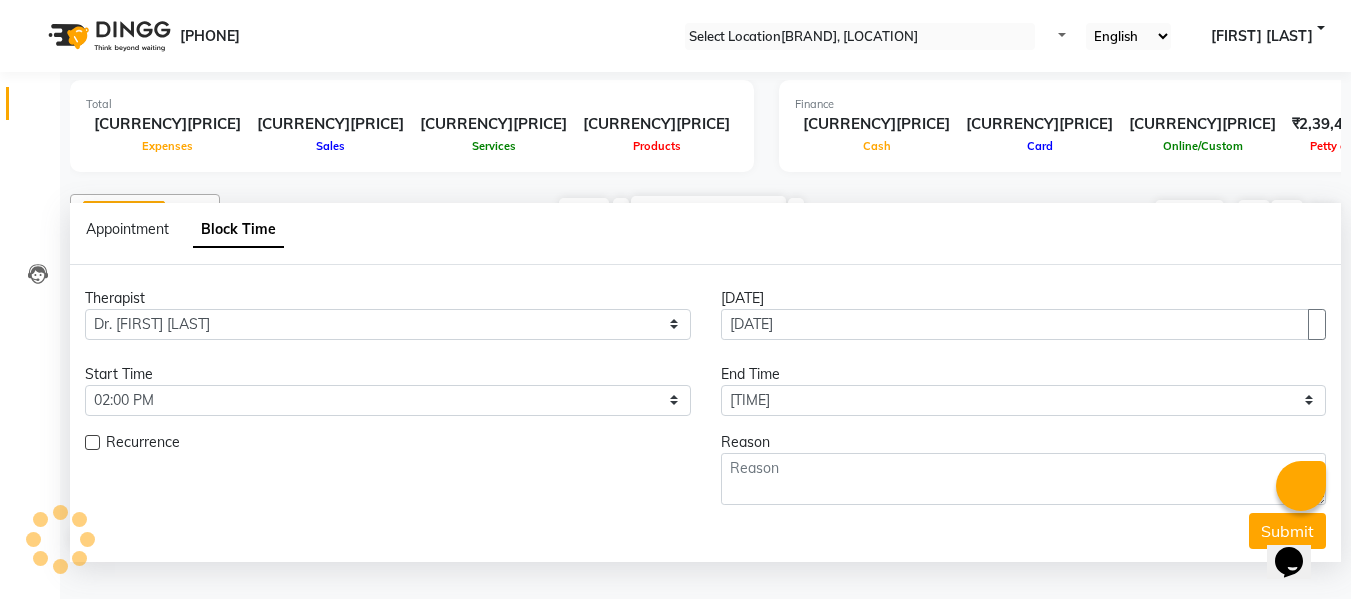 scroll, scrollTop: 441, scrollLeft: 0, axis: vertical 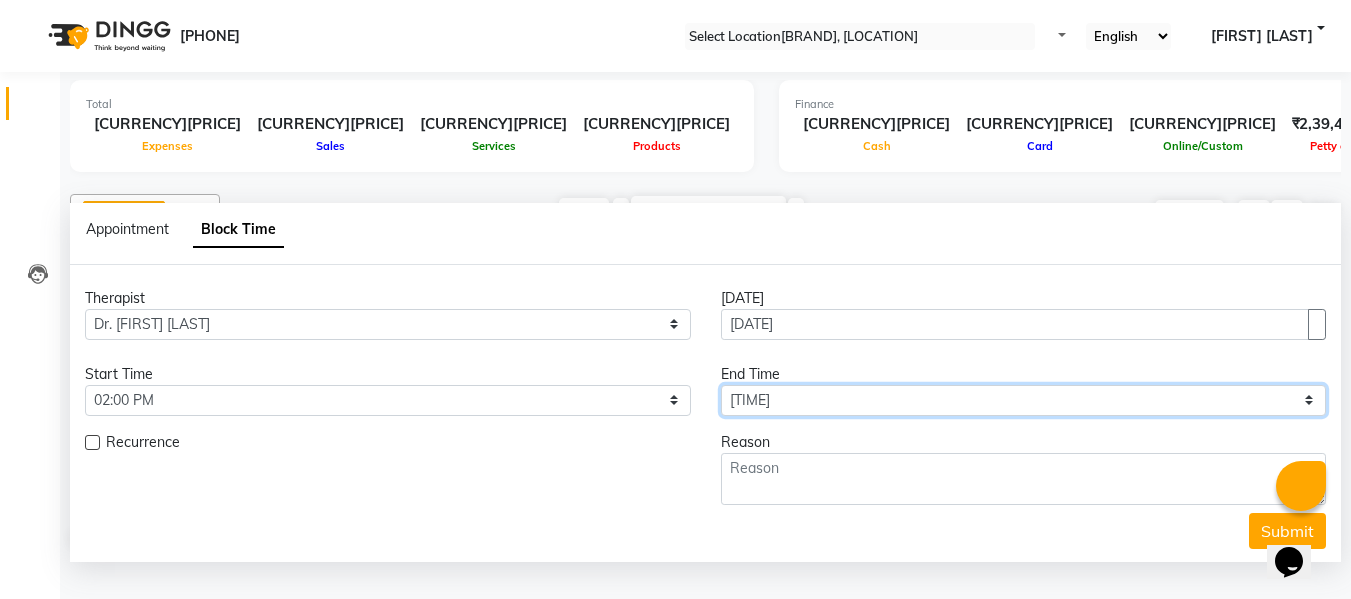 click on "Select 08:00 AM 08:15 AM 08:30 AM 08:45 AM 09:00 AM 09:15 AM 09:30 AM 09:45 AM 10:00 AM 10:15 AM 10:30 AM 10:45 AM 11:00 AM 11:15 AM 11:30 AM 11:45 AM 12:00 PM 12:15 PM 12:30 PM 12:45 PM 01:00 PM 01:15 PM 01:30 PM 01:45 PM 02:00 PM 02:15 PM 02:30 PM 02:45 PM 03:00 PM 03:15 PM 03:30 PM 03:45 PM 04:00 PM 04:15 PM 04:30 PM 04:45 PM 05:00 PM 05:15 PM 05:30 PM 05:45 PM 06:00 PM 06:15 PM 06:30 PM 06:45 PM 07:00 PM" at bounding box center [388, 324] 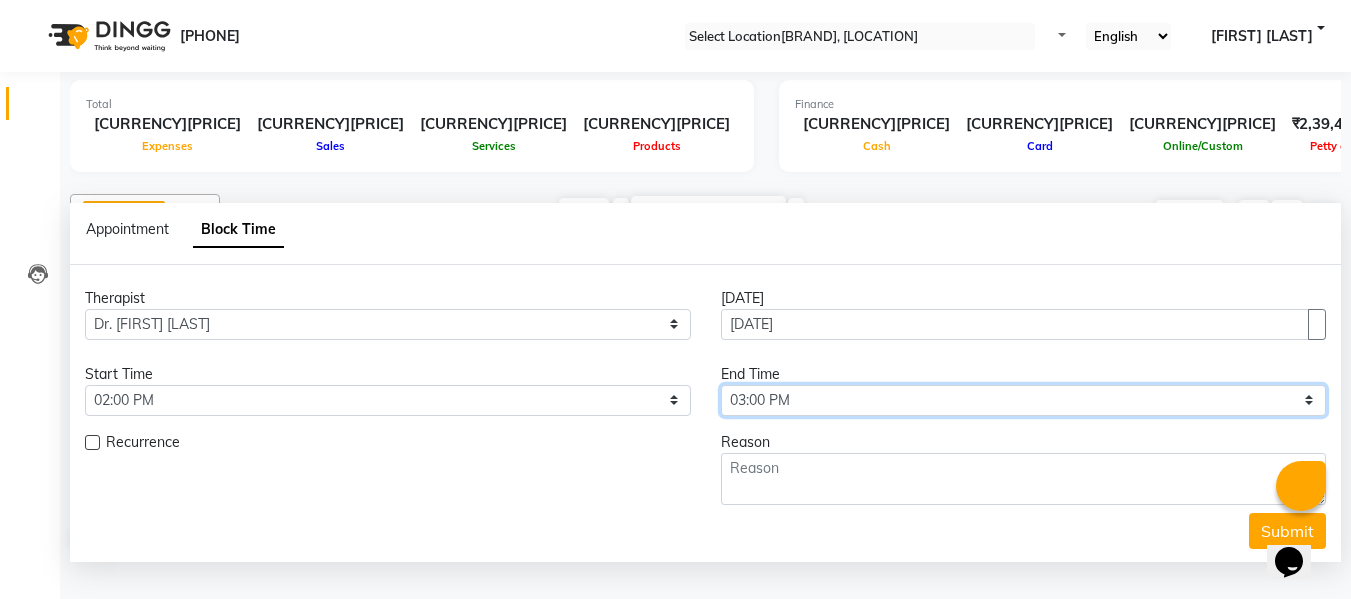 click on "Select 08:00 AM 08:15 AM 08:30 AM 08:45 AM 09:00 AM 09:15 AM 09:30 AM 09:45 AM 10:00 AM 10:15 AM 10:30 AM 10:45 AM 11:00 AM 11:15 AM 11:30 AM 11:45 AM 12:00 PM 12:15 PM 12:30 PM 12:45 PM 01:00 PM 01:15 PM 01:30 PM 01:45 PM 02:00 PM 02:15 PM 02:30 PM 02:45 PM 03:00 PM 03:15 PM 03:30 PM 03:45 PM 04:00 PM 04:15 PM 04:30 PM 04:45 PM 05:00 PM 05:15 PM 05:30 PM 05:45 PM 06:00 PM 06:15 PM 06:30 PM 06:45 PM 07:00 PM" at bounding box center [388, 324] 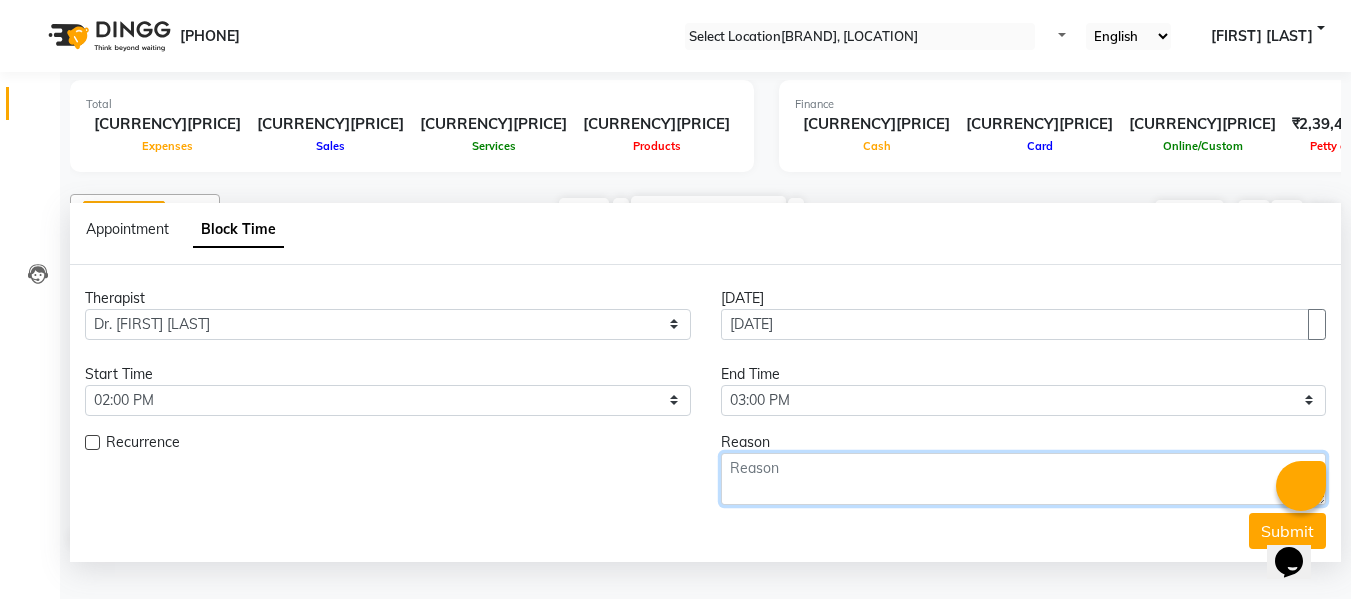 click at bounding box center [1024, 479] 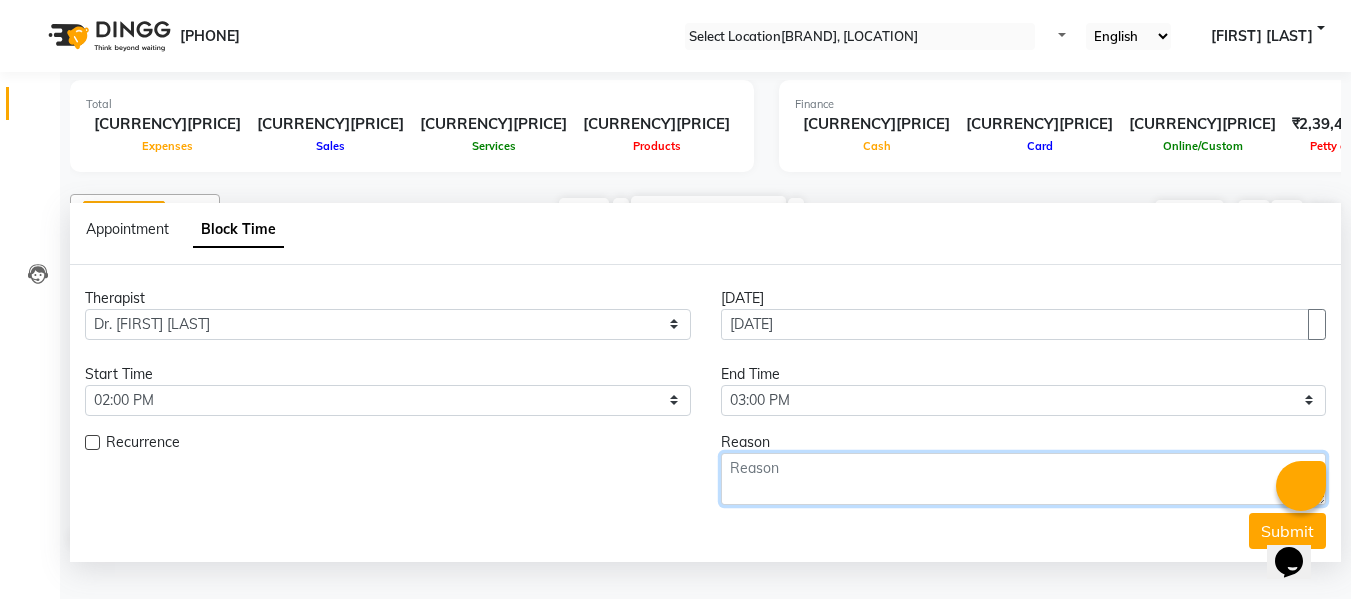 paste on "New Consult- [FIRST] [LAST]- For her son [PHONE] with YAP" 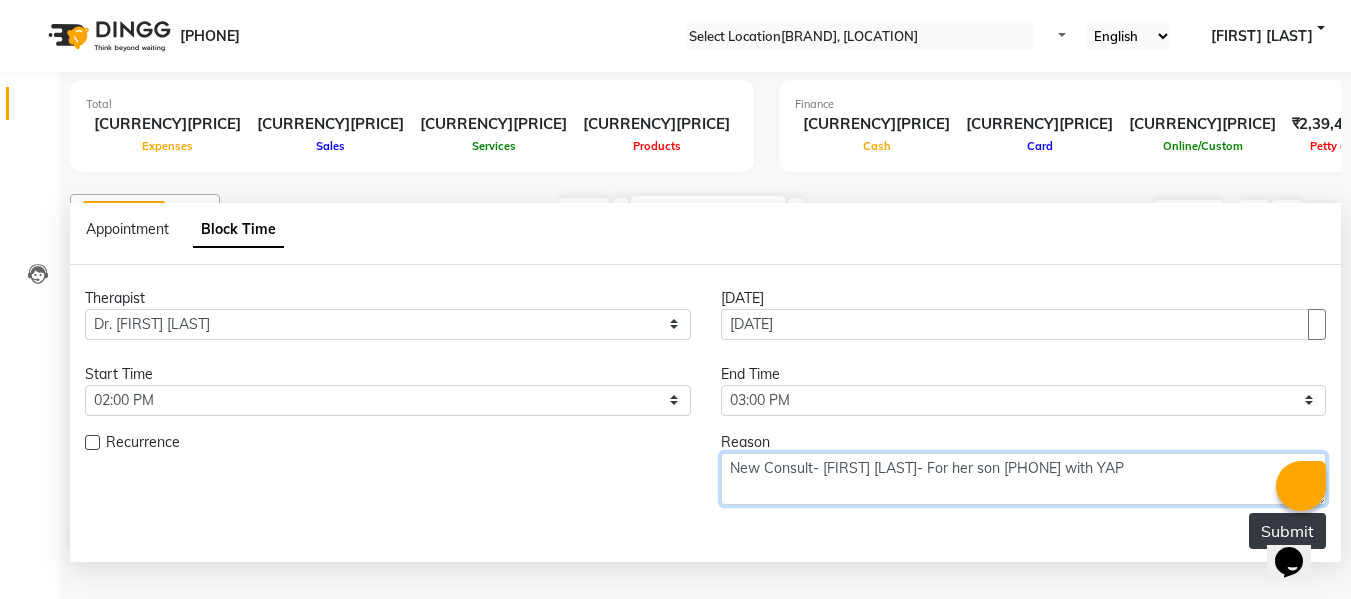 type on "New Consult- [FIRST] [LAST]- For her son [PHONE] with YAP" 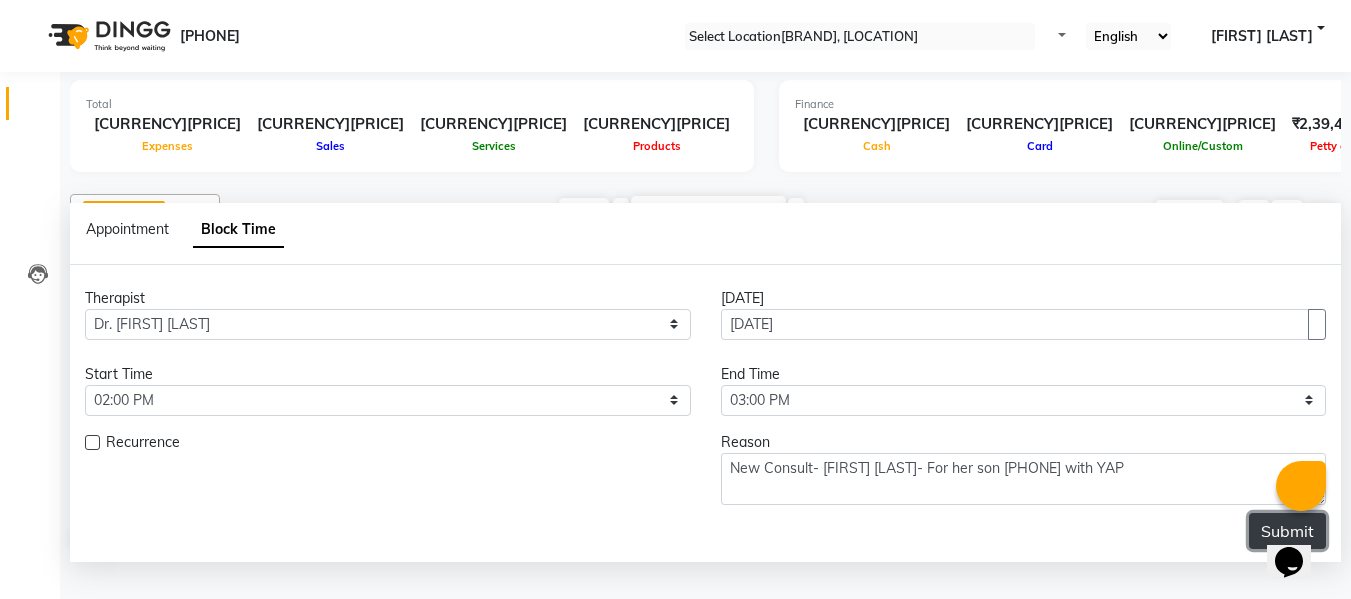 click on "Submit" at bounding box center (1287, 531) 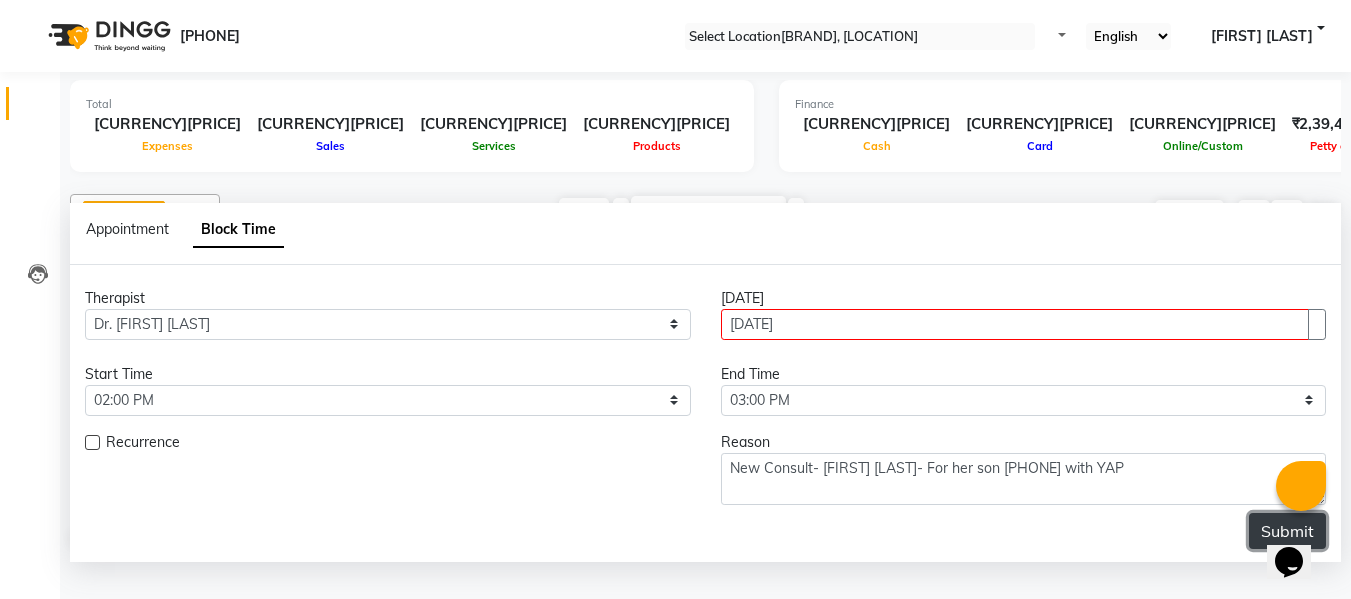 click on "Submit" at bounding box center (1287, 531) 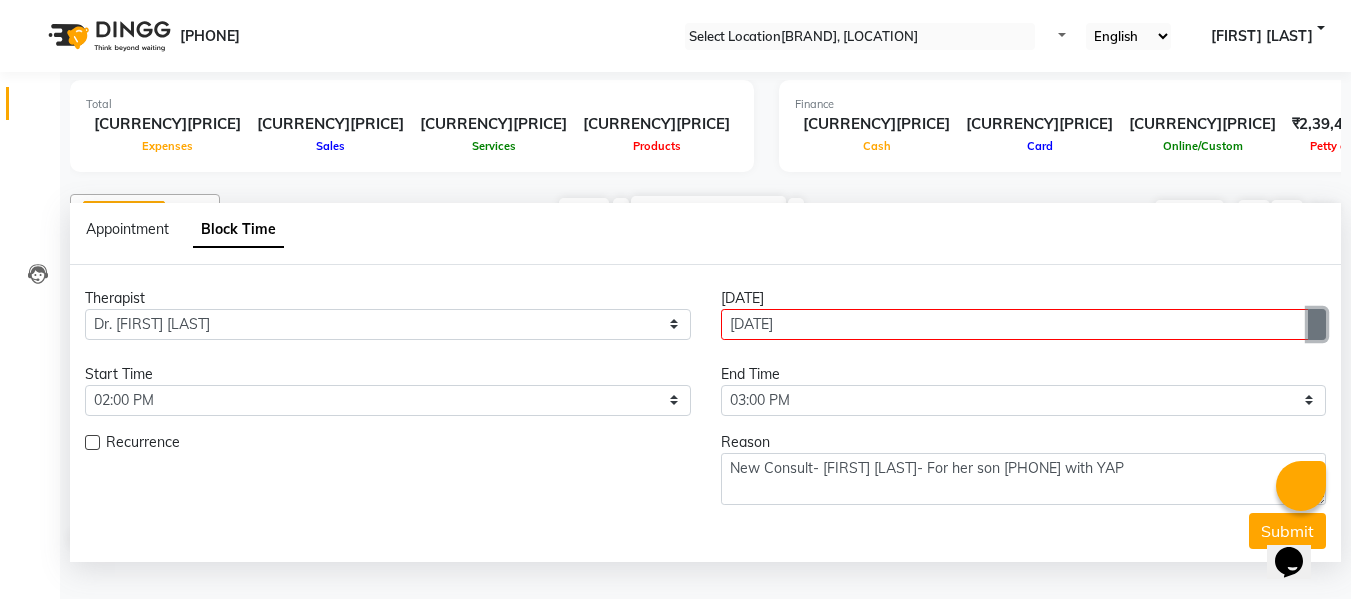 click at bounding box center [1317, 324] 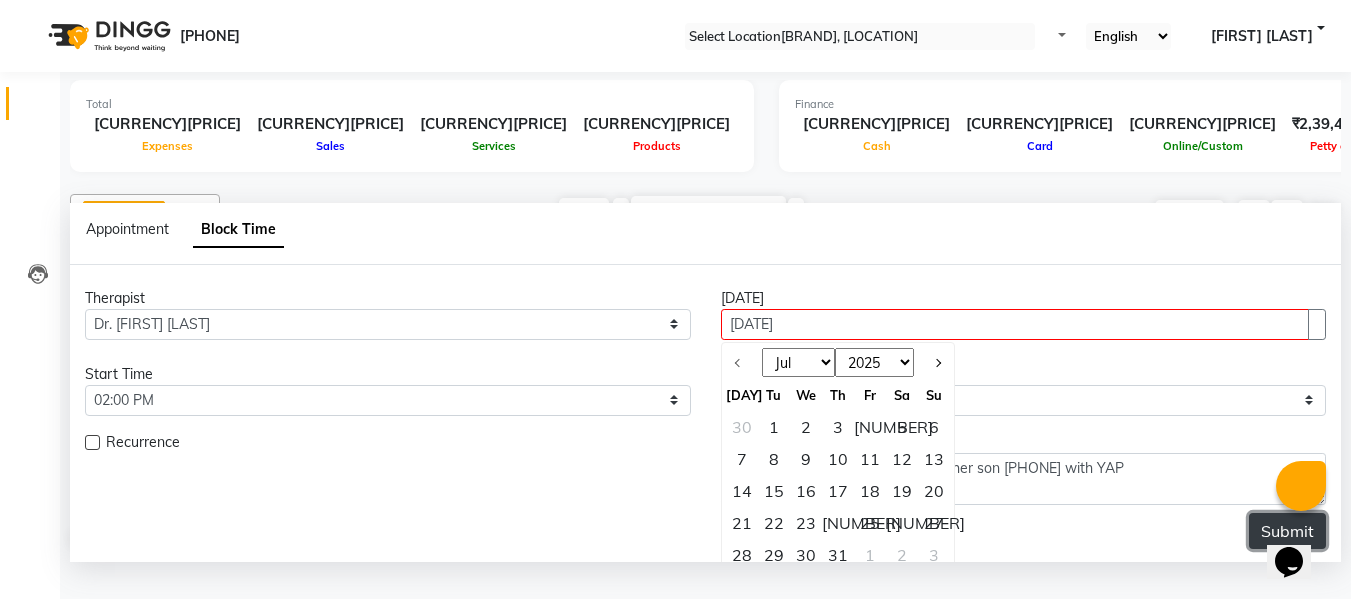 click on "Submit" at bounding box center (1287, 531) 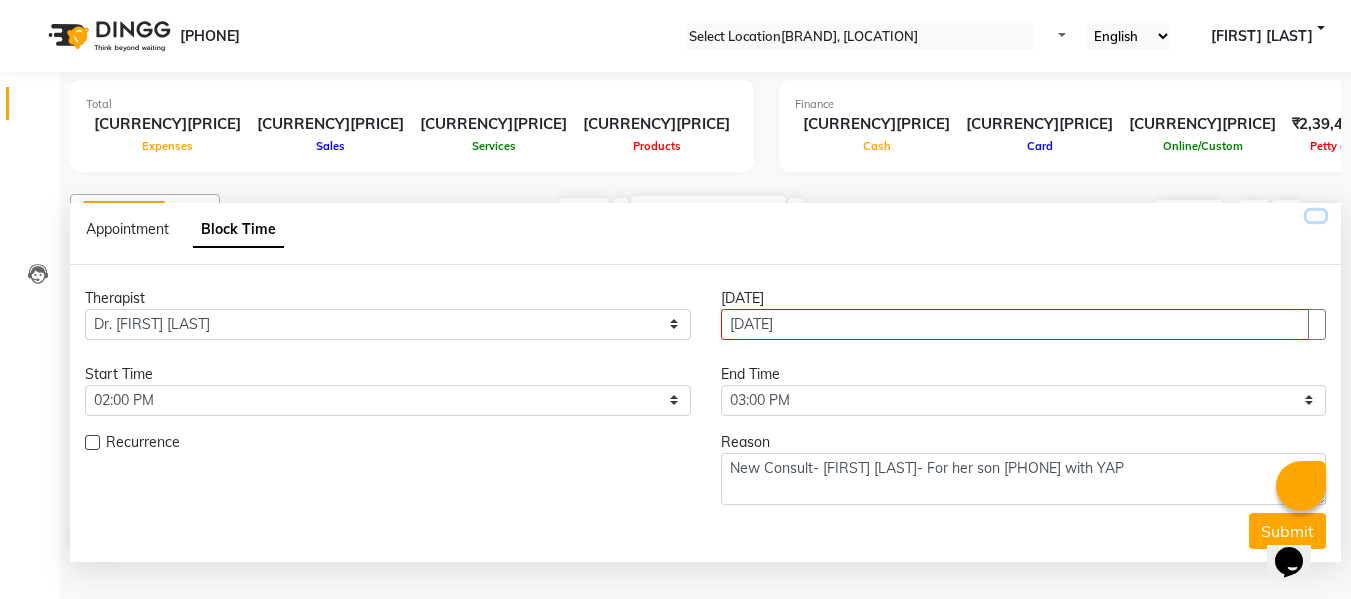 click at bounding box center (1316, 216) 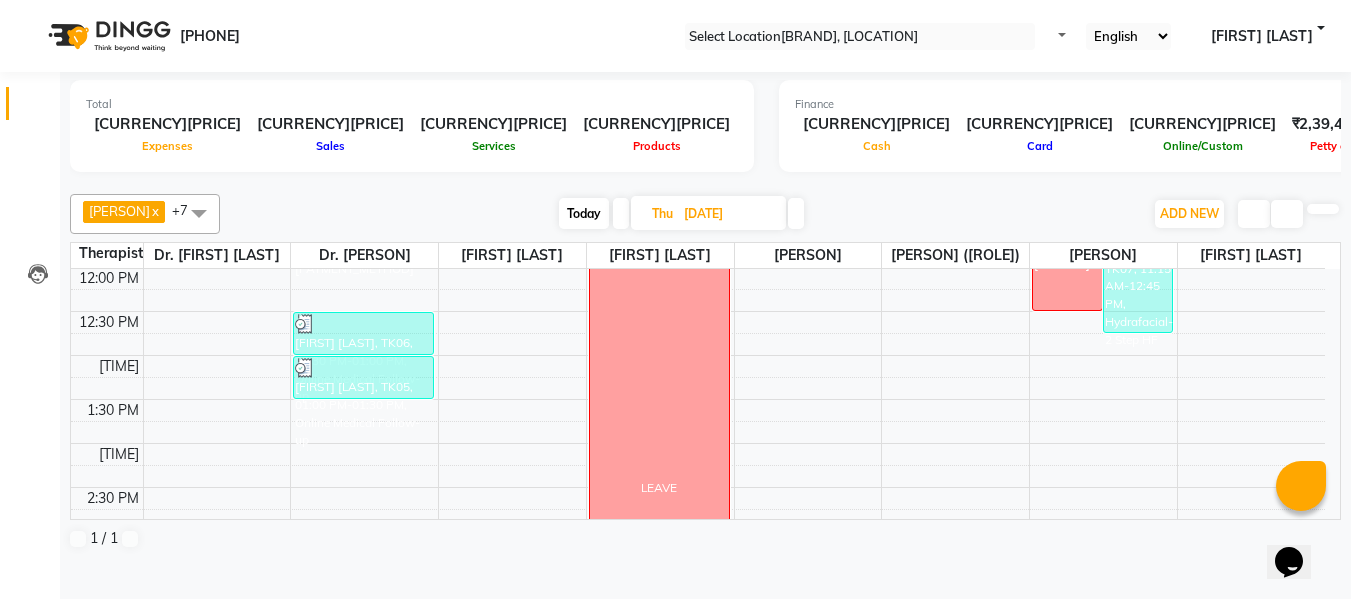 click on "Today" at bounding box center [584, 213] 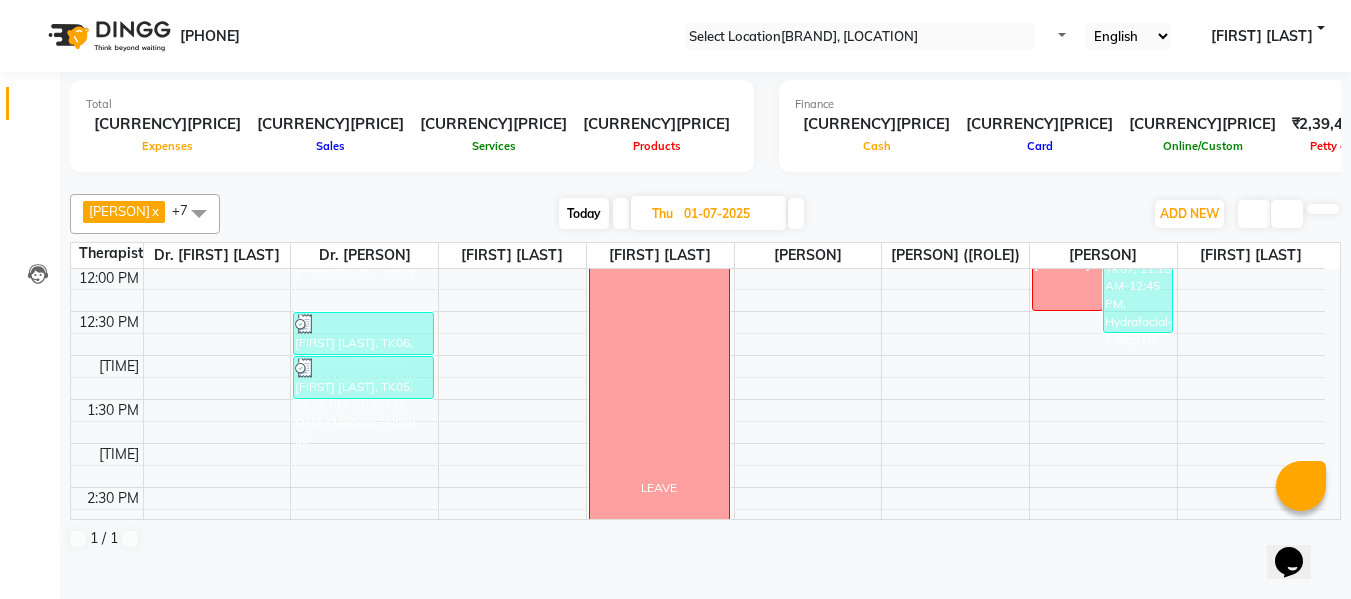 scroll, scrollTop: 441, scrollLeft: 0, axis: vertical 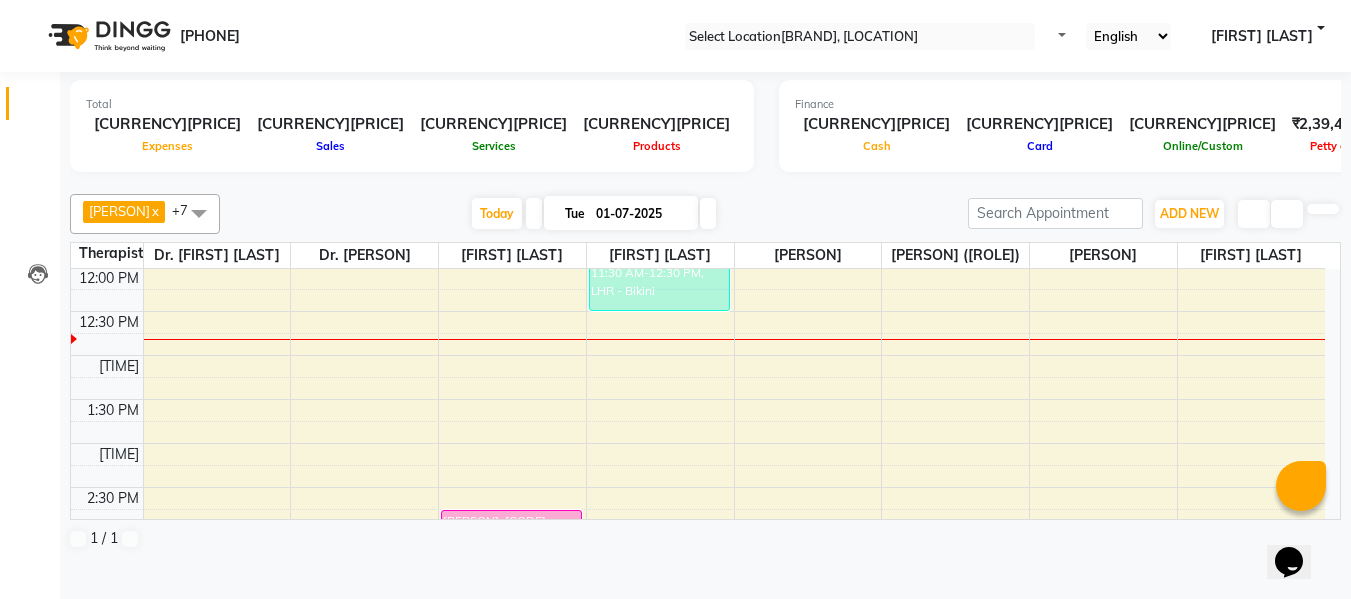 click at bounding box center [565, 213] 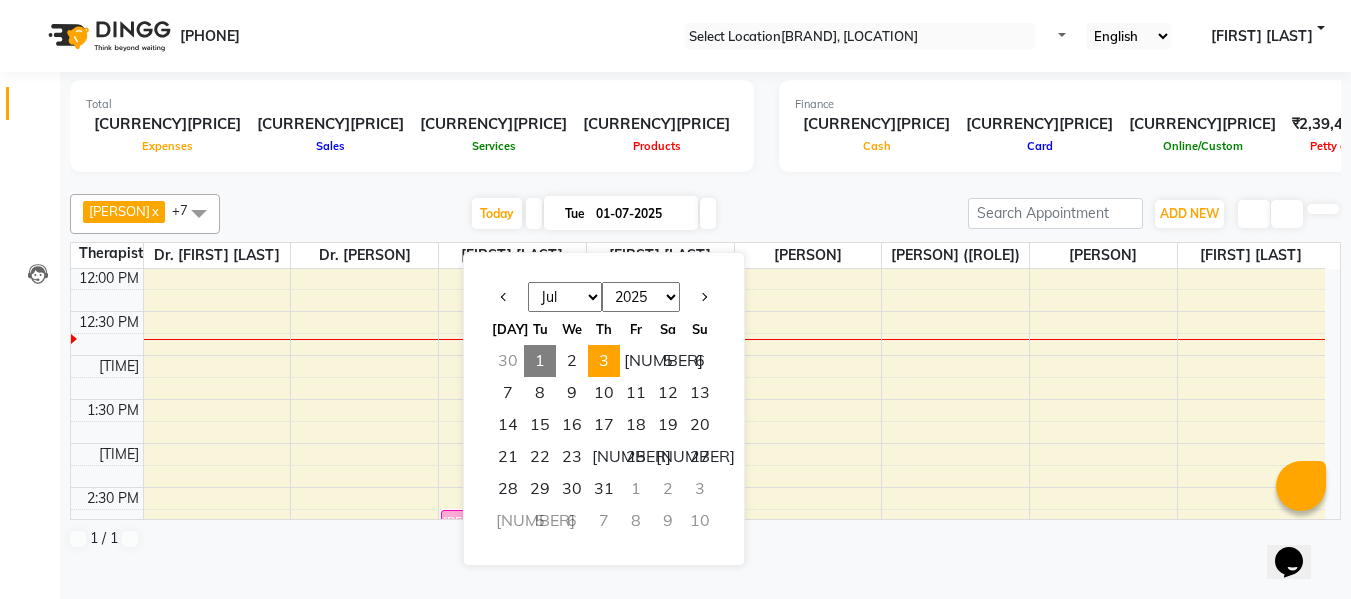 click on "3" at bounding box center (604, 361) 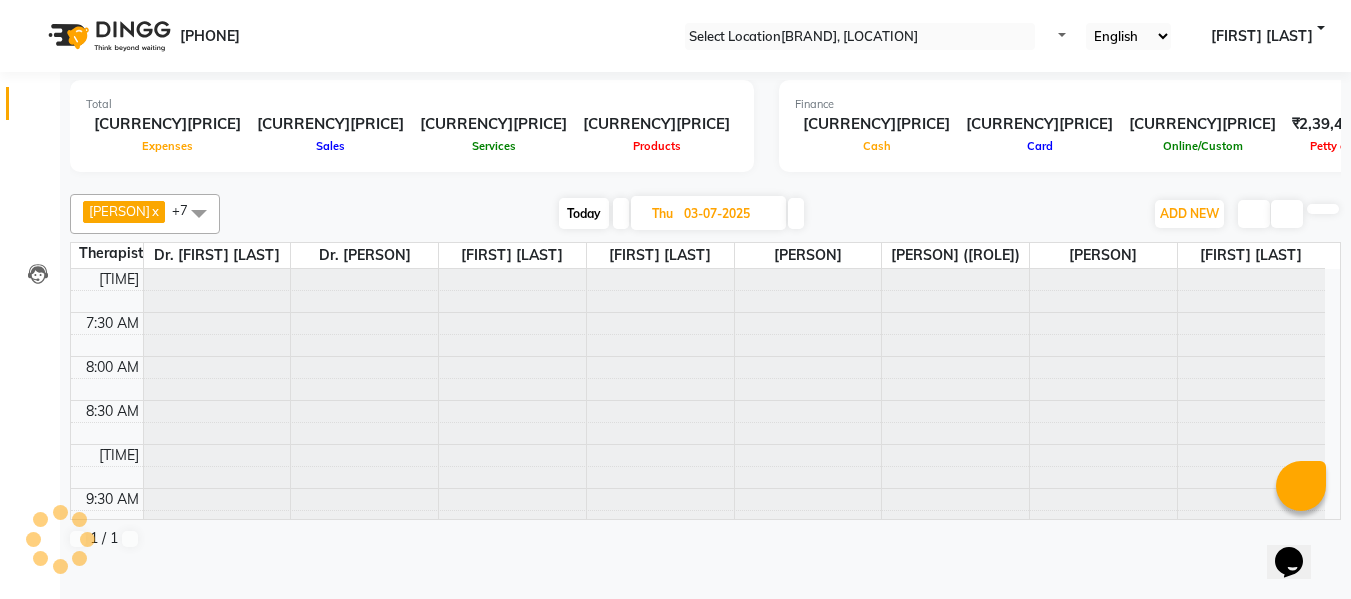 scroll, scrollTop: 441, scrollLeft: 0, axis: vertical 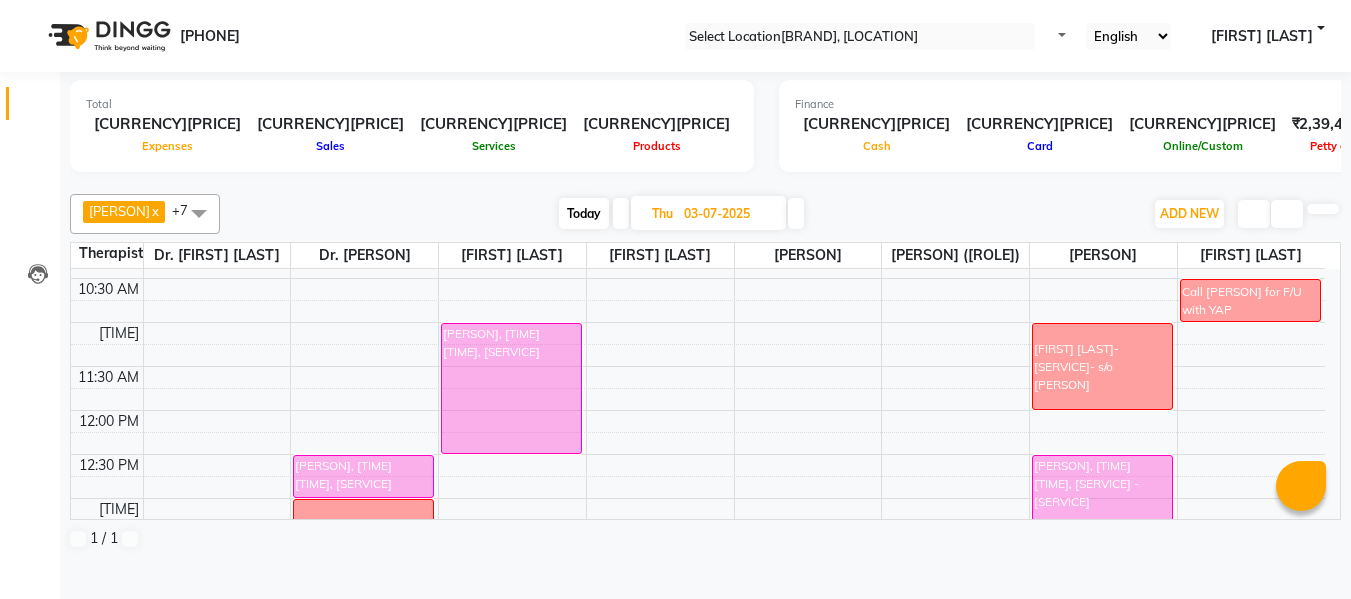 click at bounding box center [621, 213] 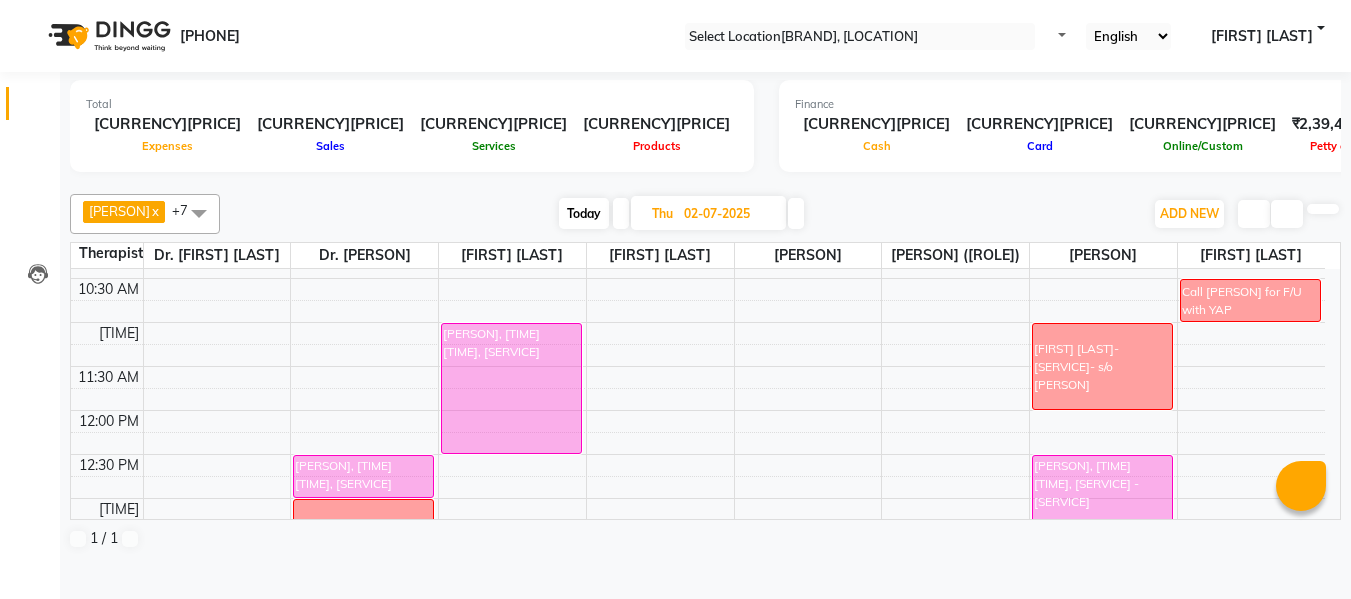 scroll, scrollTop: 441, scrollLeft: 0, axis: vertical 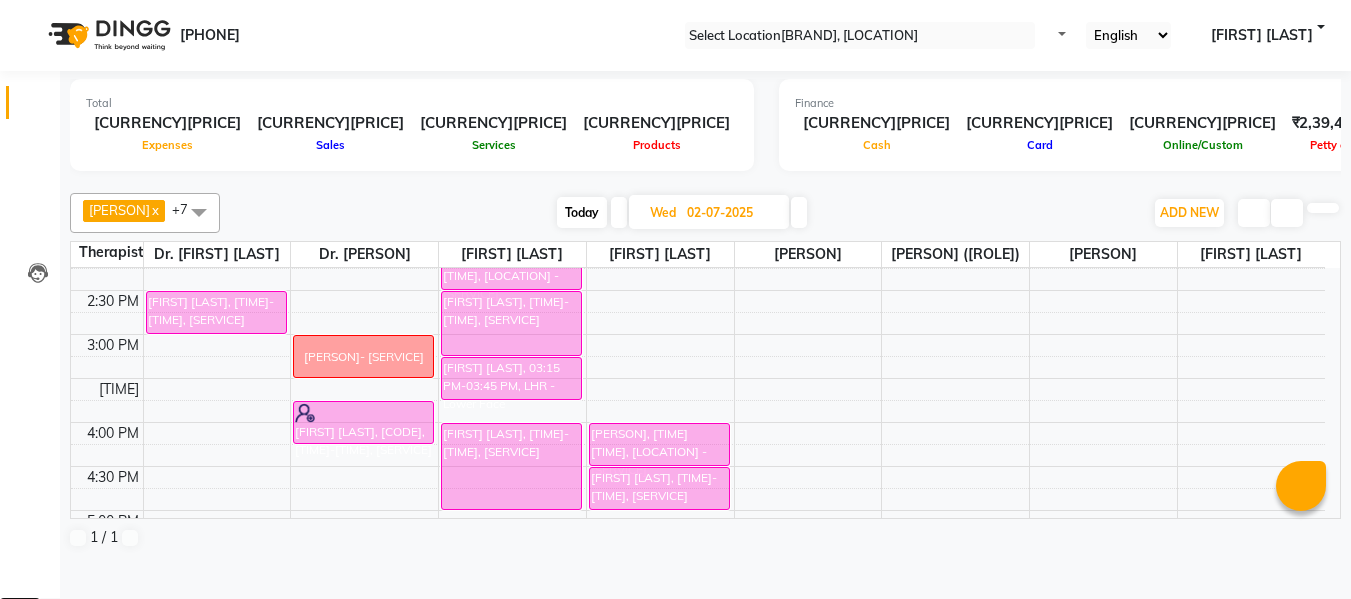 click on "Edit" at bounding box center (20, 611) 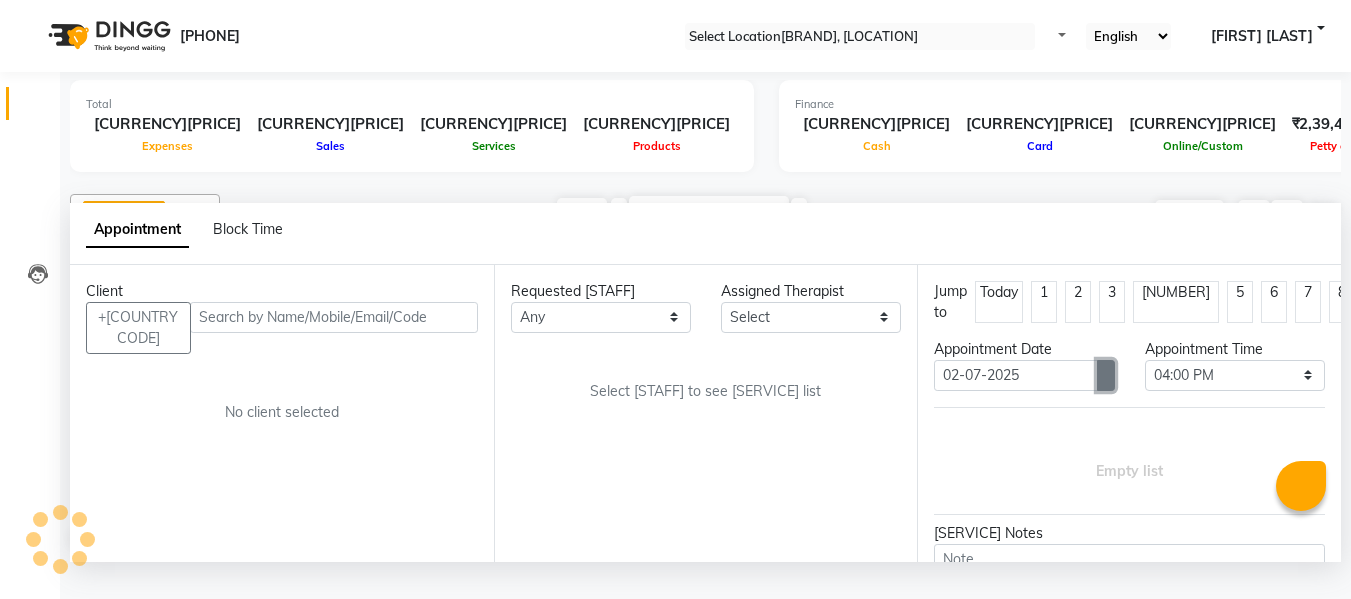 scroll, scrollTop: 441, scrollLeft: 0, axis: vertical 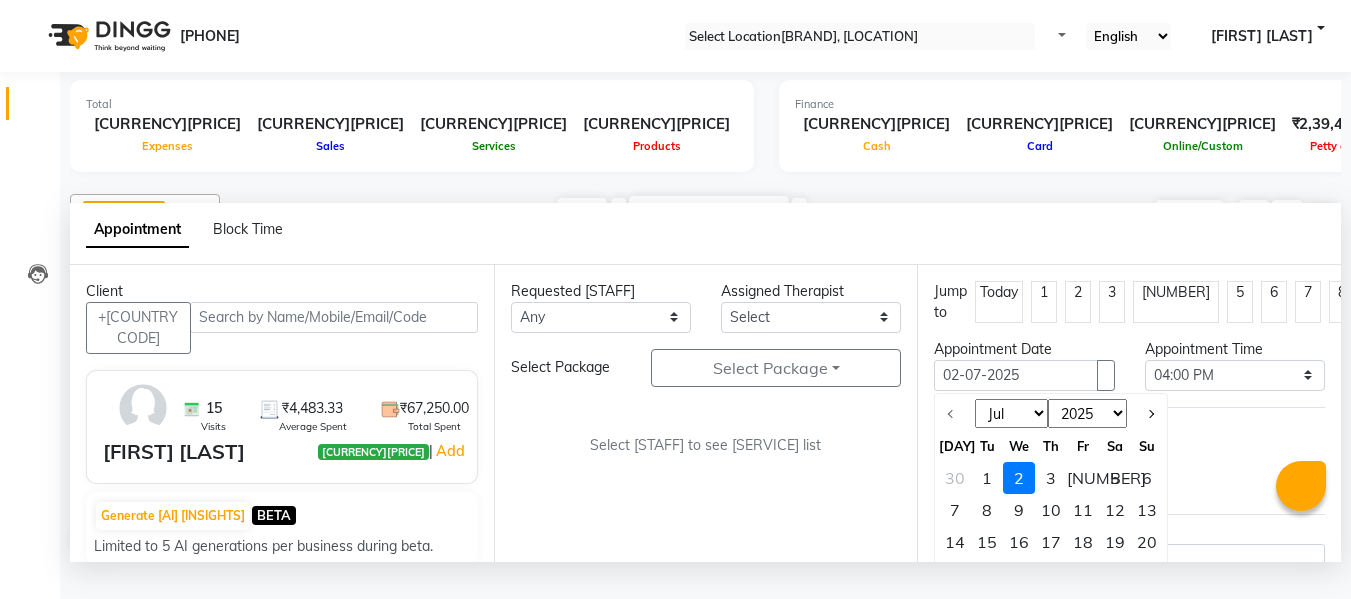 click on "8" at bounding box center (987, 510) 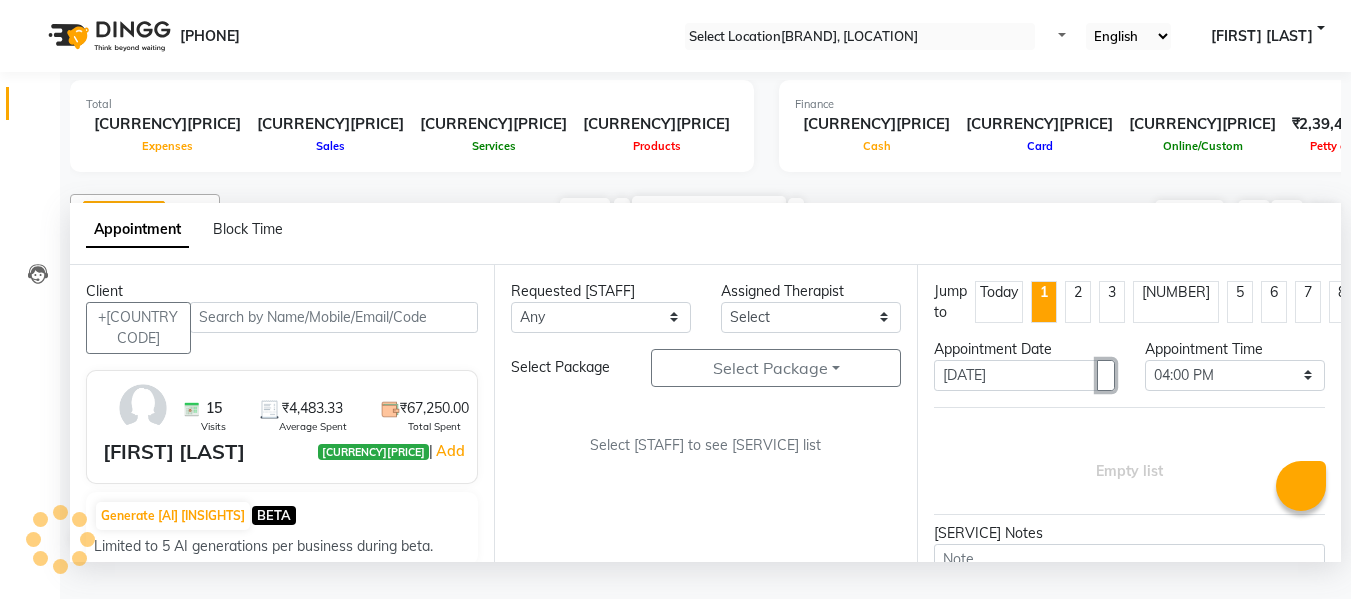 scroll, scrollTop: 441, scrollLeft: 0, axis: vertical 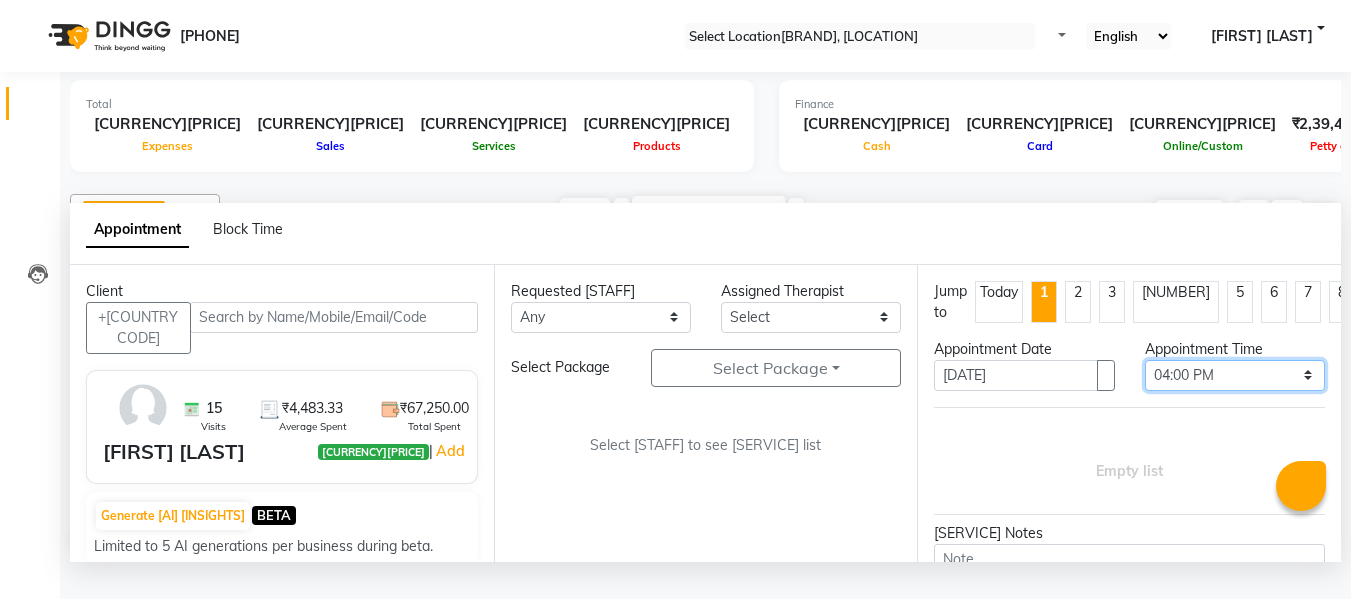 click on "Select [TIME] [TIME] [TIME] [TIME] [TIME] [TIME] [TIME] [TIME] [TIME] [TIME] [TIME] [TIME] [TIME] [TIME] [TIME] [TIME] [TIME] [TIME] [TIME] [TIME] [TIME] [TIME] [TIME] [TIME] [TIME] [TIME] [TIME] [TIME] [TIME] [TIME] [TIME] [TIME] [TIME] [TIME] [TIME] [TIME] [TIME] [TIME] [TIME] [TIME] [TIME] [TIME] [TIME] [TIME] [TIME] [TIME] [TIME] [TIME]" at bounding box center (1235, 375) 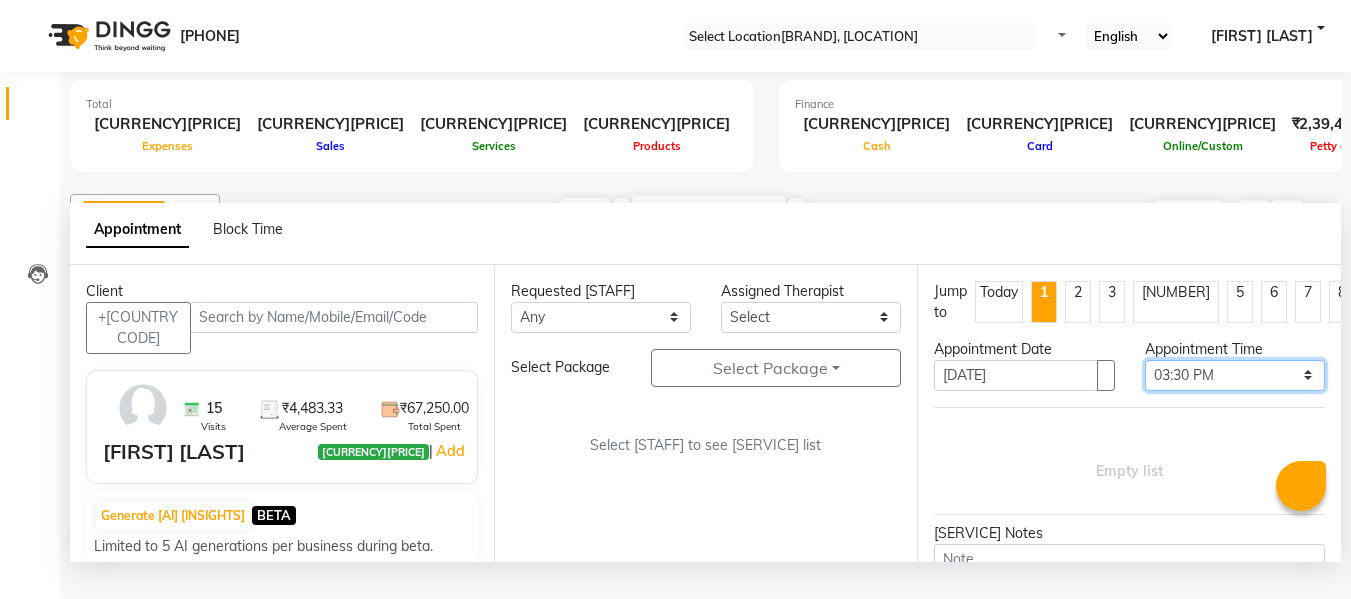click on "Select [TIME] [TIME] [TIME] [TIME] [TIME] [TIME] [TIME] [TIME] [TIME] [TIME] [TIME] [TIME] [TIME] [TIME] [TIME] [TIME] [TIME] [TIME] [TIME] [TIME] [TIME] [TIME] [TIME] [TIME] [TIME] [TIME] [TIME] [TIME] [TIME] [TIME] [TIME] [TIME] [TIME] [TIME] [TIME] [TIME] [TIME] [TIME] [TIME] [TIME] [TIME] [TIME] [TIME] [TIME] [TIME] [TIME] [TIME] [TIME]" at bounding box center [1235, 375] 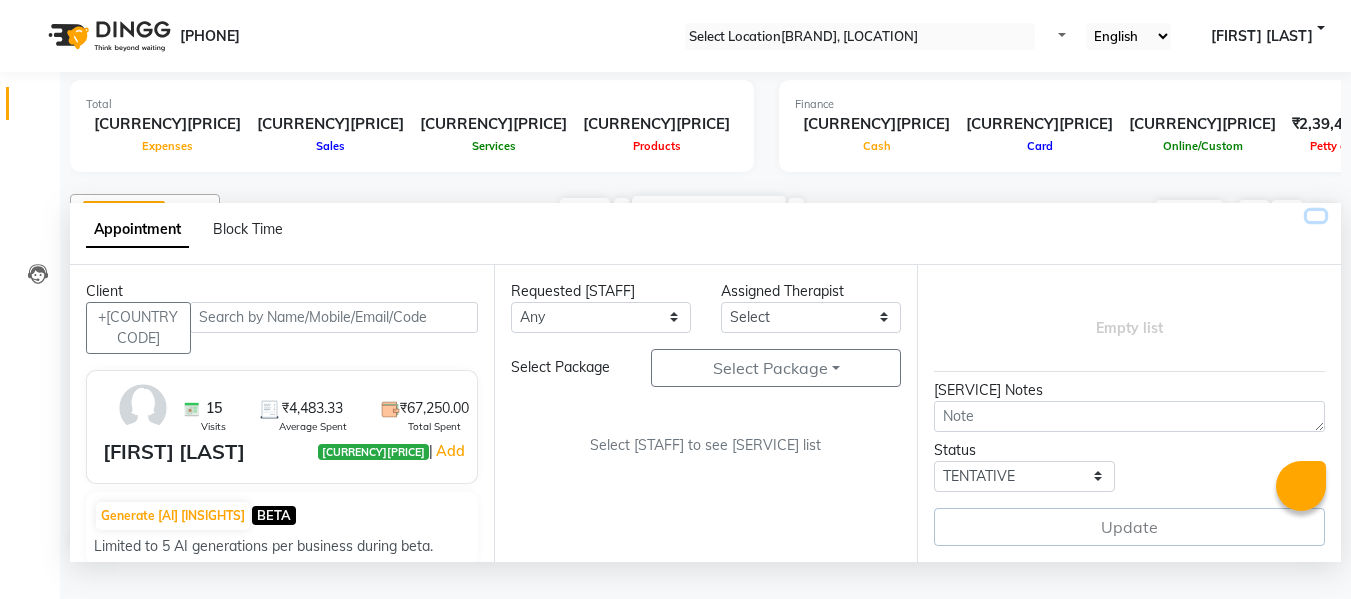 click at bounding box center (1316, 216) 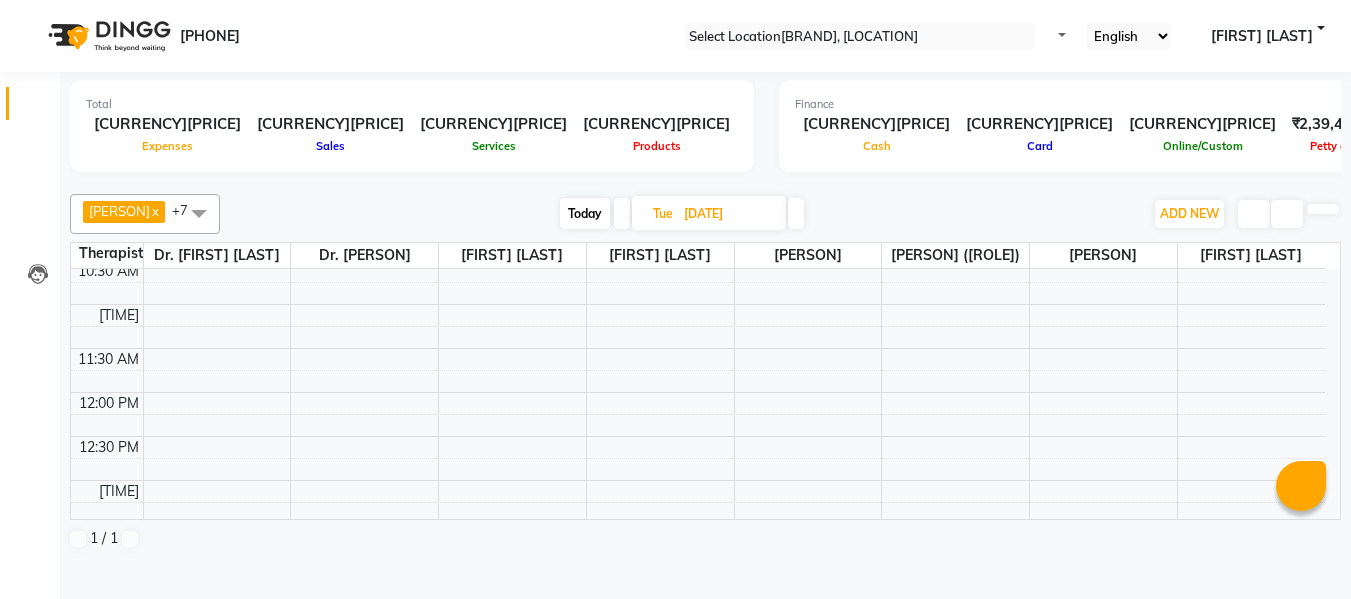 scroll, scrollTop: 0, scrollLeft: 0, axis: both 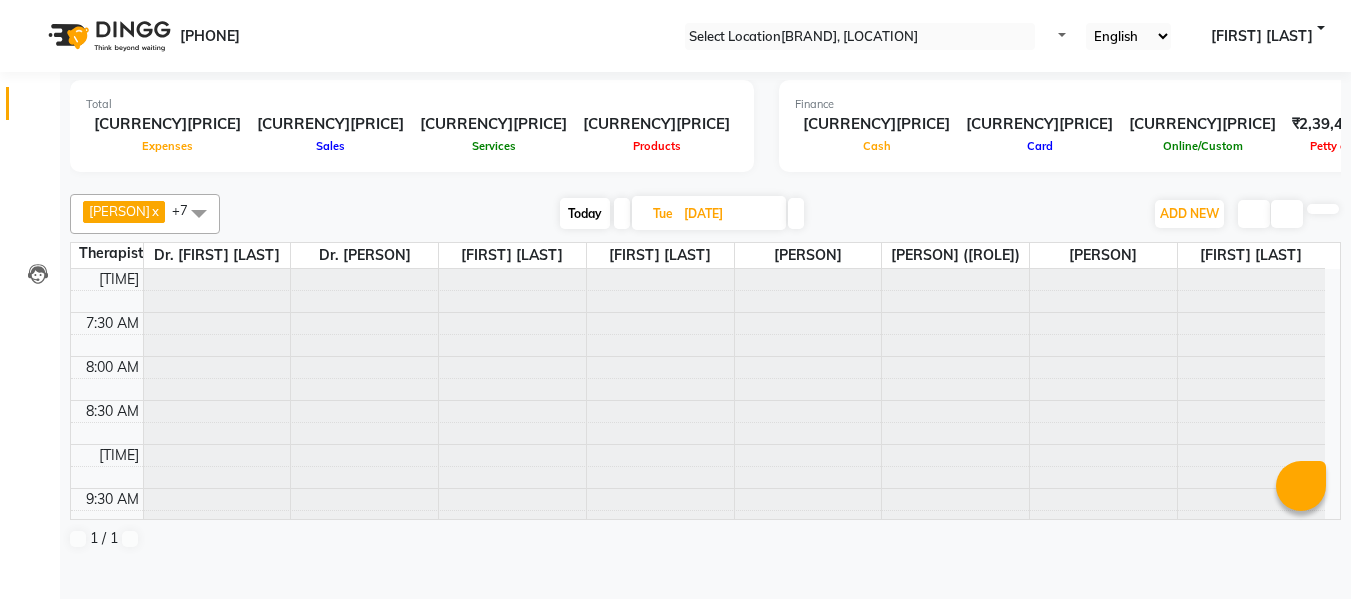 click at bounding box center (653, 213) 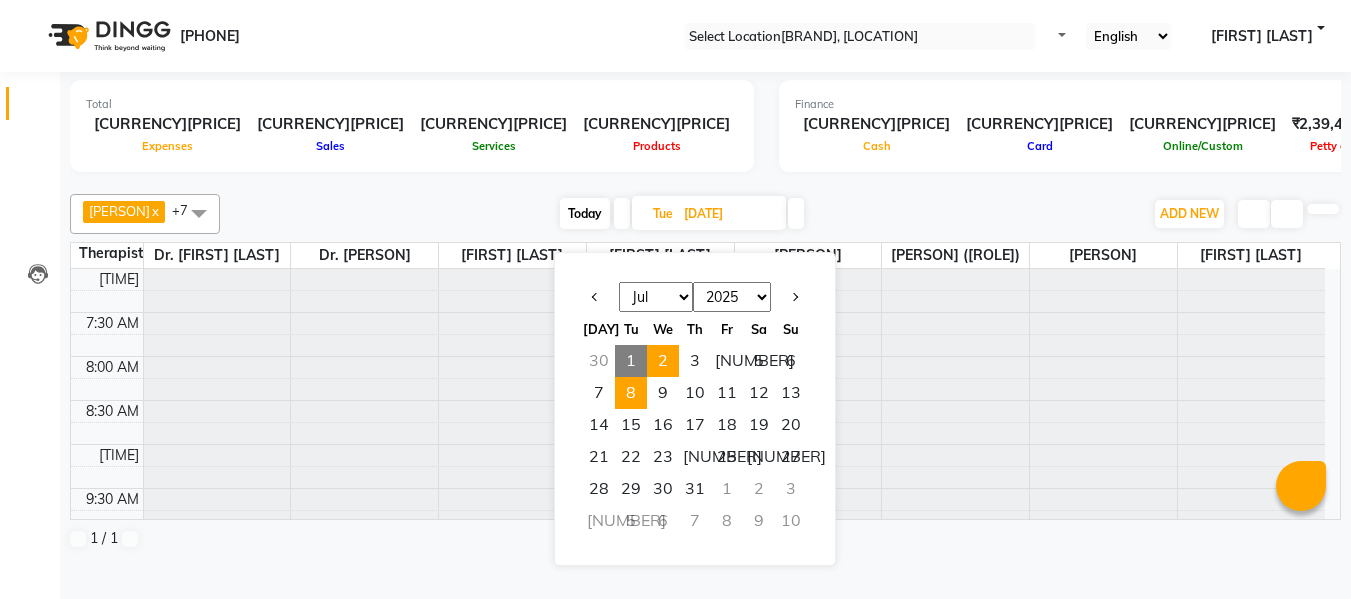 click on "2" at bounding box center [663, 361] 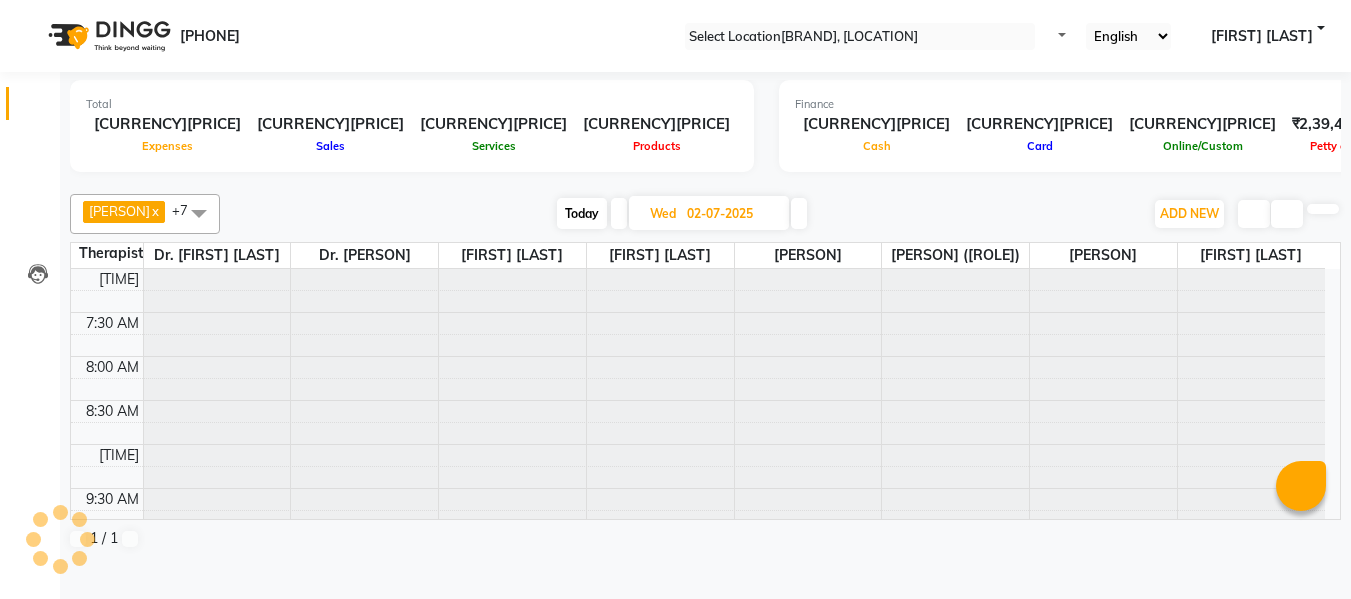 scroll, scrollTop: 529, scrollLeft: 0, axis: vertical 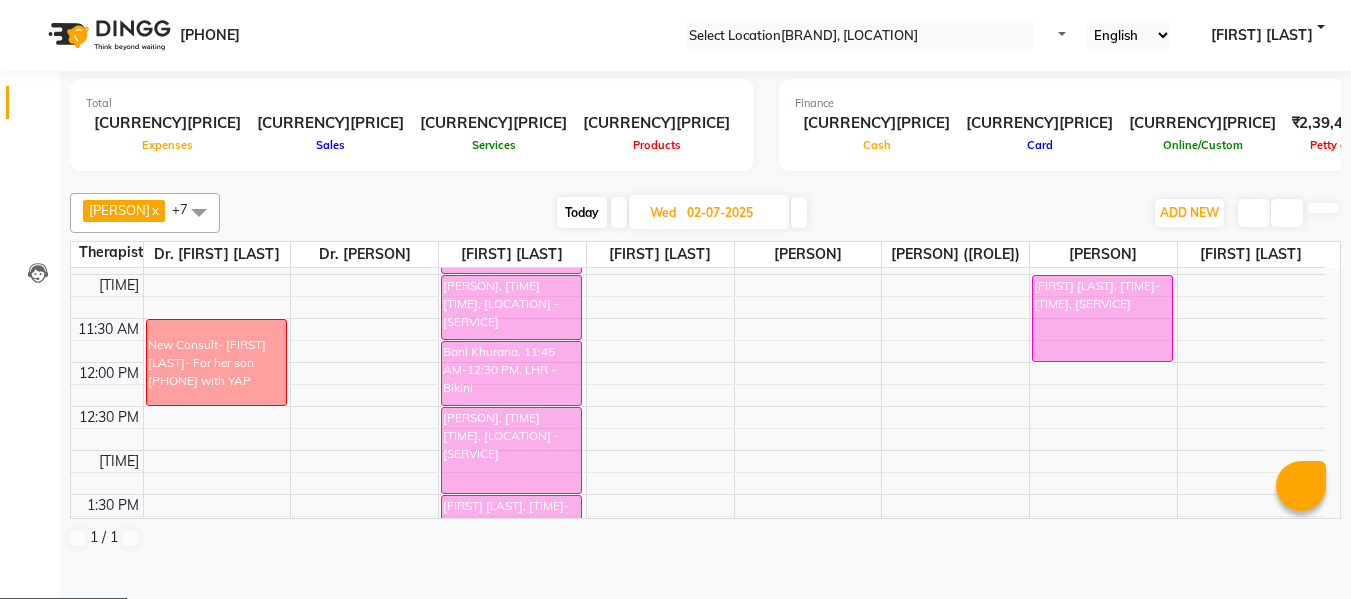 click on "Delete Block Time" at bounding box center (63, 611) 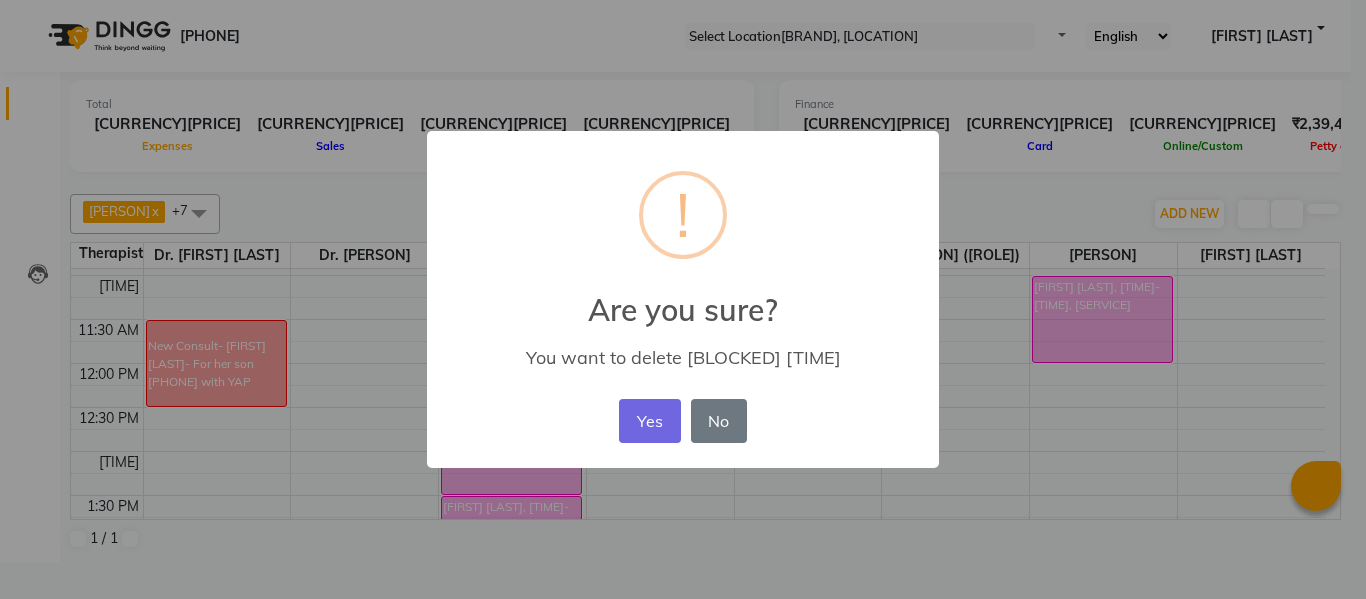 type 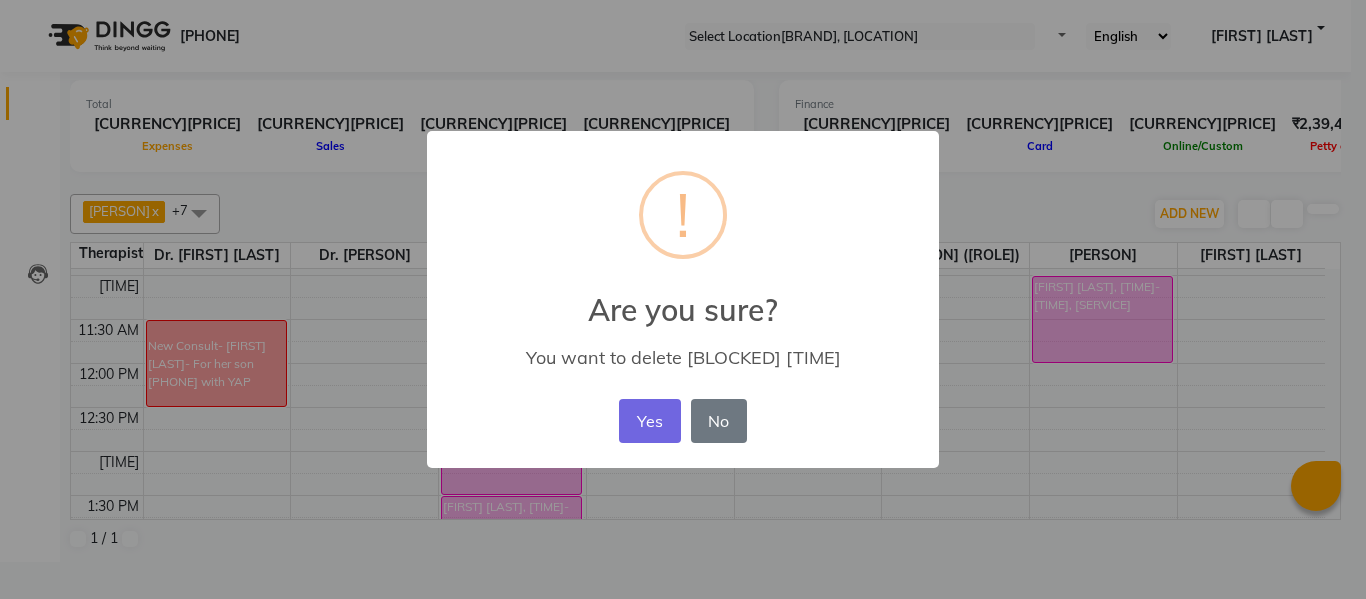 click on "Yes" at bounding box center [649, 421] 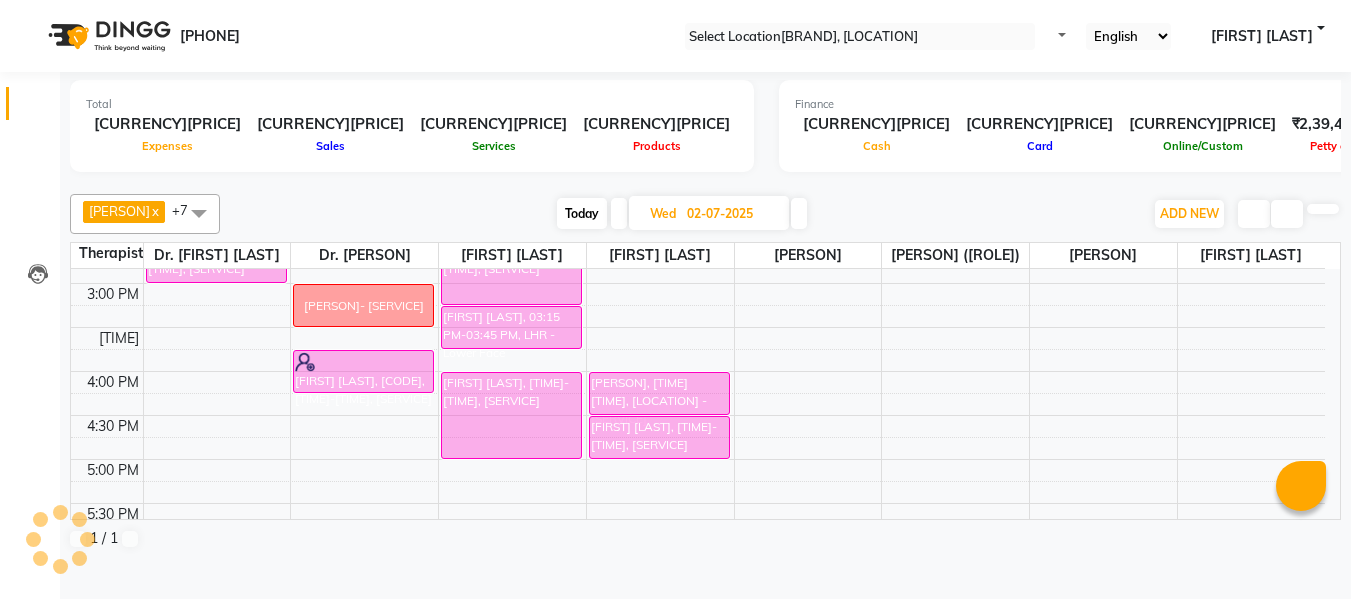 scroll, scrollTop: 701, scrollLeft: 0, axis: vertical 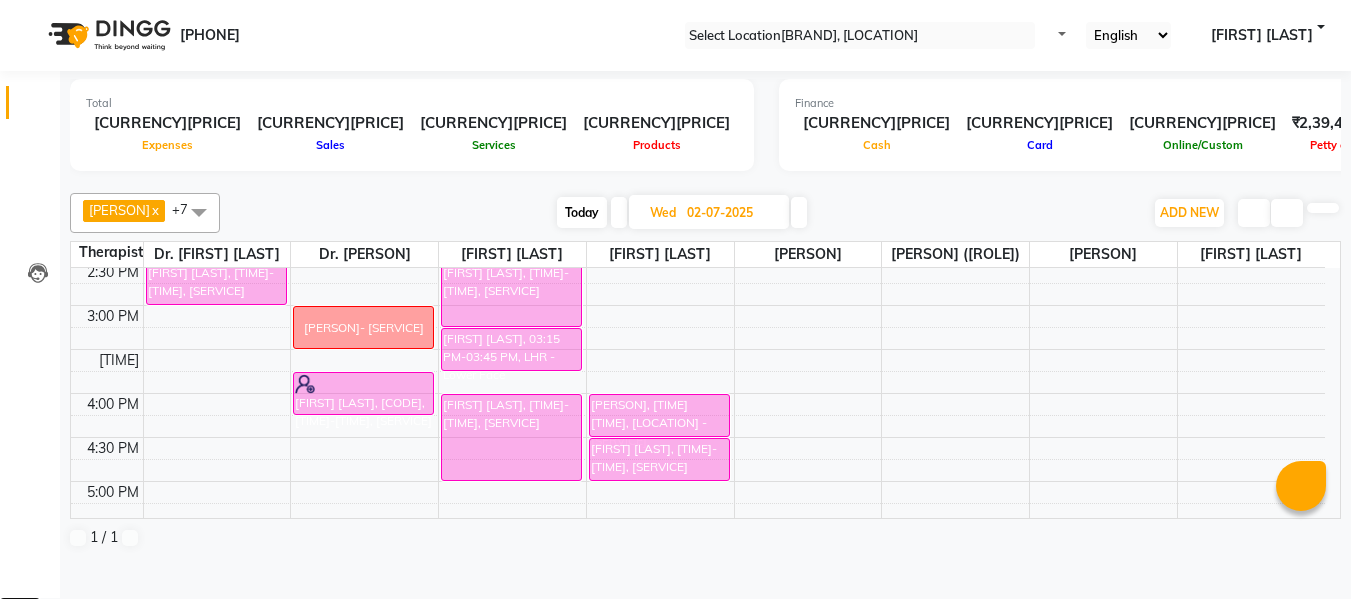 click on "Edit" at bounding box center (20, 611) 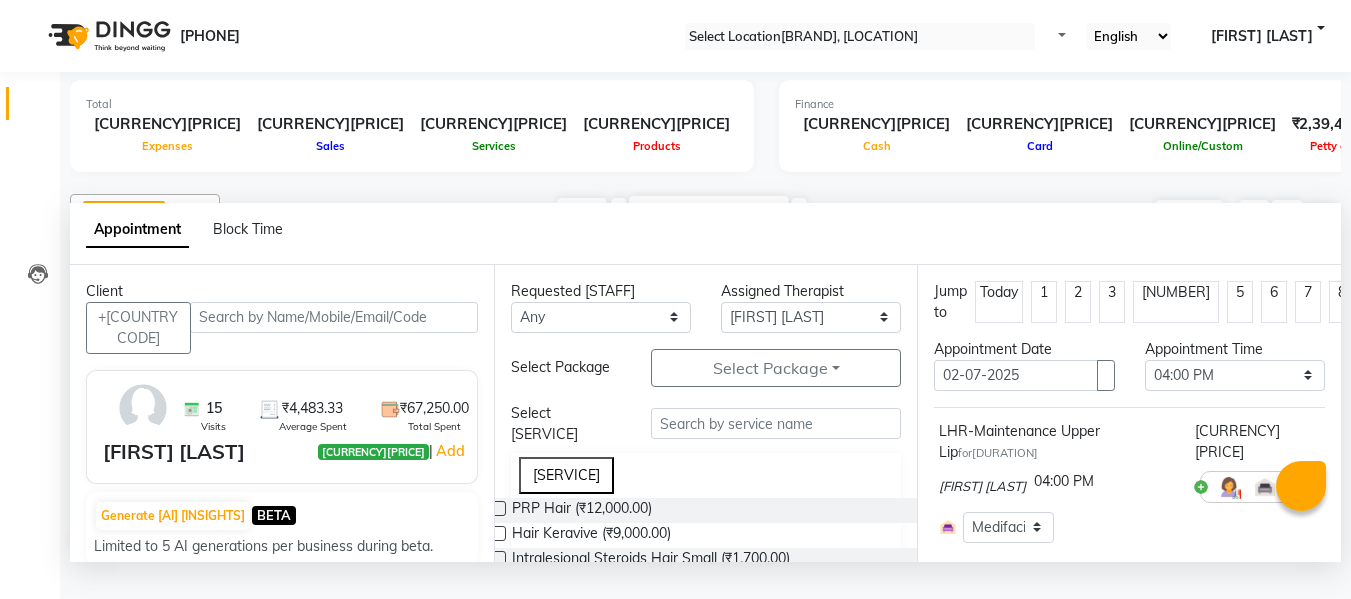 scroll, scrollTop: 529, scrollLeft: 0, axis: vertical 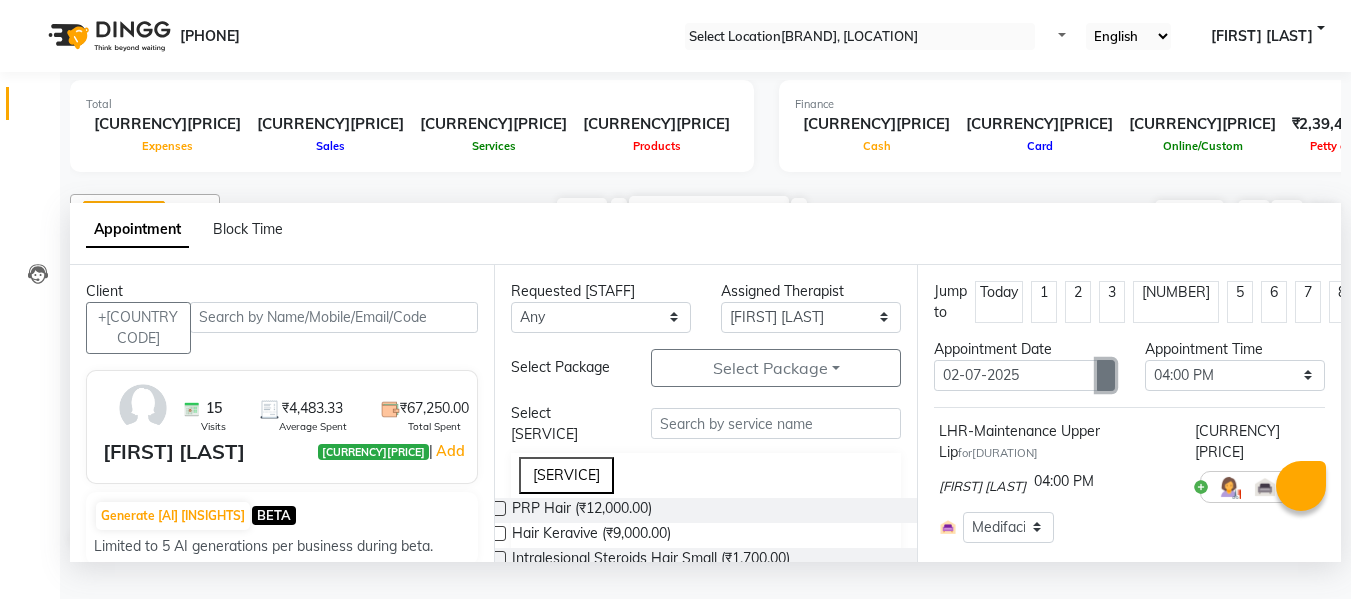 click at bounding box center (1106, 375) 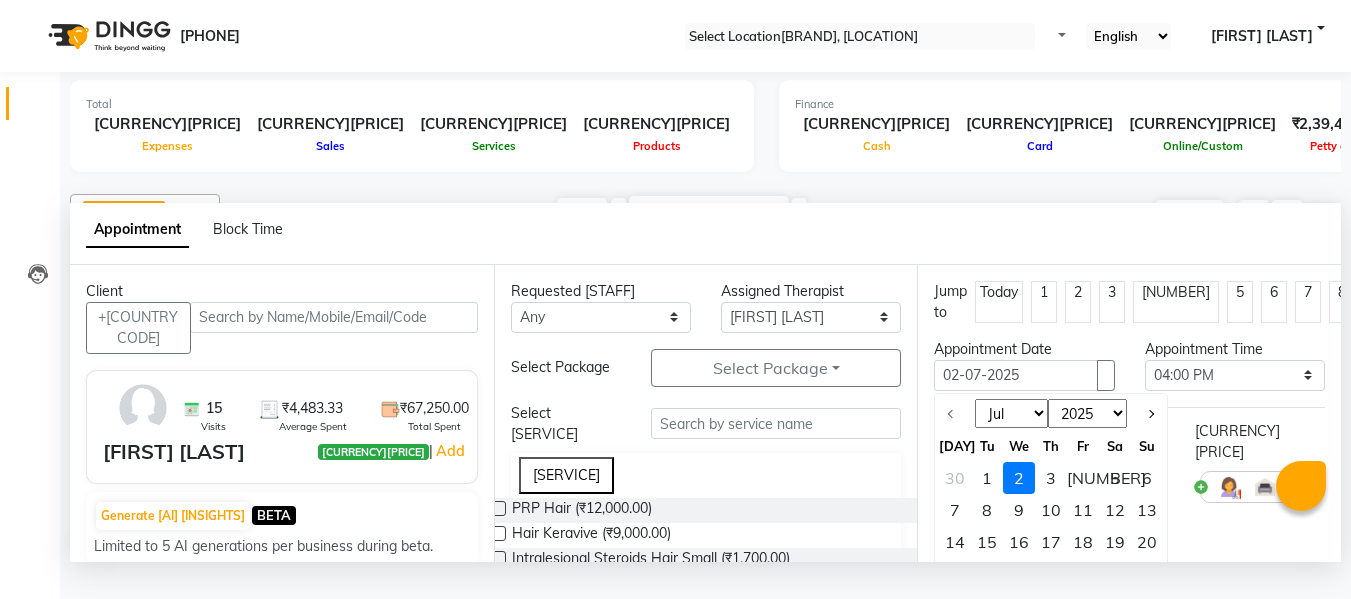 click on "8" at bounding box center [987, 510] 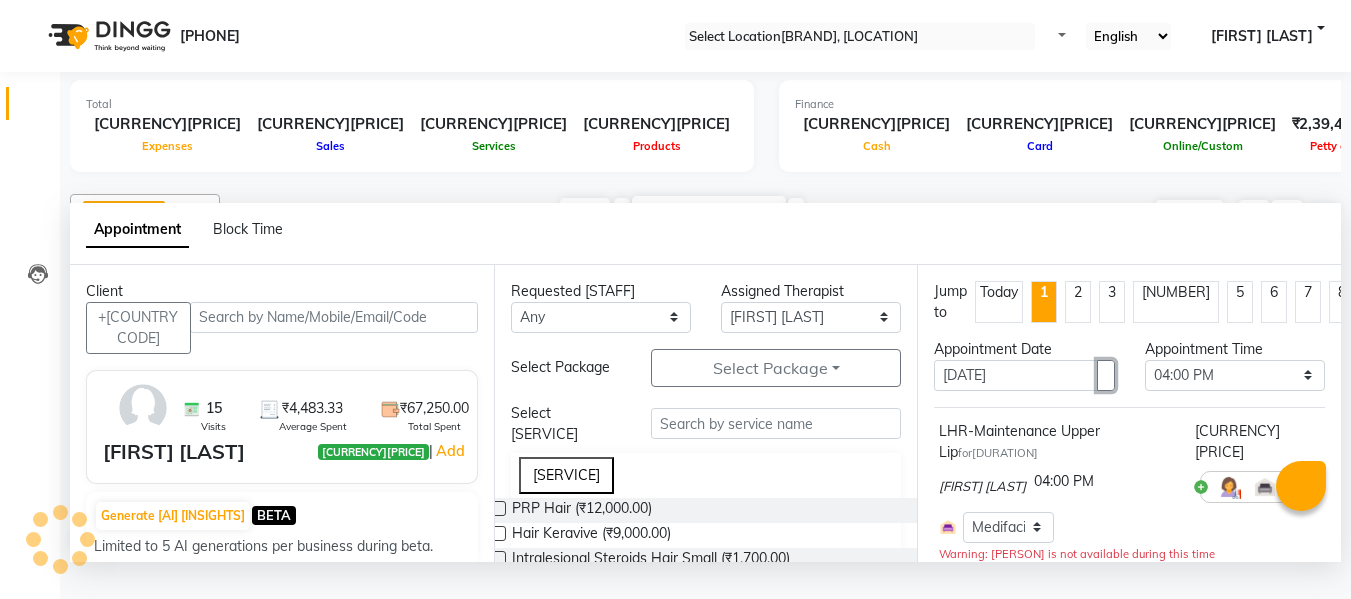 scroll, scrollTop: 529, scrollLeft: 0, axis: vertical 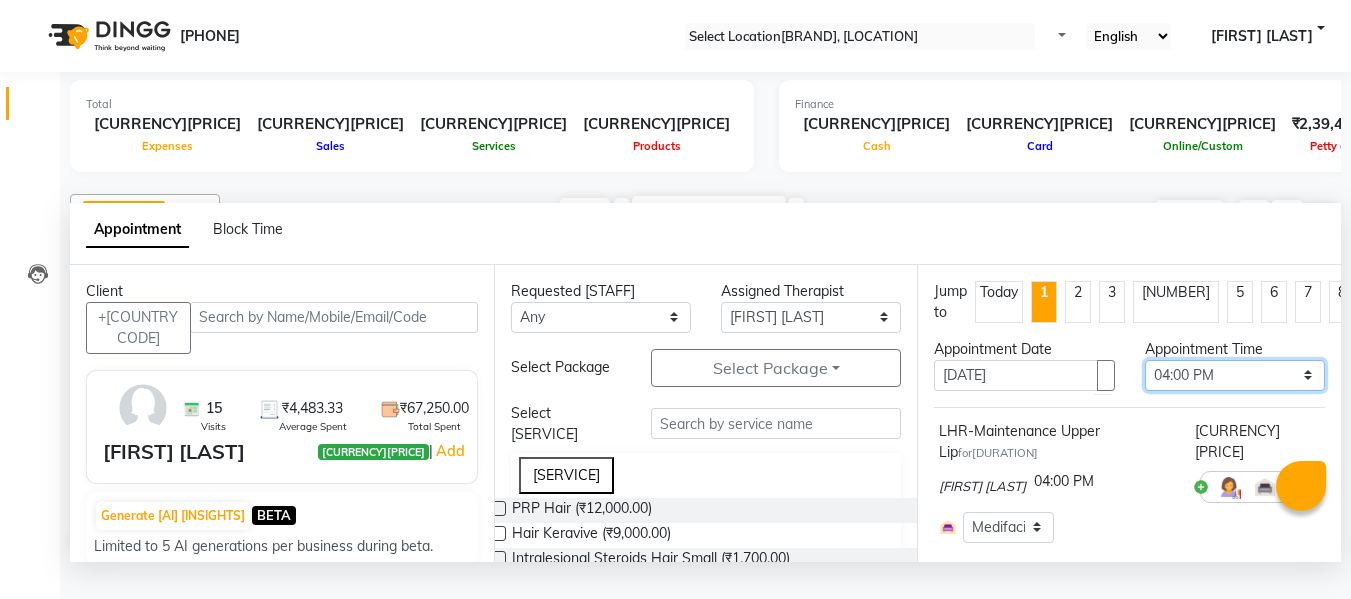 click on "Select [TIME] [TIME] [TIME] [TIME] [TIME] [TIME] [TIME] [TIME] [TIME] [TIME] [TIME] [TIME] [TIME] [TIME] [TIME] [TIME] [TIME] [TIME] [TIME] [TIME] [TIME] [TIME] [TIME] [TIME] [TIME] [TIME] [TIME] [TIME] [TIME] [TIME] [TIME] [TIME] [TIME] [TIME] [TIME] [TIME] [TIME] [TIME] [TIME] [TIME] [TIME] [TIME] [TIME] [TIME] [TIME] [TIME] [TIME] [TIME]" at bounding box center [1235, 375] 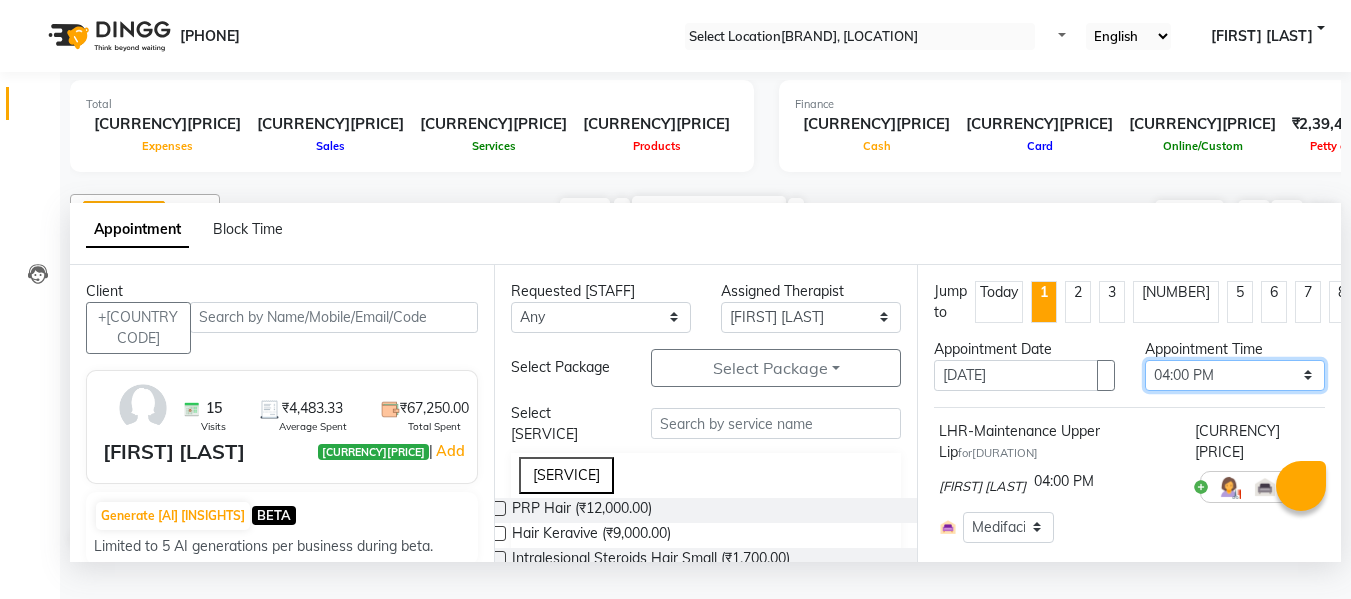 select on "930" 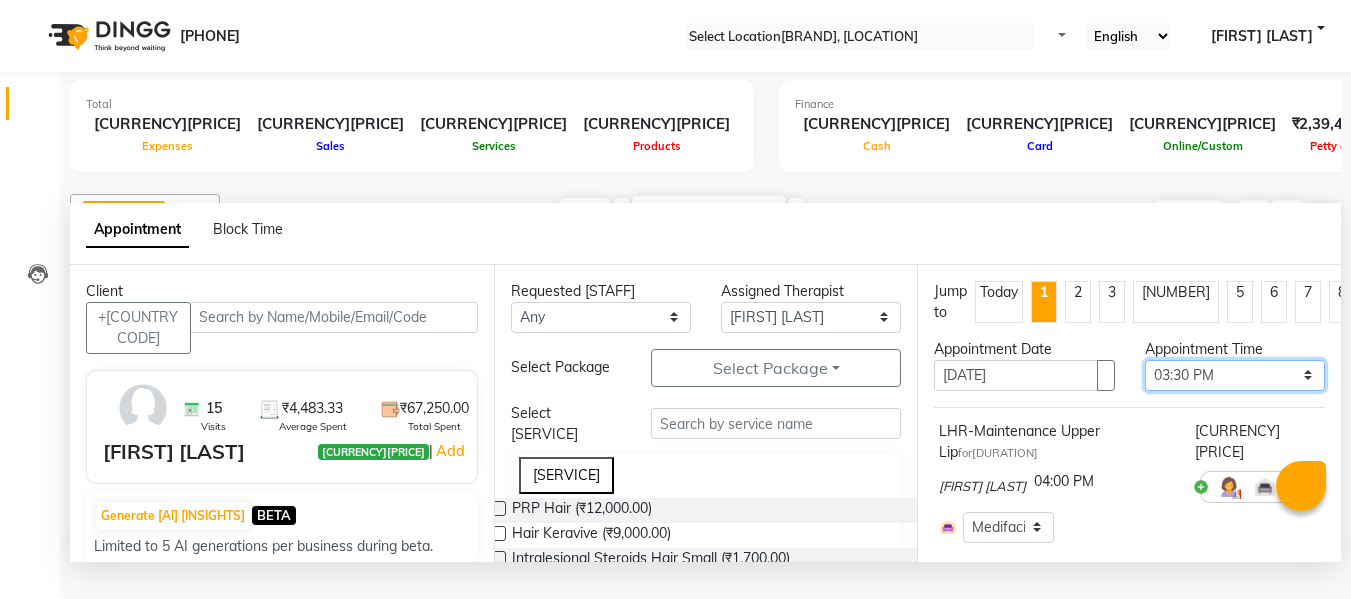 click on "Select [TIME] [TIME] [TIME] [TIME] [TIME] [TIME] [TIME] [TIME] [TIME] [TIME] [TIME] [TIME] [TIME] [TIME] [TIME] [TIME] [TIME] [TIME] [TIME] [TIME] [TIME] [TIME] [TIME] [TIME] [TIME] [TIME] [TIME] [TIME] [TIME] [TIME] [TIME] [TIME] [TIME] [TIME] [TIME] [TIME] [TIME] [TIME] [TIME] [TIME] [TIME] [TIME] [TIME] [TIME] [TIME] [TIME] [TIME] [TIME]" at bounding box center [1235, 375] 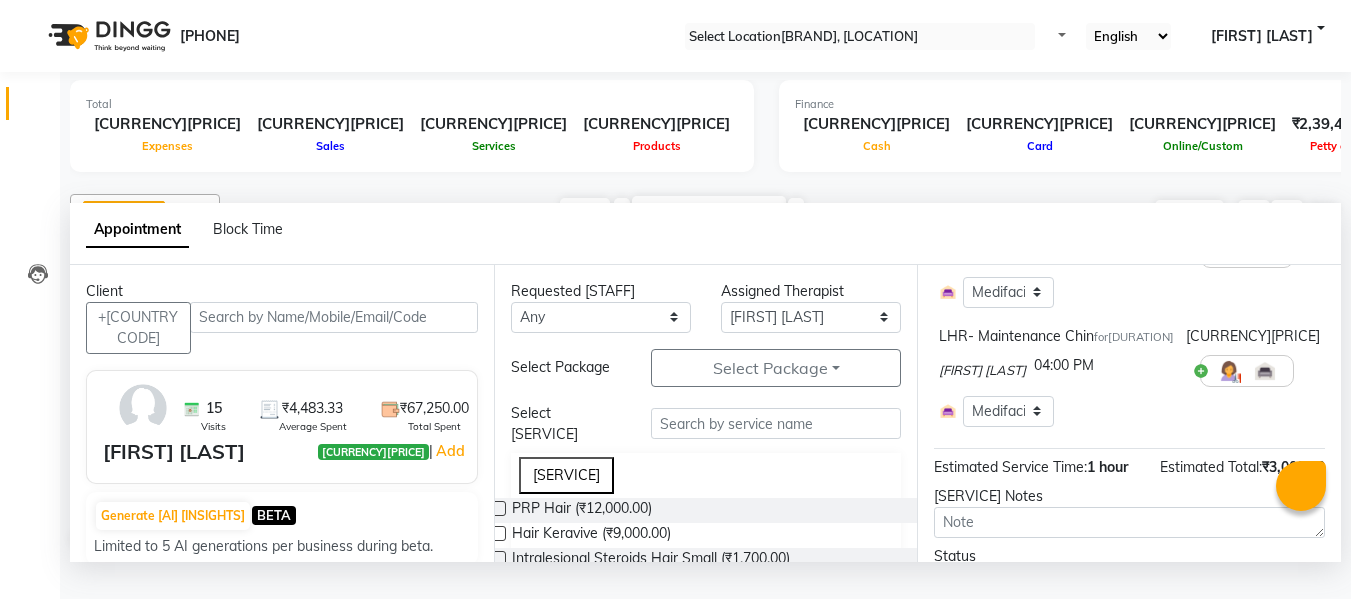scroll, scrollTop: 345, scrollLeft: 0, axis: vertical 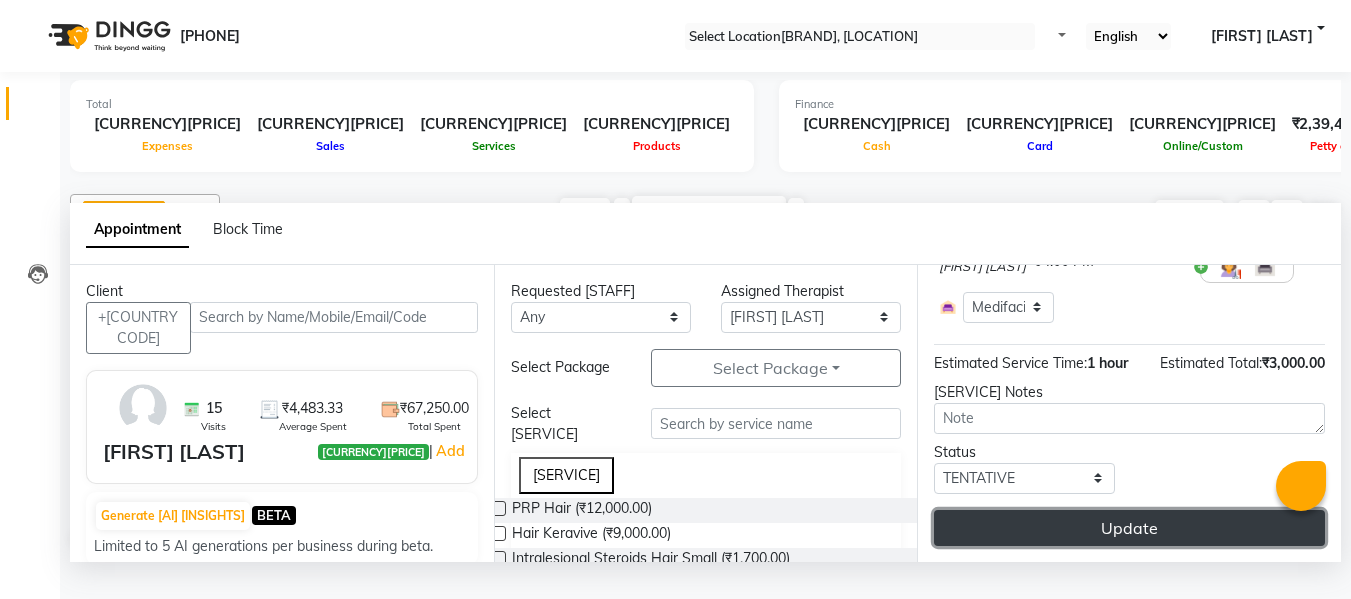 click on "Update" at bounding box center (1129, 528) 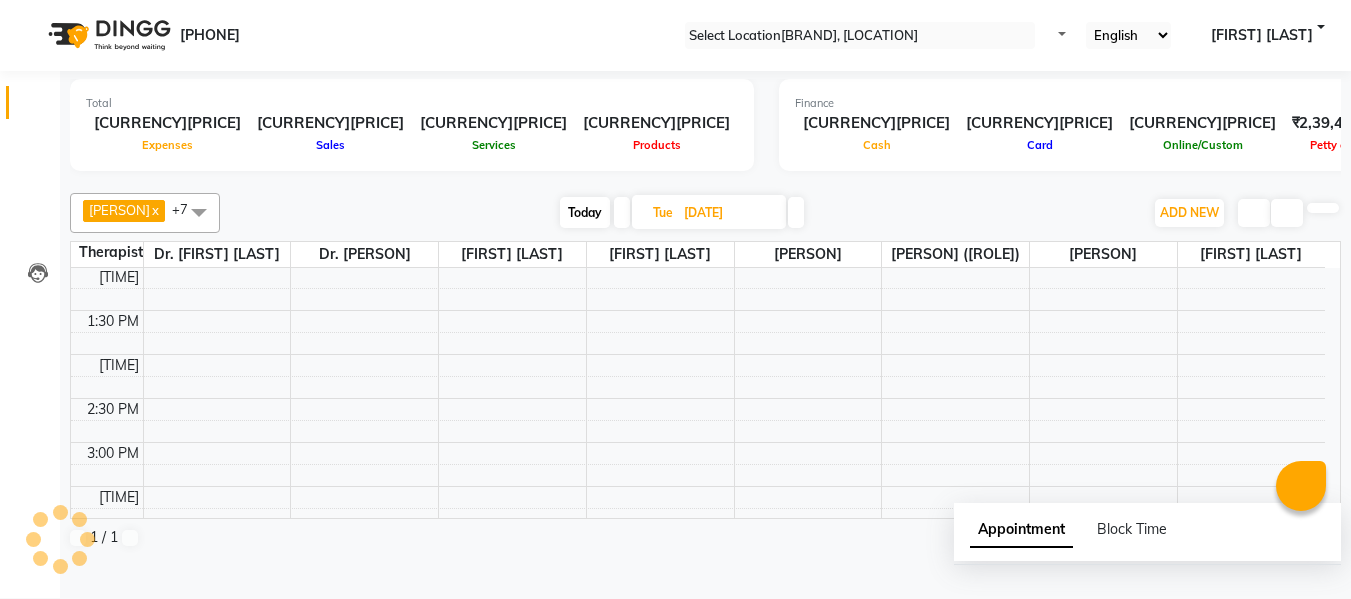scroll, scrollTop: 0, scrollLeft: 0, axis: both 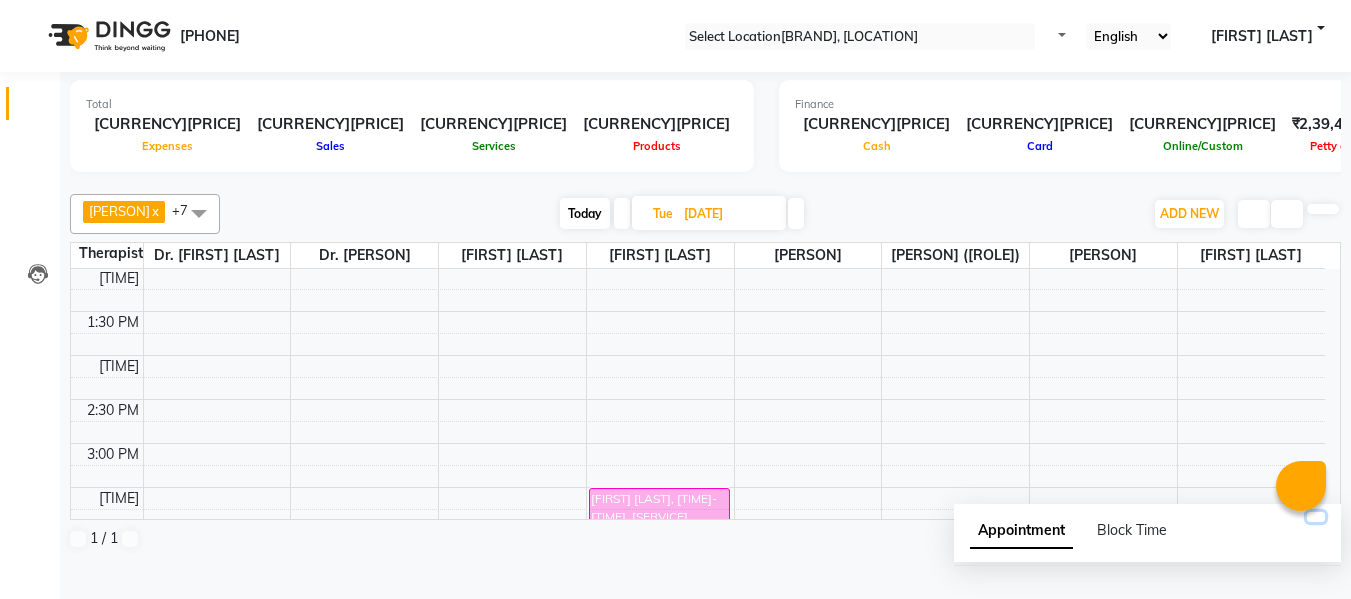 click at bounding box center [1316, 517] 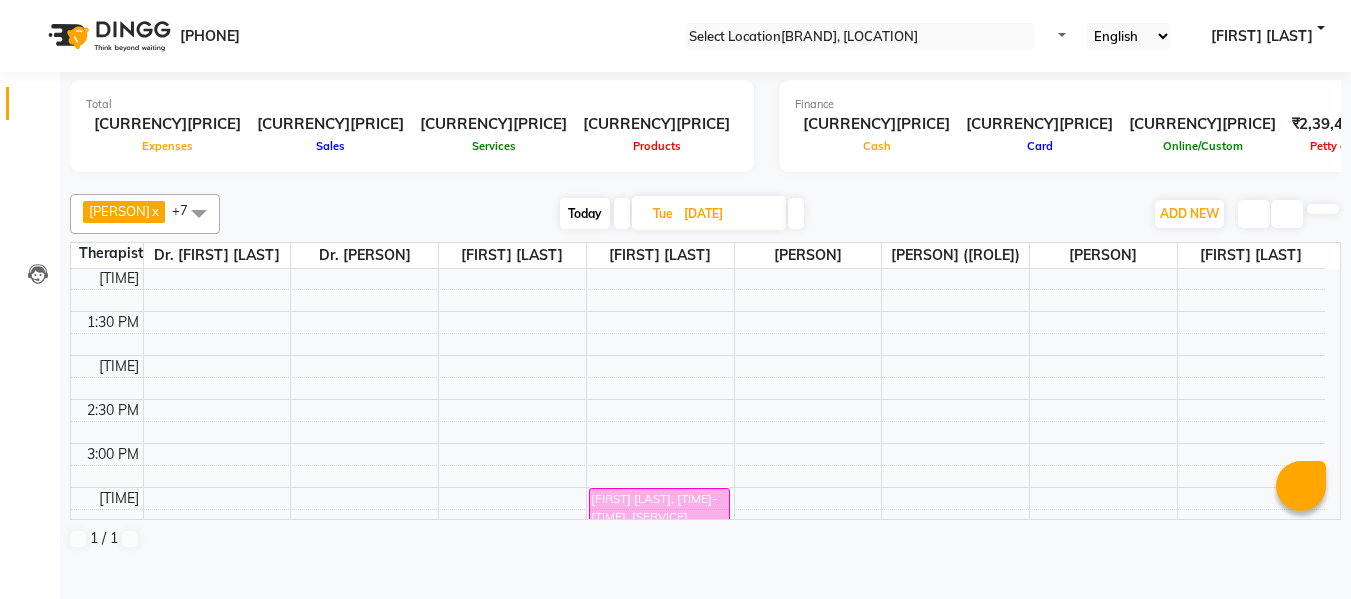 click on "Today" at bounding box center [585, 213] 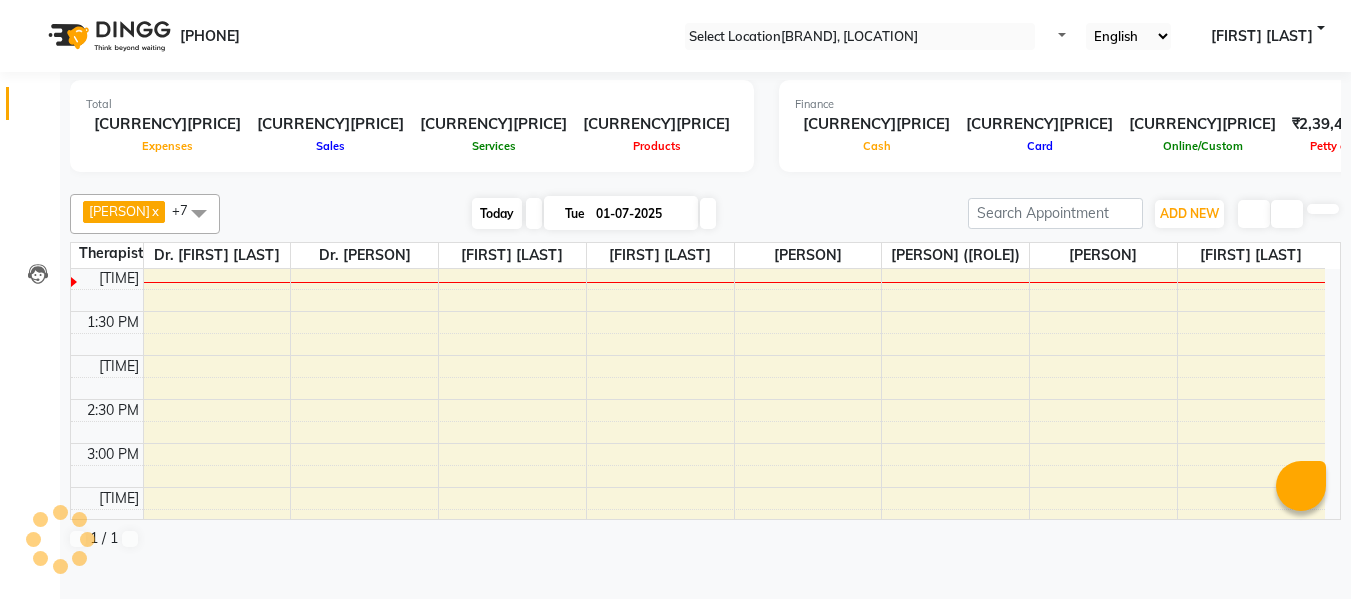 scroll, scrollTop: 529, scrollLeft: 0, axis: vertical 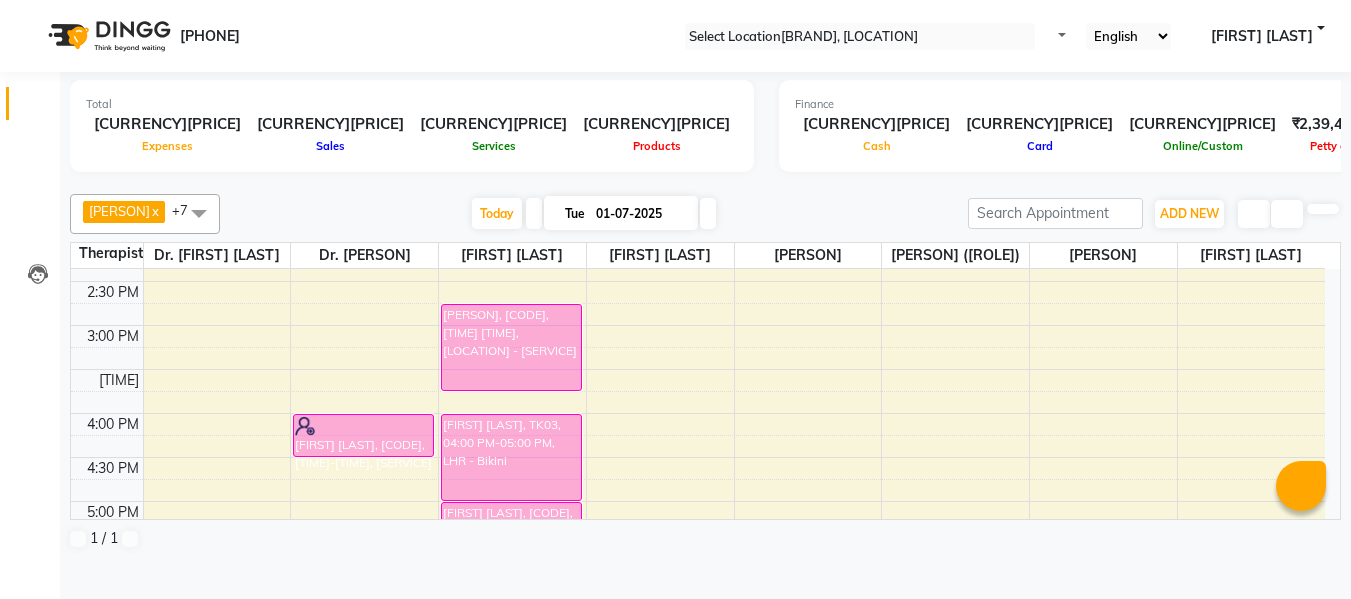 click at bounding box center (708, 213) 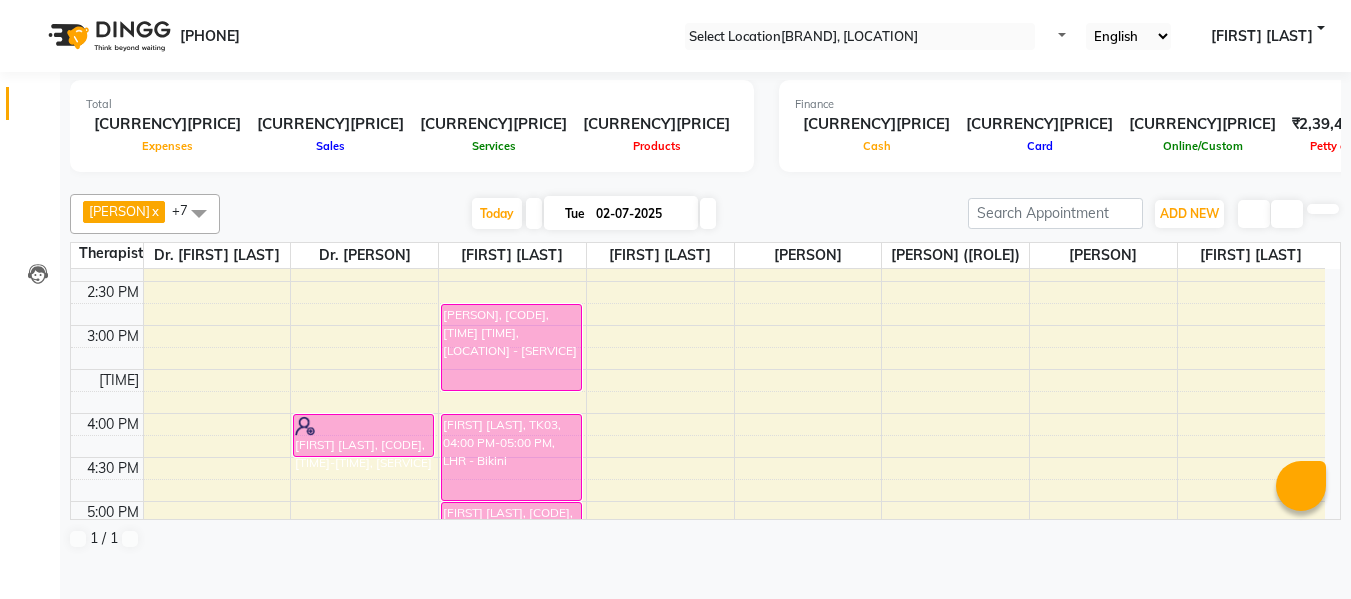 scroll, scrollTop: 529, scrollLeft: 0, axis: vertical 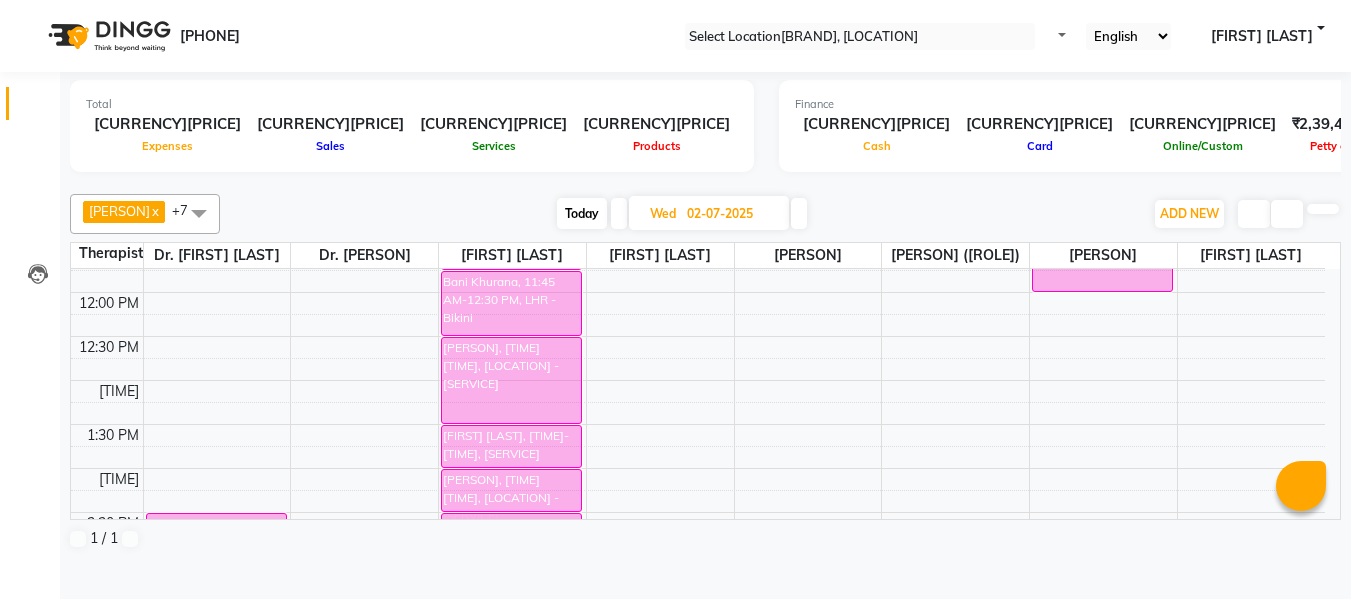 click at bounding box center (799, 213) 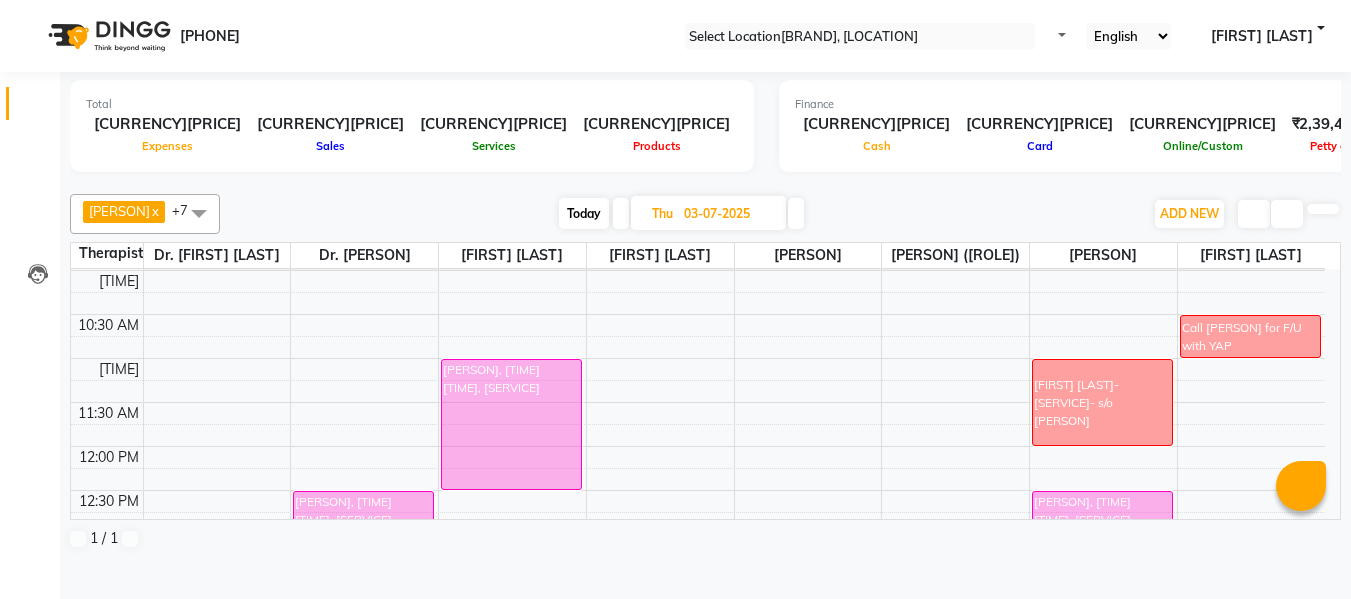scroll, scrollTop: 250, scrollLeft: 0, axis: vertical 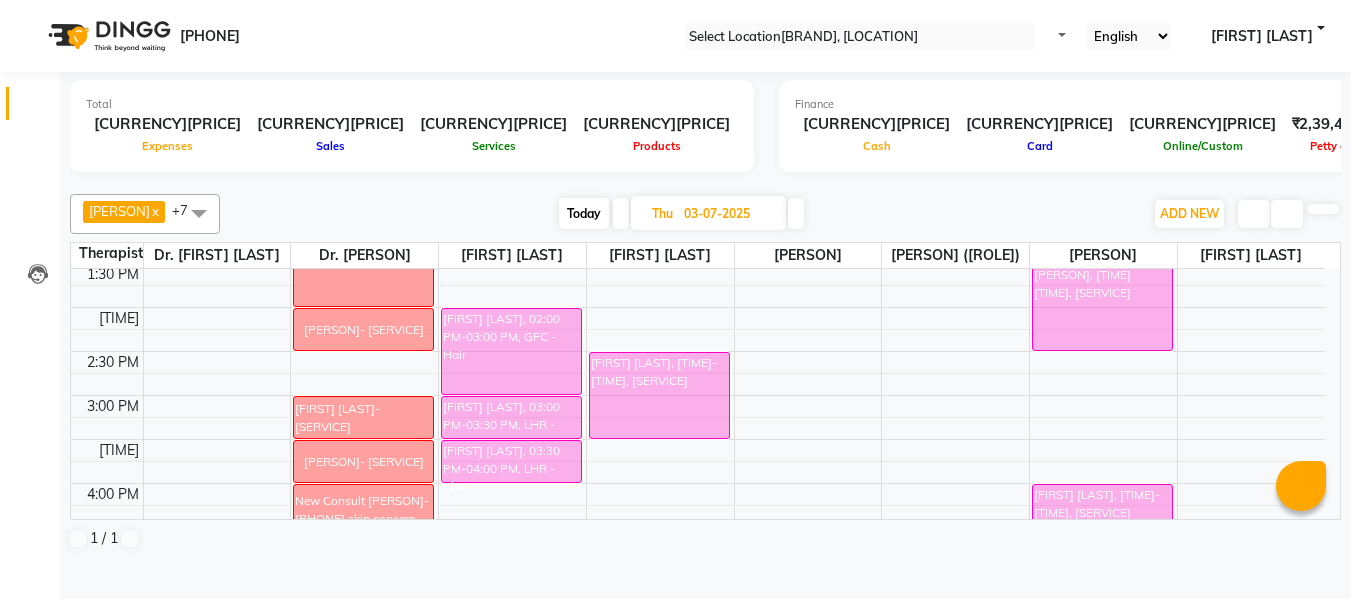 click on "Thu" at bounding box center [662, 213] 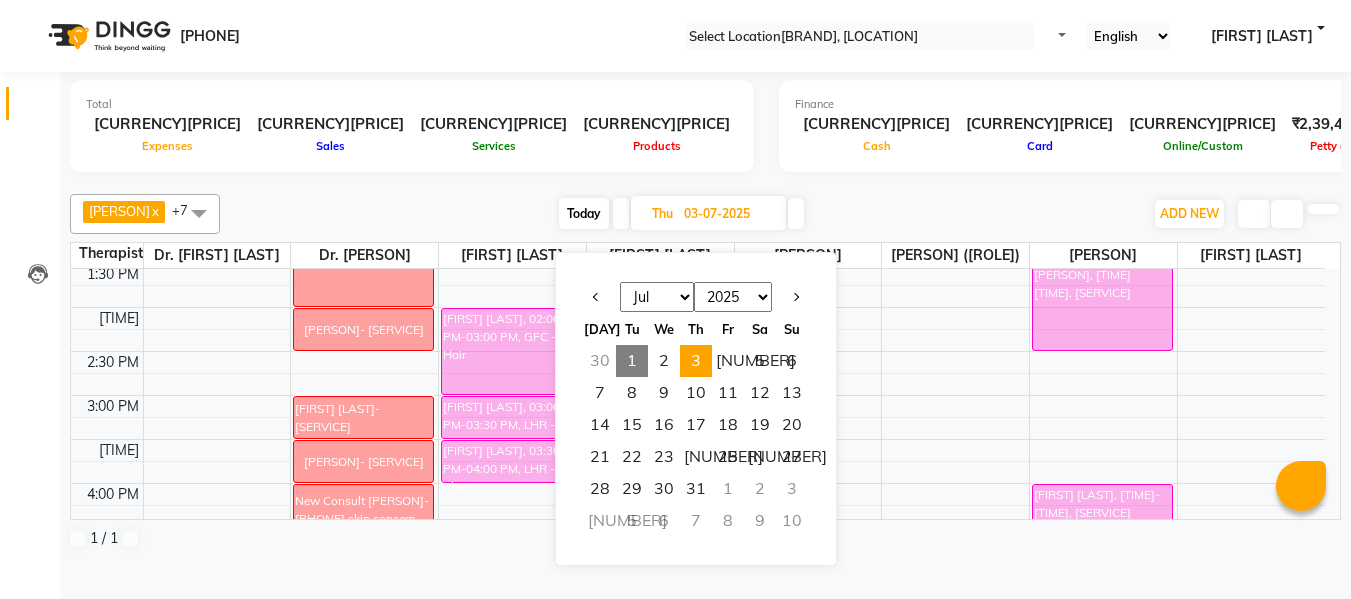 click on "Jan Feb Mar Apr May Jun Jul Aug Sep Oct Nov Dec" at bounding box center (657, 297) 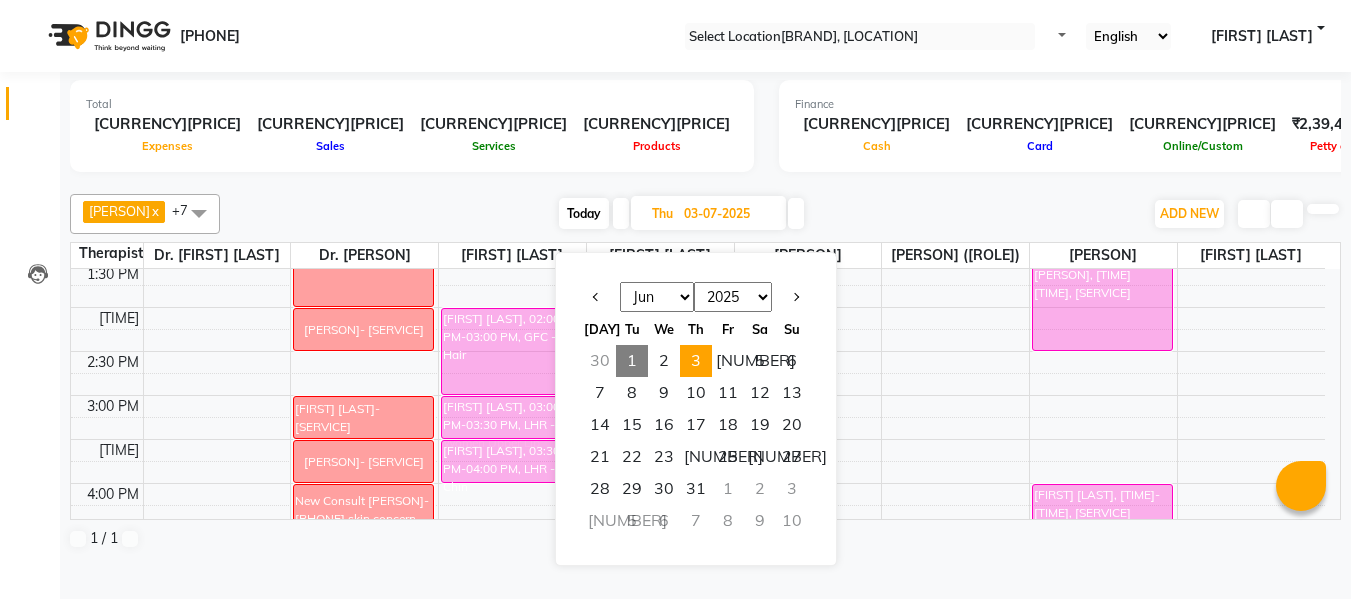click on "Jan Feb Mar Apr May Jun Jul Aug Sep Oct Nov Dec" at bounding box center [657, 297] 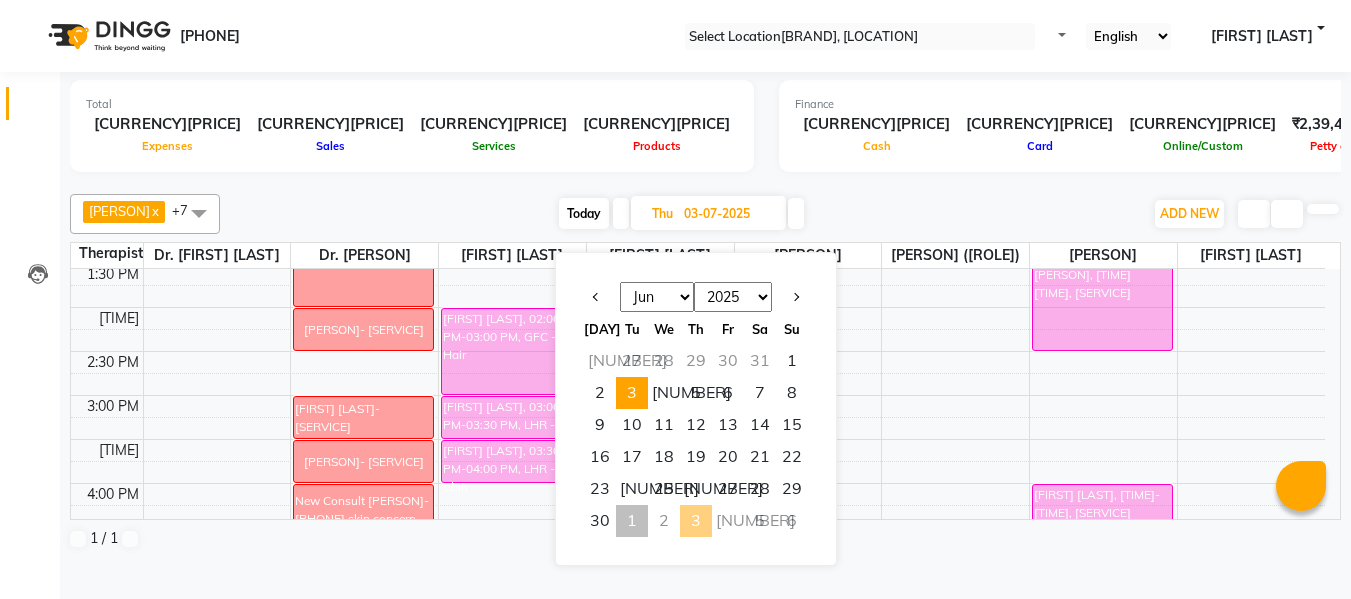 click on "3" at bounding box center (632, 393) 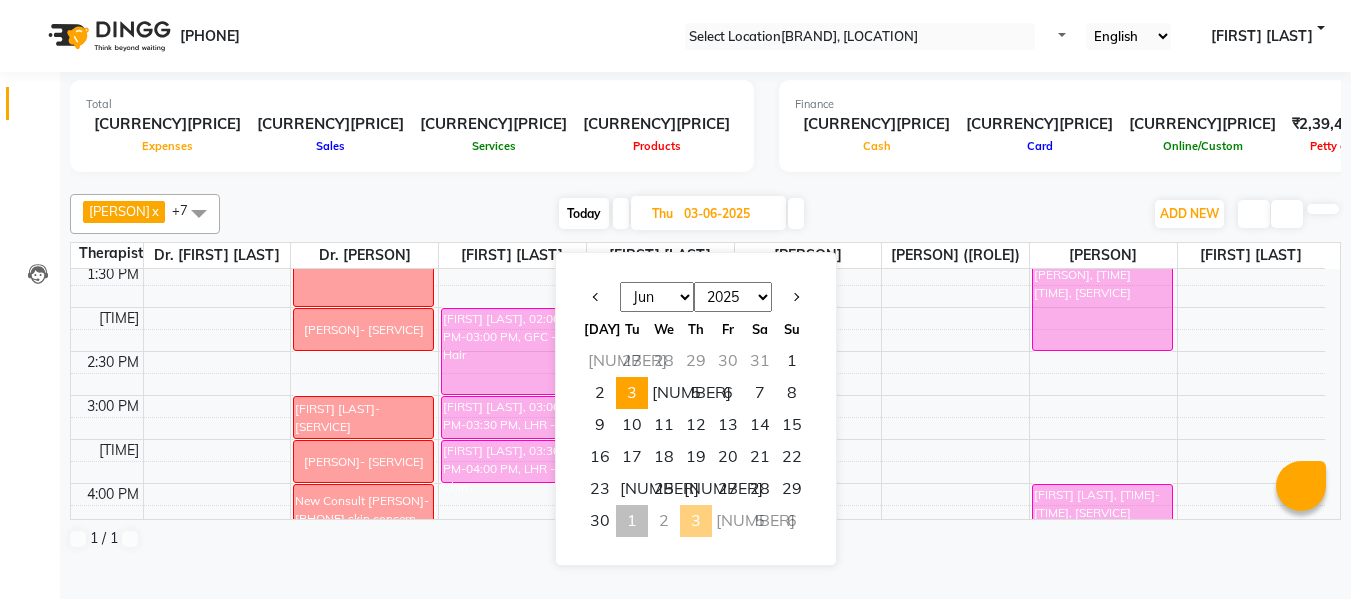 scroll, scrollTop: 529, scrollLeft: 0, axis: vertical 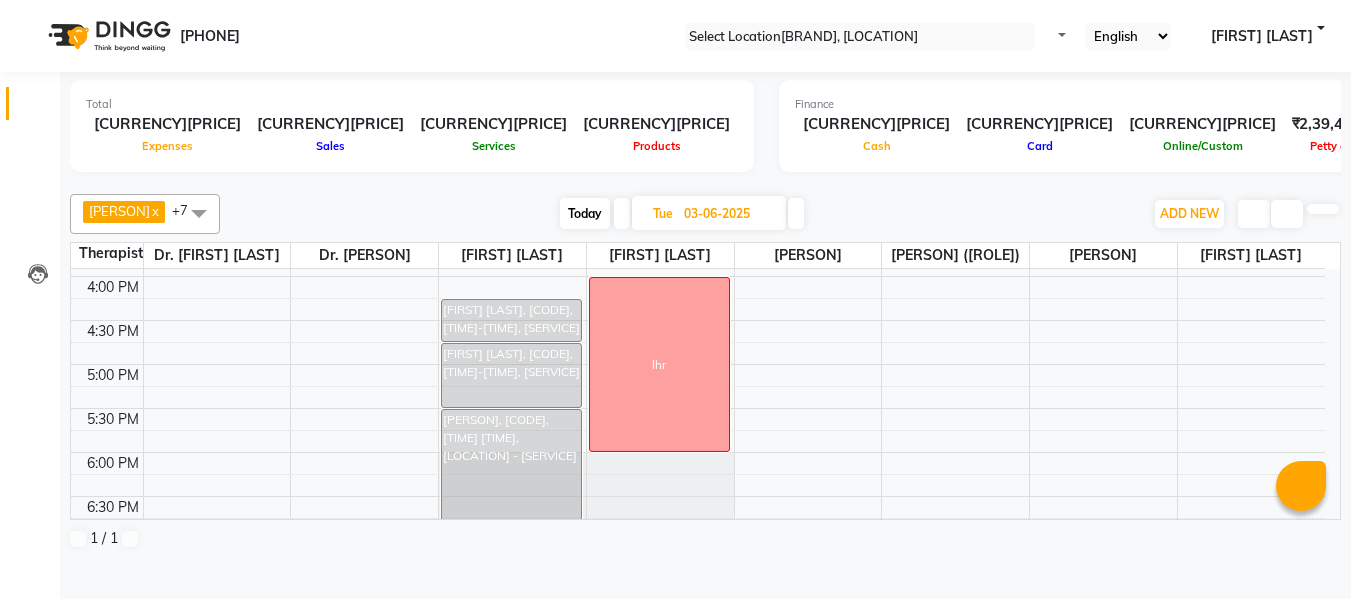 click at bounding box center [653, 213] 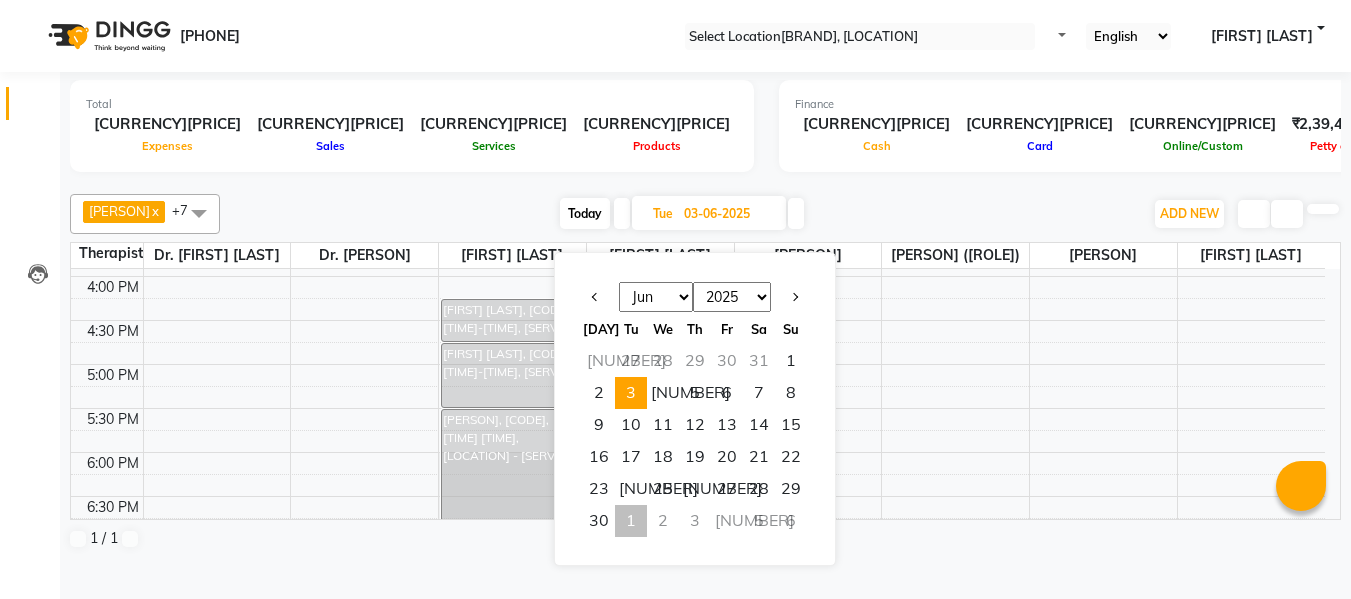 click on "Jan Feb Mar Apr May Jun Jul Aug Sep Oct Nov Dec" at bounding box center (656, 297) 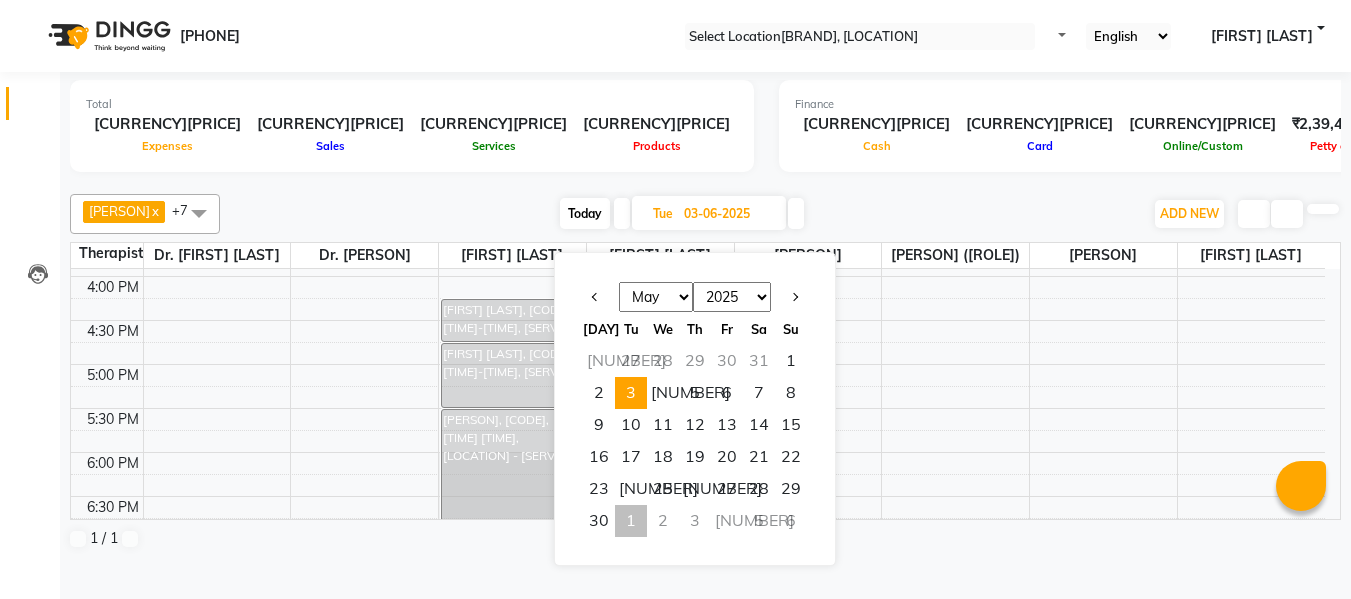 click on "Jan Feb Mar Apr May Jun Jul Aug Sep Oct Nov Dec" at bounding box center [656, 297] 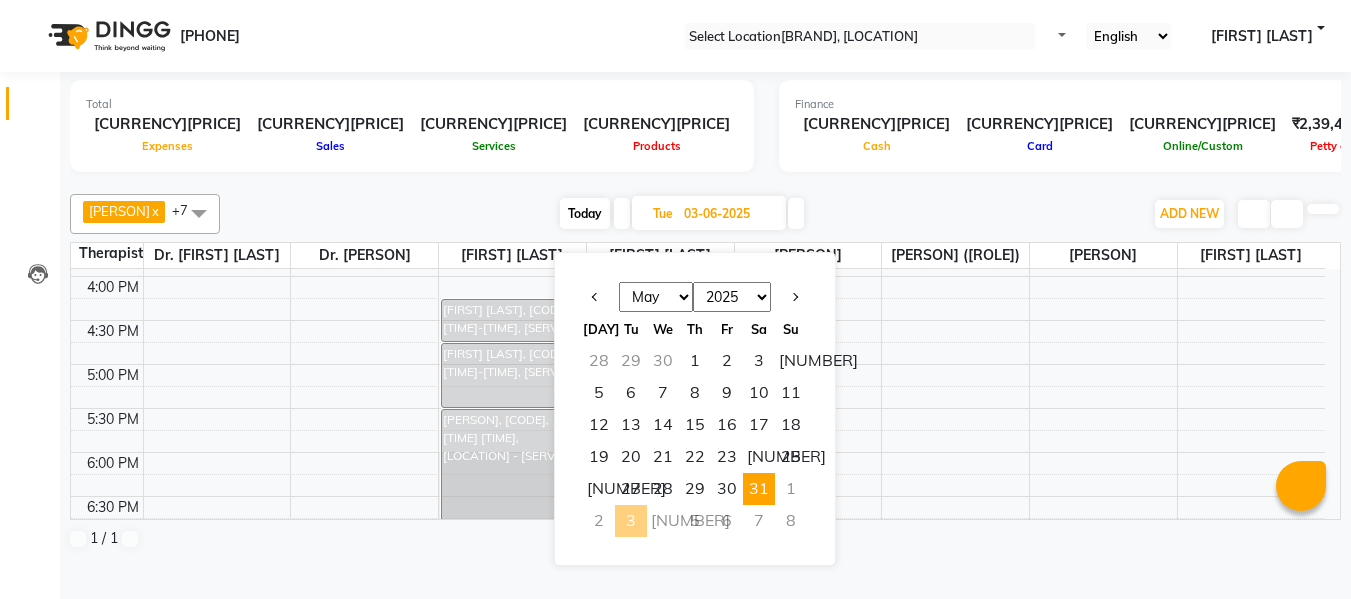 click on "31" at bounding box center (759, 489) 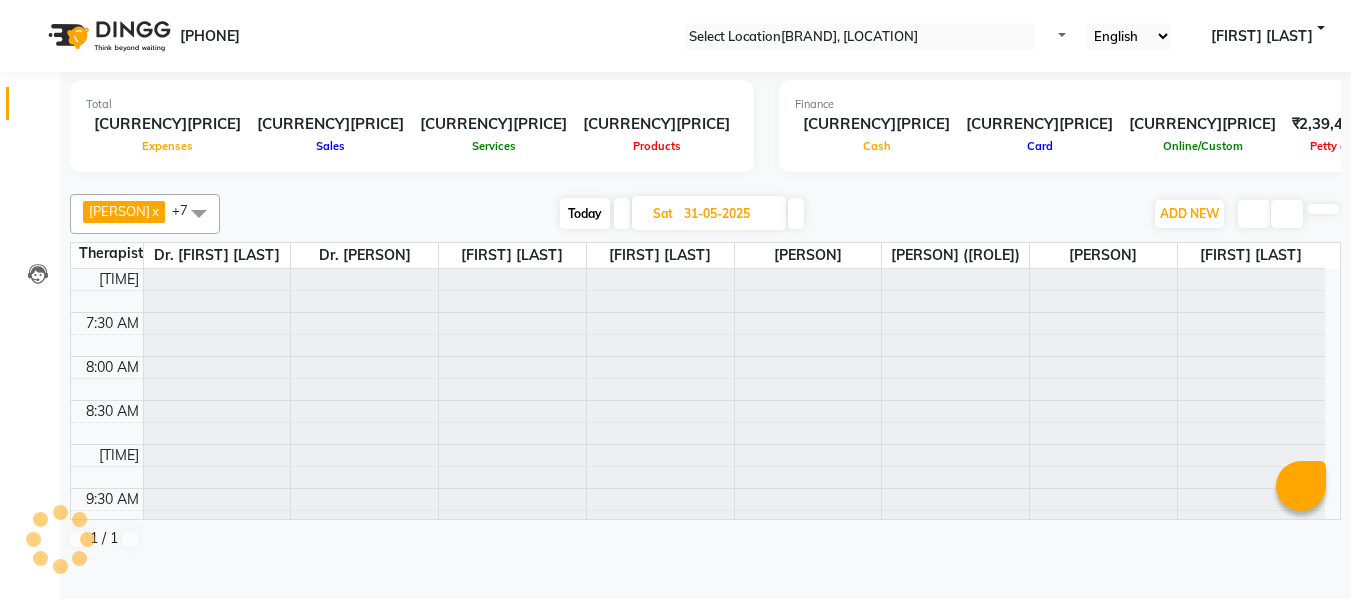 scroll, scrollTop: 529, scrollLeft: 0, axis: vertical 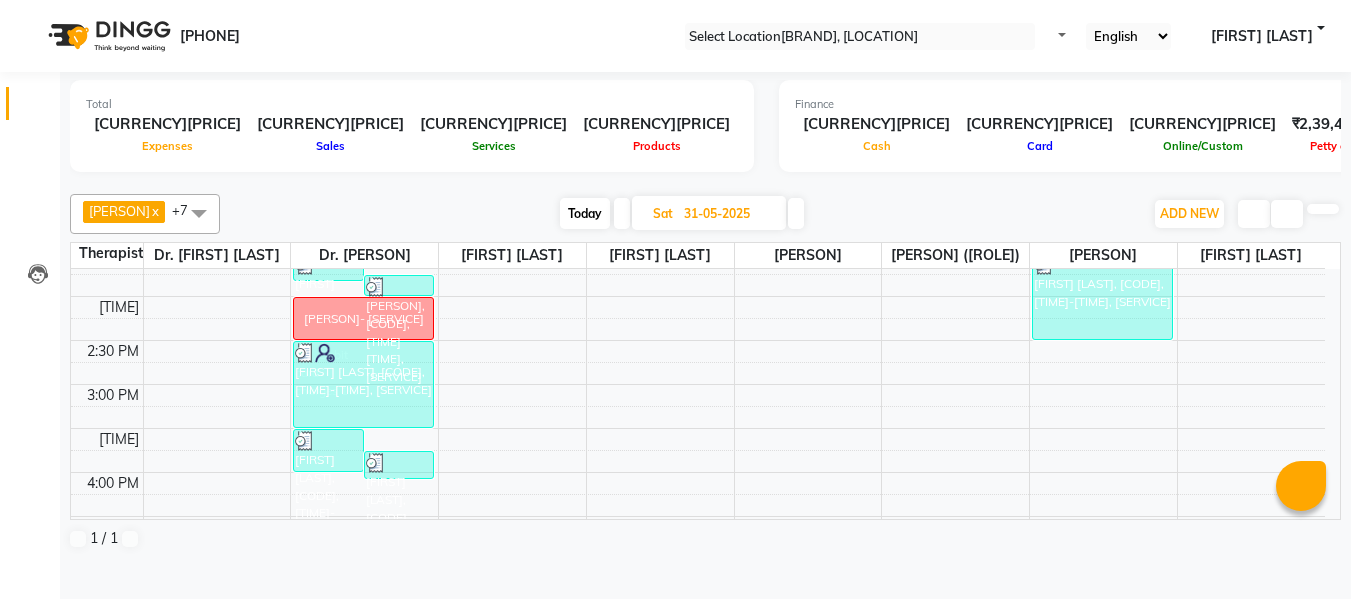 click at bounding box center [796, 213] 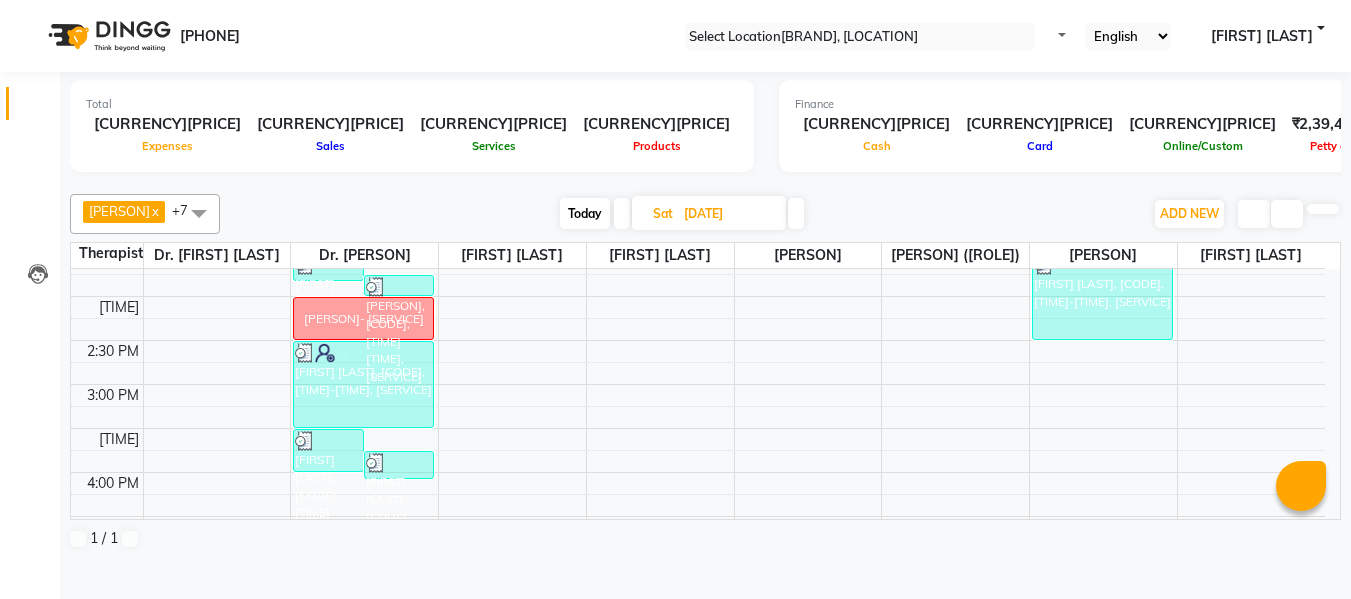 scroll, scrollTop: 0, scrollLeft: 0, axis: both 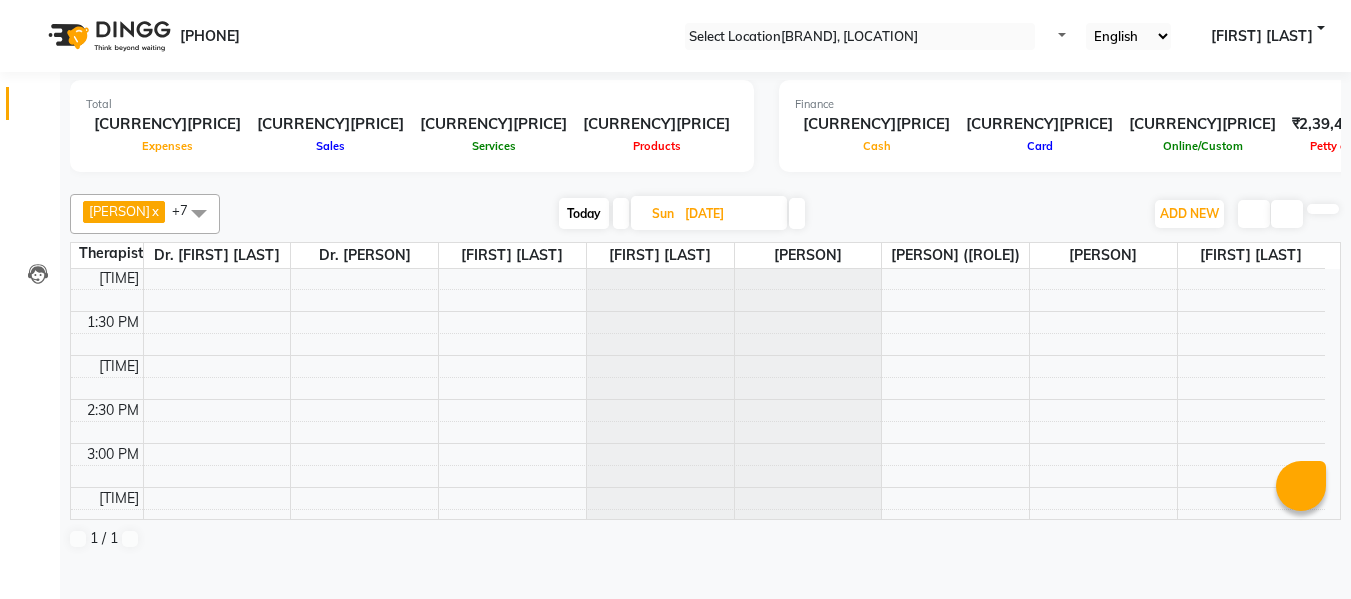 click at bounding box center [797, 213] 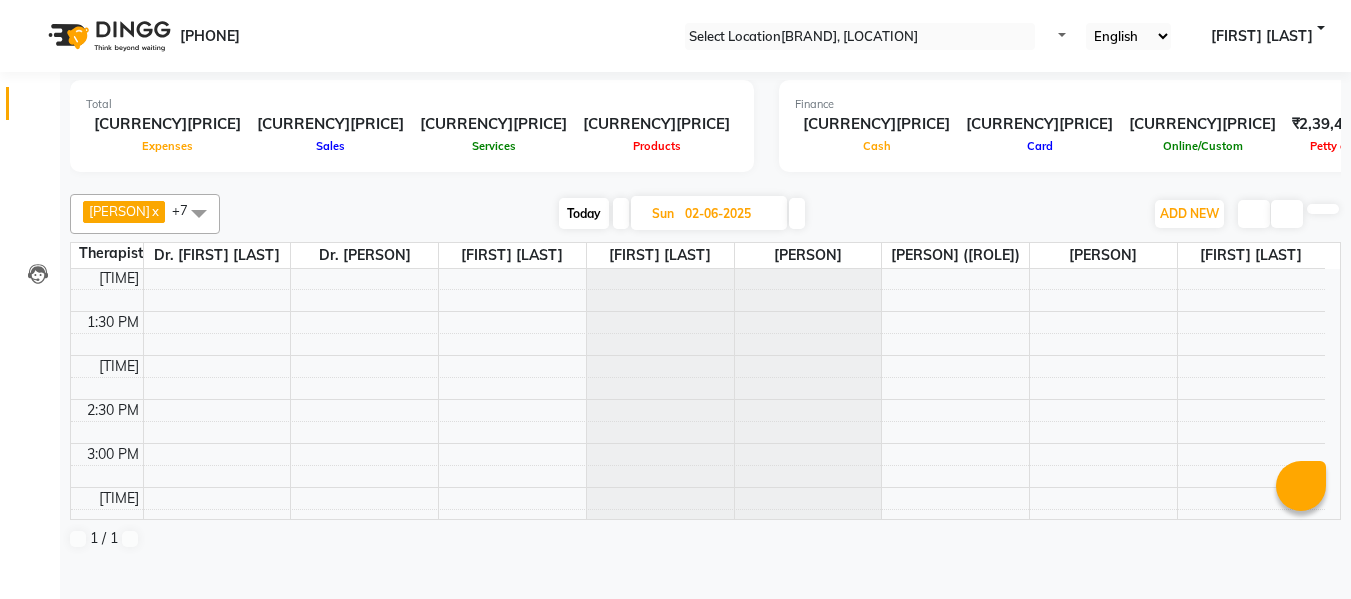 scroll, scrollTop: 529, scrollLeft: 0, axis: vertical 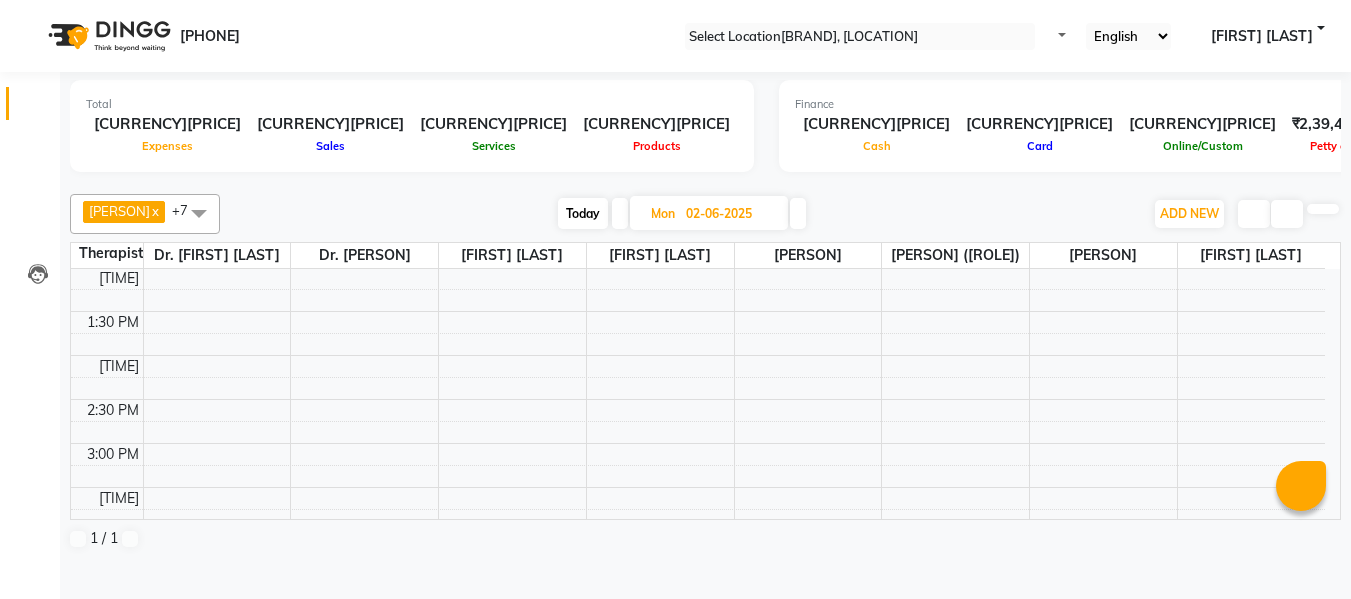 click at bounding box center [798, 213] 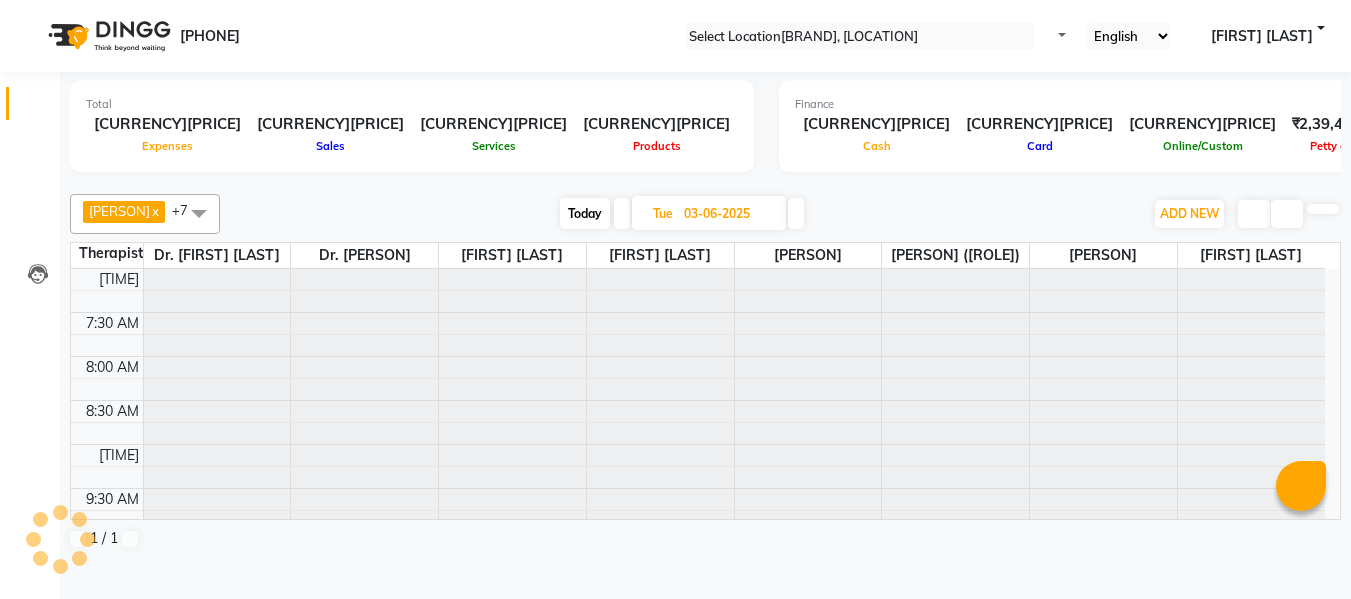 scroll, scrollTop: 529, scrollLeft: 0, axis: vertical 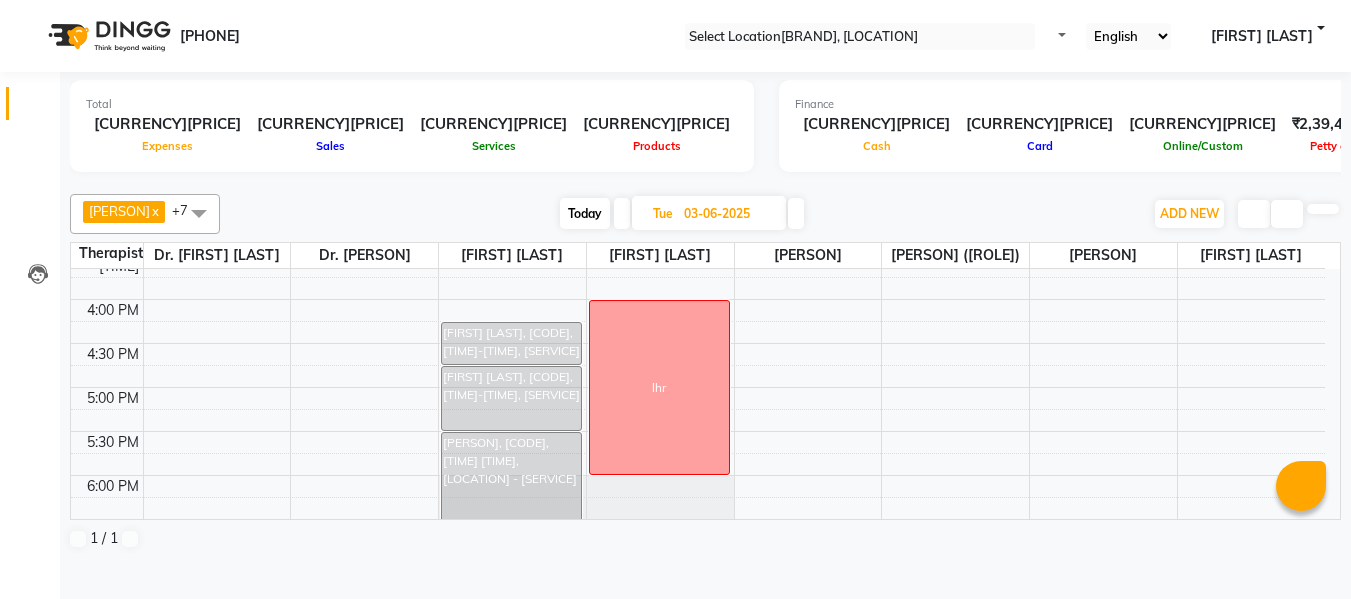 click on "Today" at bounding box center (585, 213) 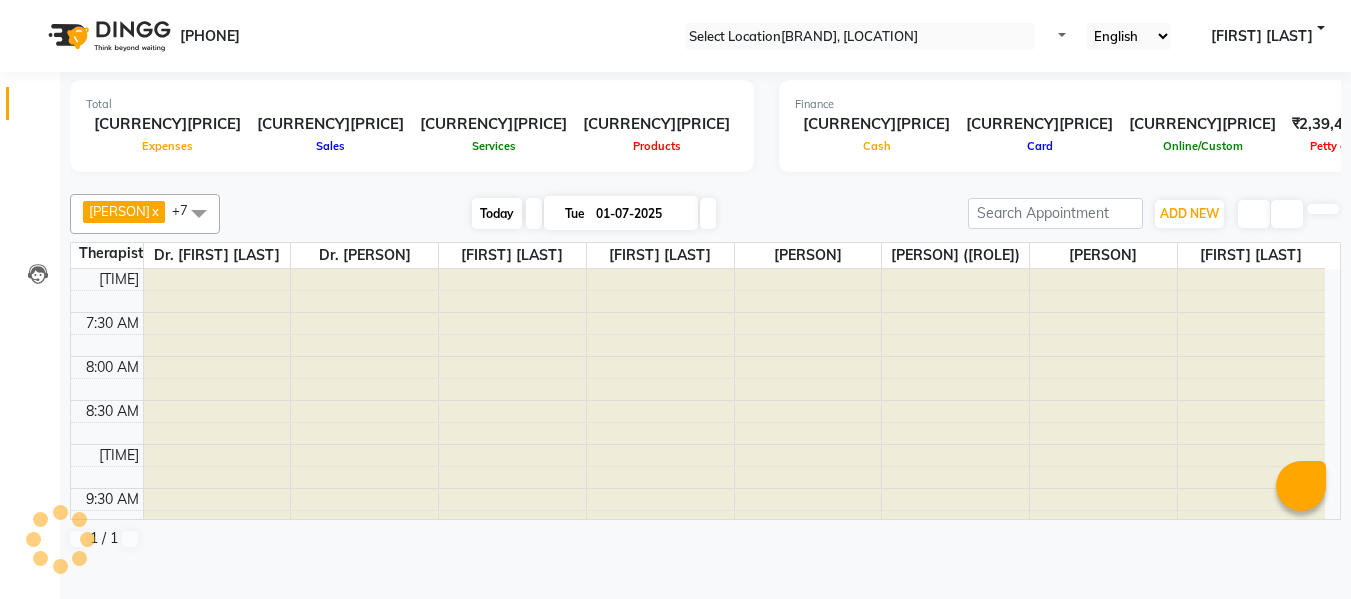 scroll, scrollTop: 529, scrollLeft: 0, axis: vertical 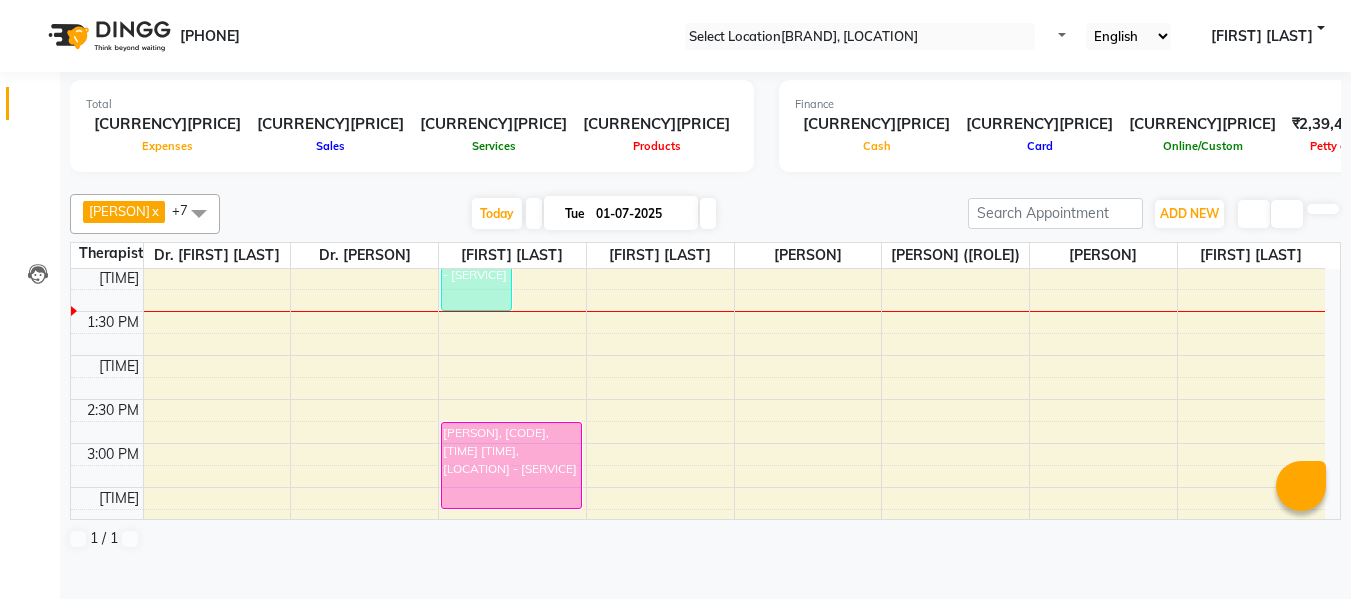 click on "Tue" at bounding box center (575, 213) 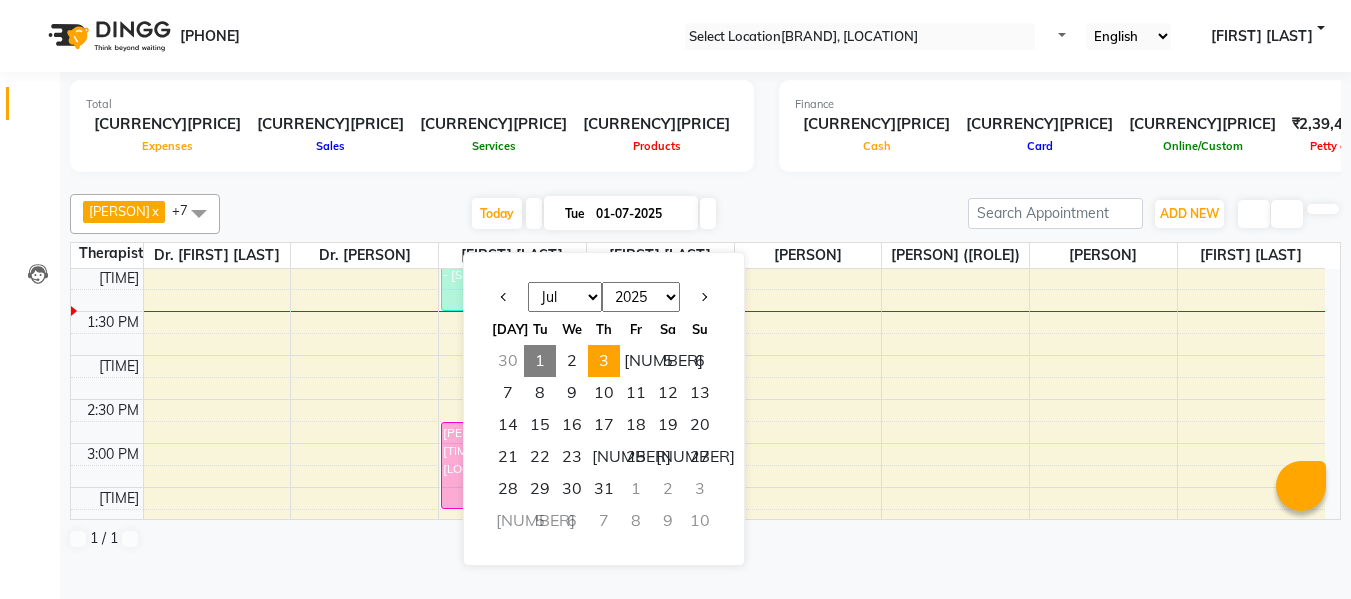 click on "3" at bounding box center [604, 361] 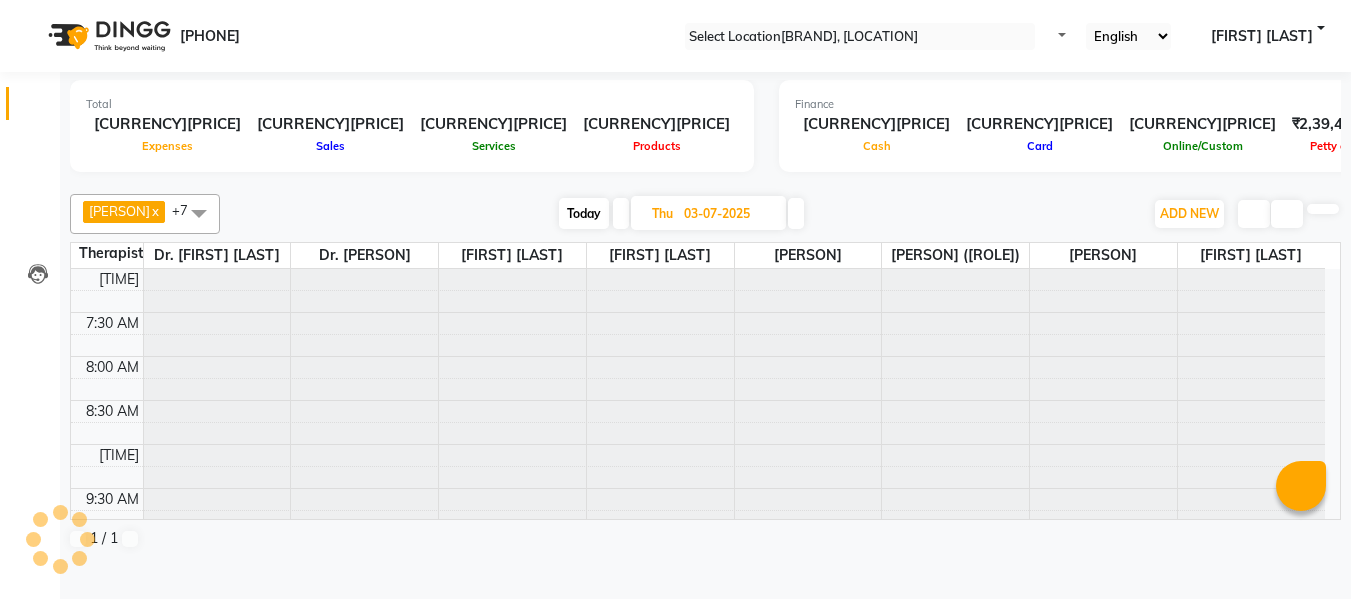 scroll, scrollTop: 529, scrollLeft: 0, axis: vertical 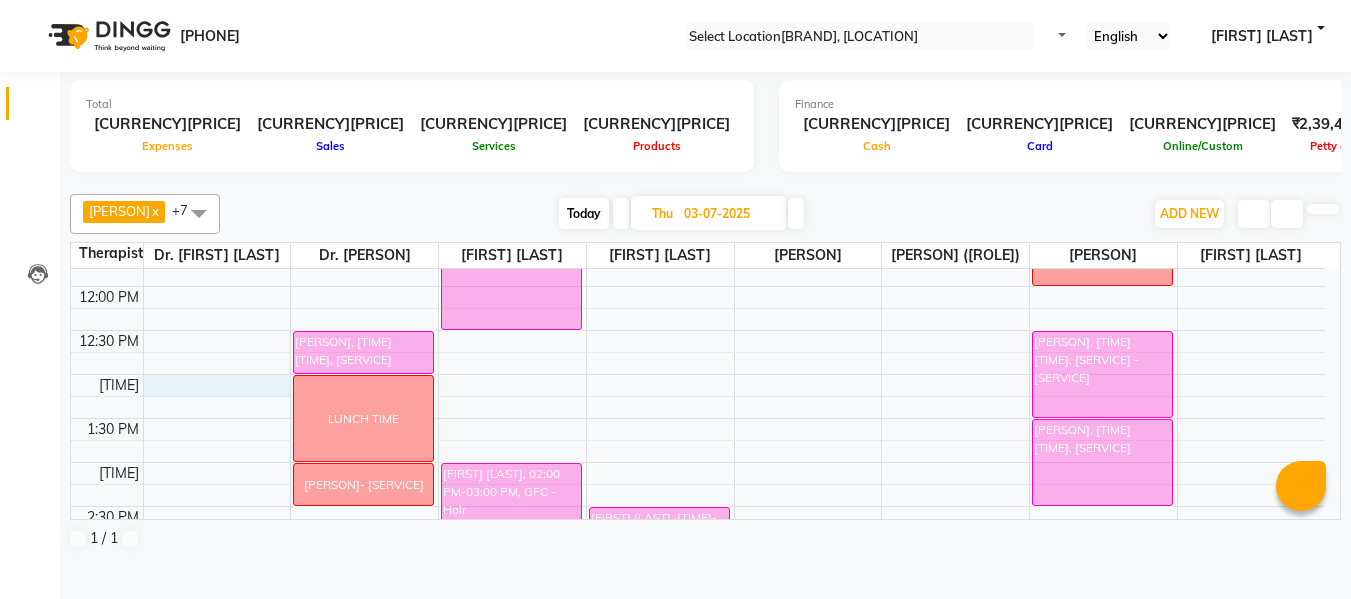 click on "7:00 AM 7:30 AM 8:00 AM 8:30 AM 9:00 AM 9:30 AM 10:00 AM 10:30 AM 11:00 AM 11:30 AM 12:00 PM 12:30 PM 1:00 PM 1:30 PM 2:00 PM 2:30 PM 3:00 PM 3:30 PM 4:00 PM 4:30 PM 5:00 PM 5:30 PM 6:00 PM 6:30 PM 7:00 PM 7:30 PM [FIRST] [LAST]- F/u for further treatment plan and medicine      [FIRST] [LAST], 12:30 PM-01:00 PM,  Medical Follow up  LUNCH TIME   [FIRST] [LAST]- GFC + MNRF   [FIRST] [LAST]- GFC   [FIRST] [LAST]- MNRF   New Consult [FIRST] [LAST]- [PHONE] skin concern ref [FIRST] [LAST]- they will get back to us    [FIRST] [LAST]- MNRF+GFC   [FIRST] [LAST]- GFC      [FIRST] [LAST], 06:00 PM-06:30 PM,  Medical Follow up     [FIRST] [LAST], 11:00 AM-12:30 PM, Platinum Facial     [FIRST] [LAST], 02:00 PM-03:00 PM, GFC - Hair     [FIRST] [LAST], 03:00 PM-03:30 PM, LHR - Women Upper Lip     [FIRST] [LAST], 03:30 PM-04:00 PM, LHR - Chin     [FIRST] [LAST], 04:30 PM-05:30 PM, GFC - Hair     [FIRST] [LAST], 05:30 PM-05:45 PM, LHR - Lower Lip     [FIRST] [LAST], 05:45 PM-06:00 PM, LHR - Women Upper Lip" at bounding box center (698, 418) 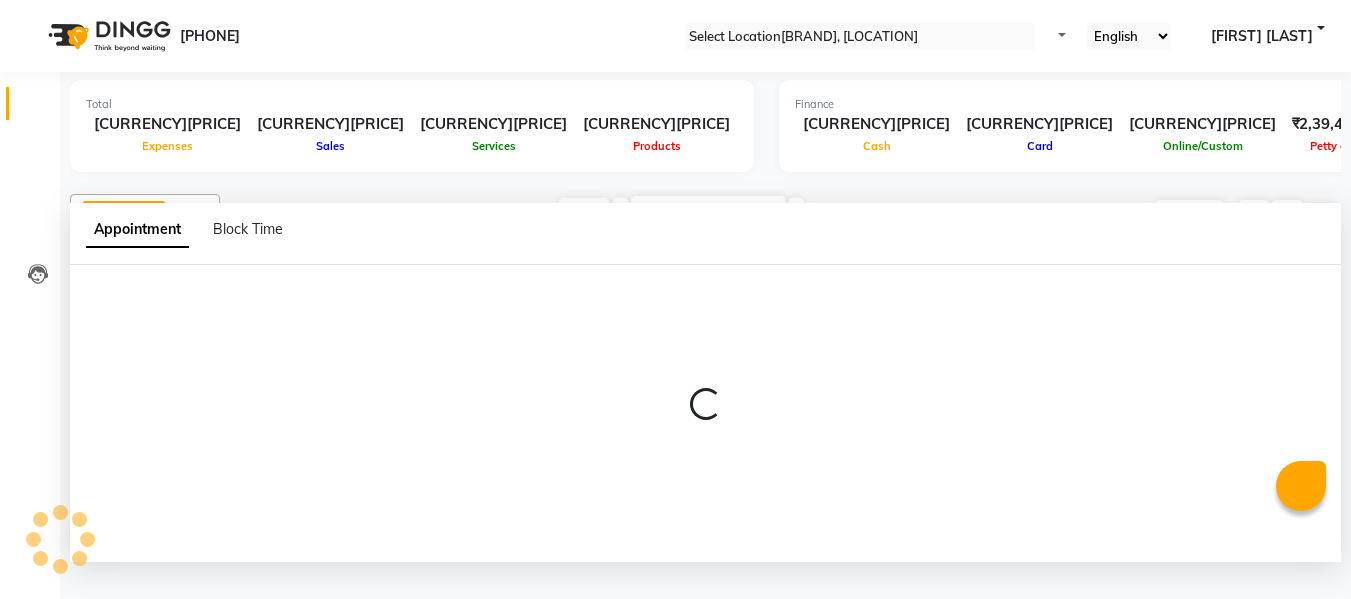 scroll, scrollTop: 1, scrollLeft: 0, axis: vertical 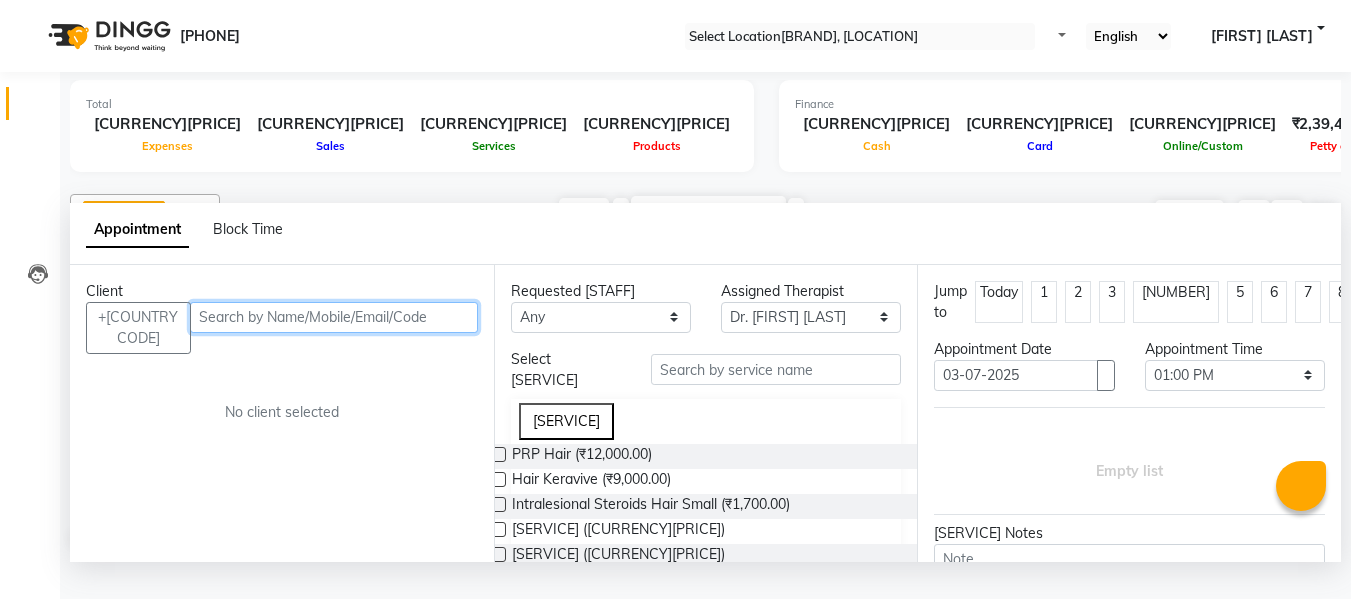 click at bounding box center [334, 317] 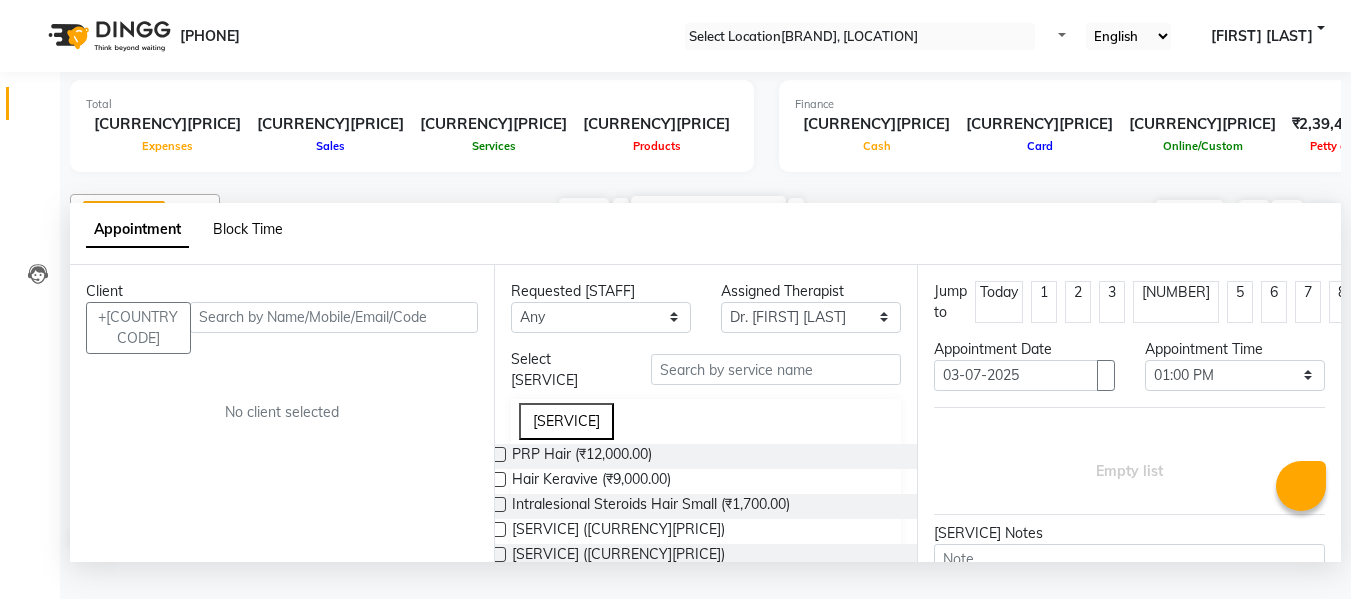 click on "Block Time" at bounding box center (248, 229) 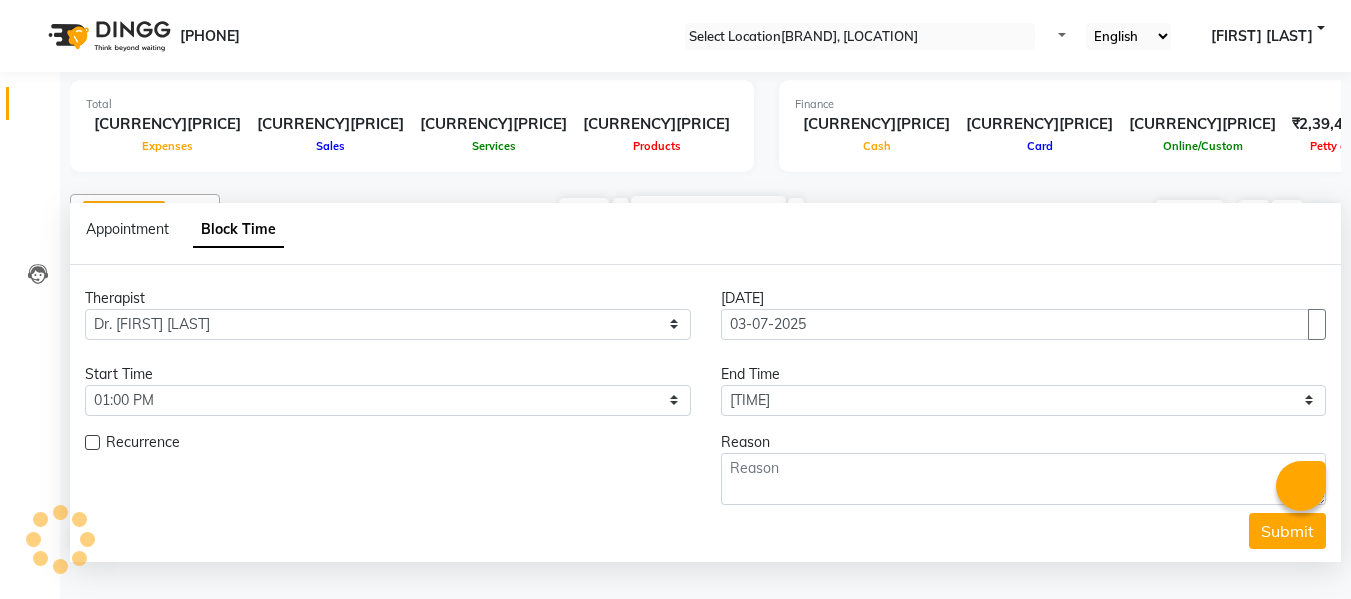 scroll, scrollTop: 529, scrollLeft: 0, axis: vertical 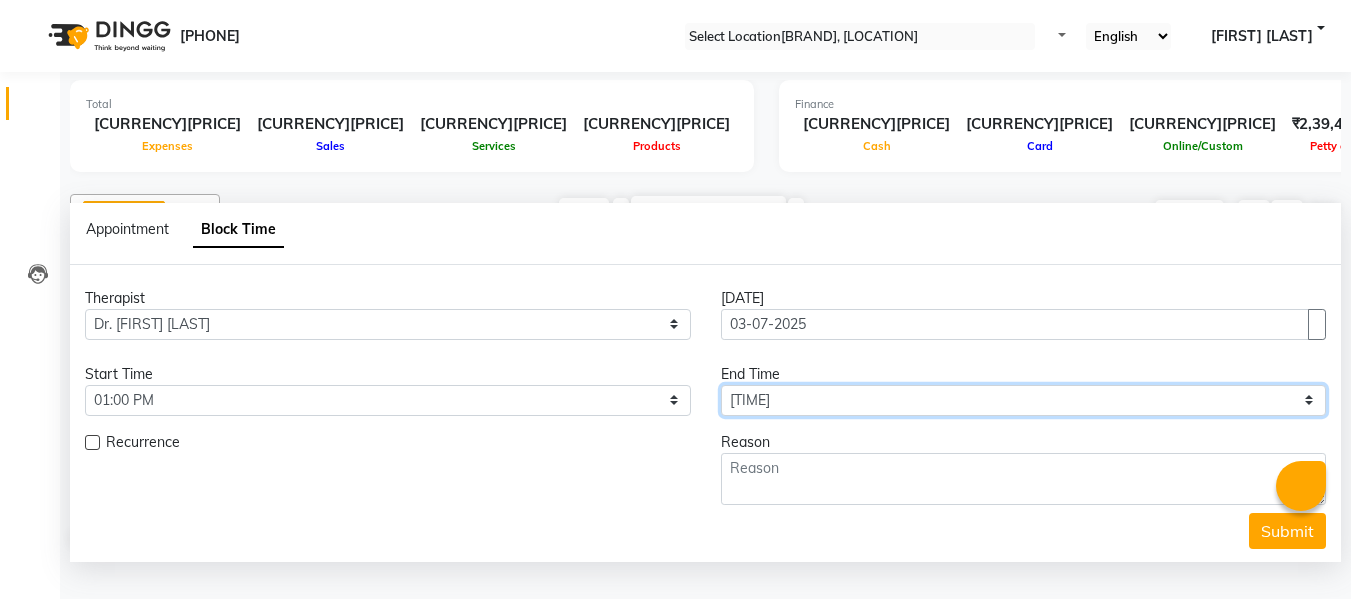 click on "Select 08:00 AM 08:15 AM 08:30 AM 08:45 AM 09:00 AM 09:15 AM 09:30 AM 09:45 AM 10:00 AM 10:15 AM 10:30 AM 10:45 AM 11:00 AM 11:15 AM 11:30 AM 11:45 AM 12:00 PM 12:15 PM 12:30 PM 12:45 PM 01:00 PM 01:15 PM 01:30 PM 01:45 PM 02:00 PM 02:15 PM 02:30 PM 02:45 PM 03:00 PM 03:15 PM 03:30 PM 03:45 PM 04:00 PM 04:15 PM 04:30 PM 04:45 PM 05:00 PM 05:15 PM 05:30 PM 05:45 PM 06:00 PM 06:15 PM 06:30 PM 06:45 PM 07:00 PM" at bounding box center [388, 324] 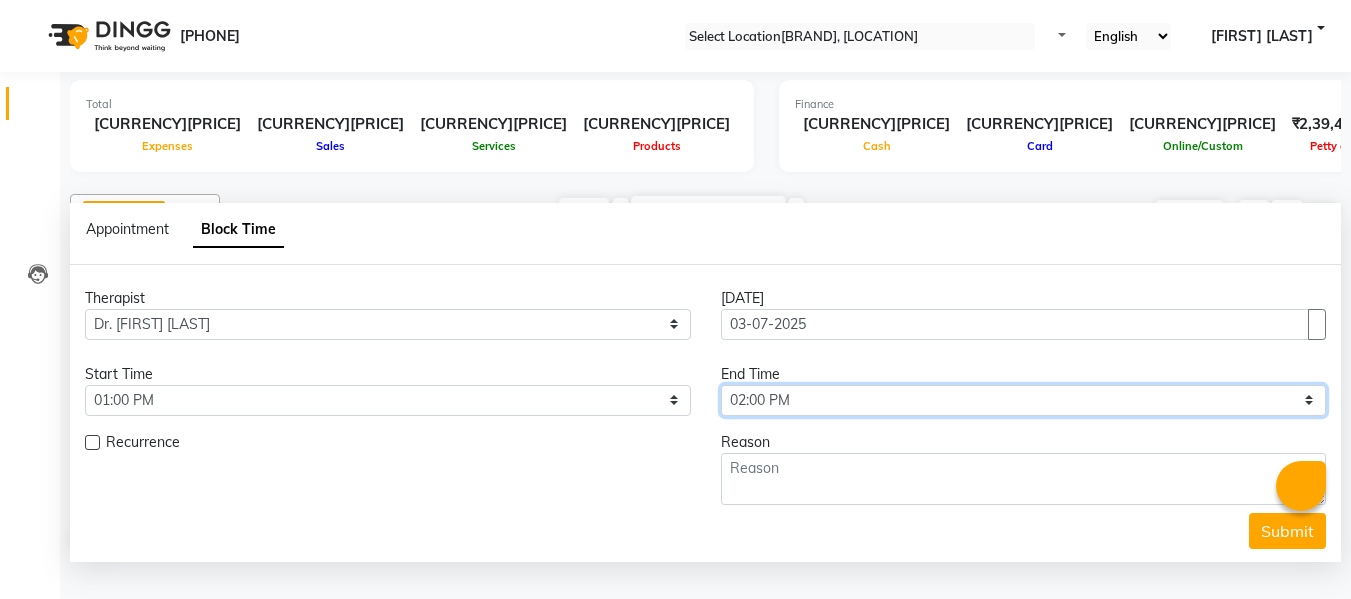 click on "Select 08:00 AM 08:15 AM 08:30 AM 08:45 AM 09:00 AM 09:15 AM 09:30 AM 09:45 AM 10:00 AM 10:15 AM 10:30 AM 10:45 AM 11:00 AM 11:15 AM 11:30 AM 11:45 AM 12:00 PM 12:15 PM 12:30 PM 12:45 PM 01:00 PM 01:15 PM 01:30 PM 01:45 PM 02:00 PM 02:15 PM 02:30 PM 02:45 PM 03:00 PM 03:15 PM 03:30 PM 03:45 PM 04:00 PM 04:15 PM 04:30 PM 04:45 PM 05:00 PM 05:15 PM 05:30 PM 05:45 PM 06:00 PM 06:15 PM 06:30 PM 06:45 PM 07:00 PM" at bounding box center (388, 324) 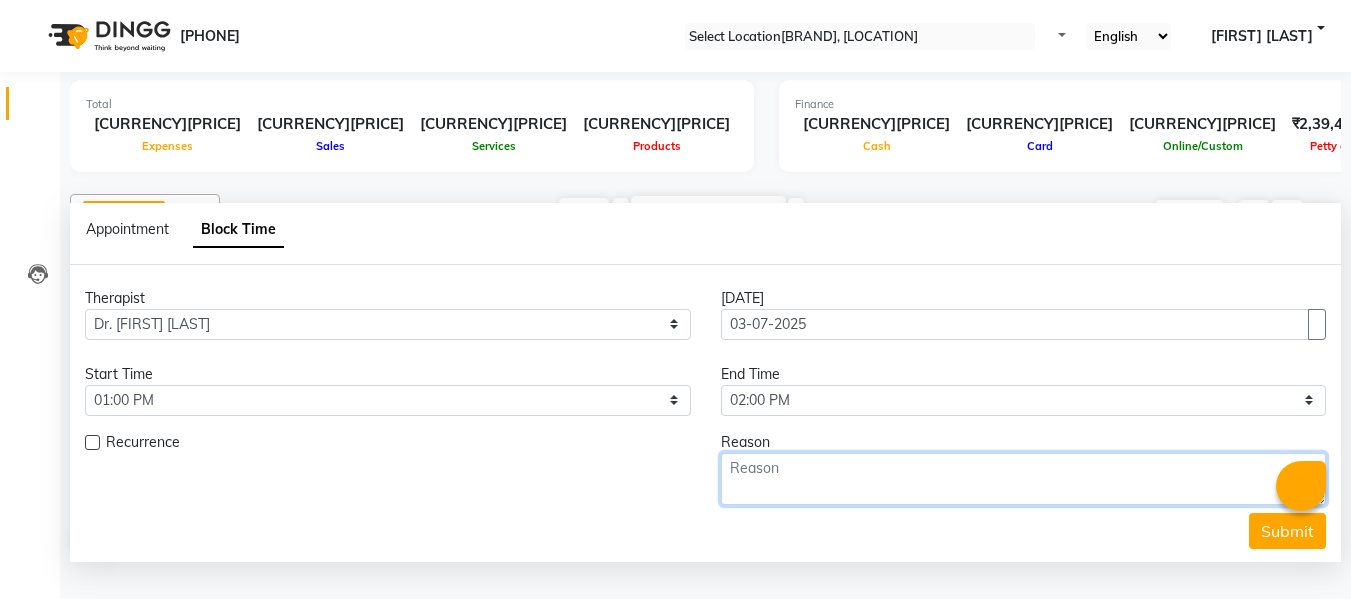 click at bounding box center (1024, 479) 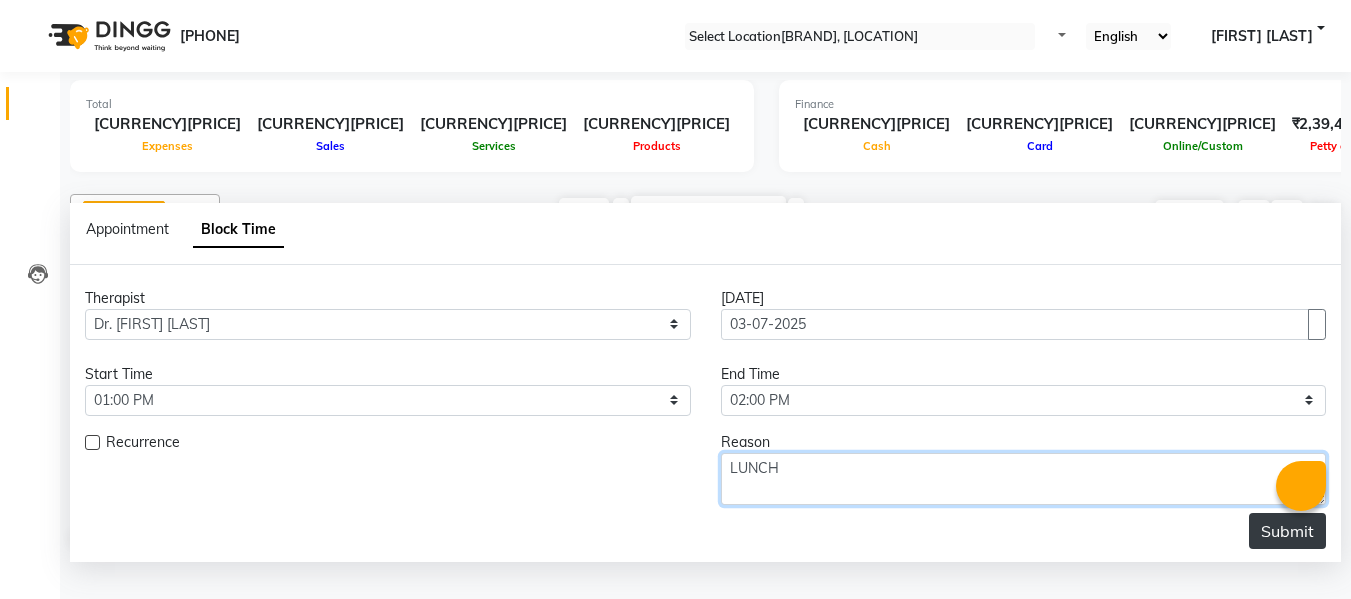 type on "LUNCH" 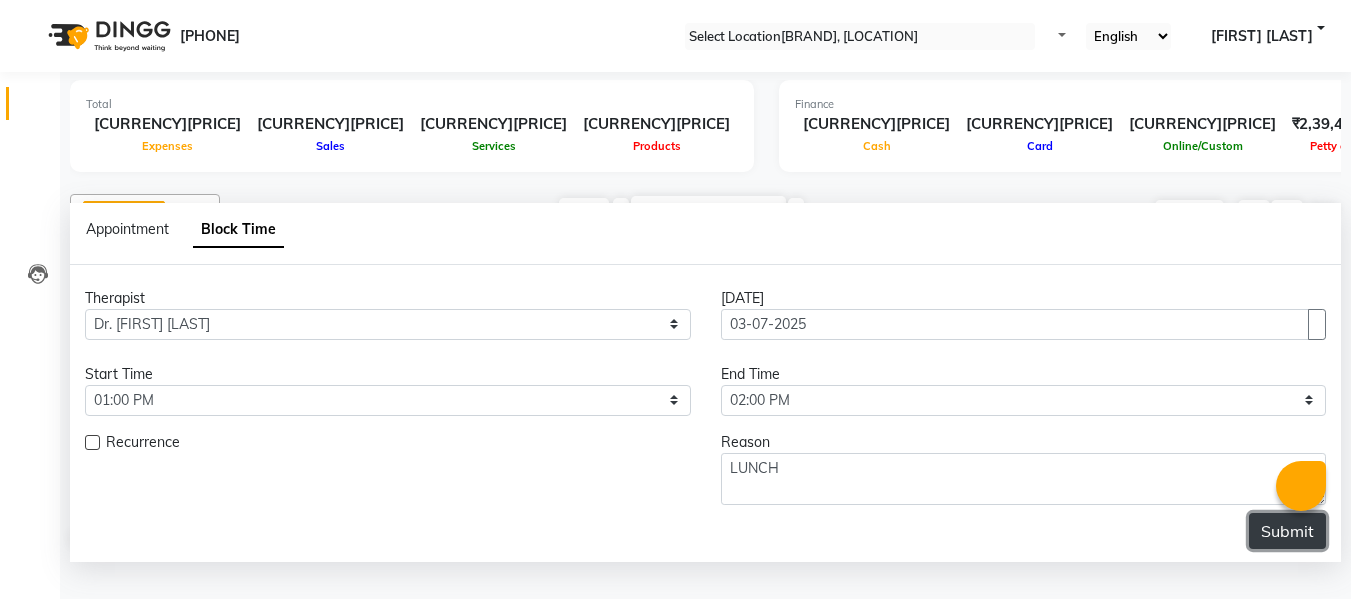 click on "Submit" at bounding box center [1287, 531] 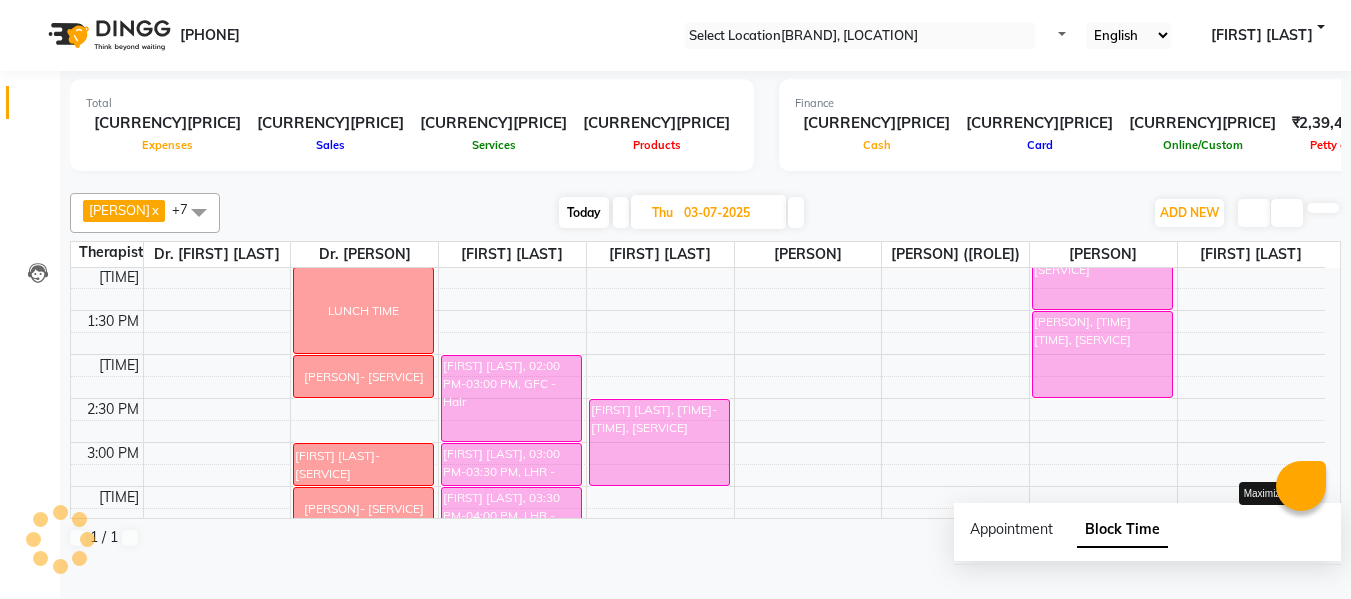 scroll, scrollTop: 0, scrollLeft: 0, axis: both 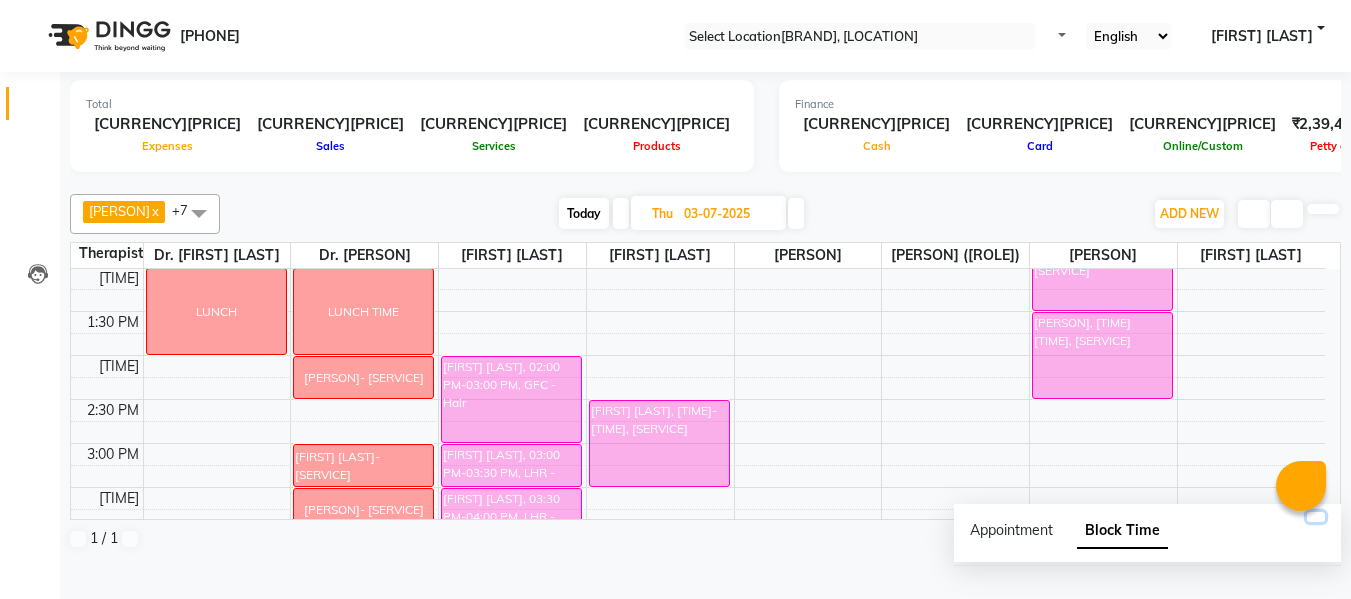 click at bounding box center (1316, 517) 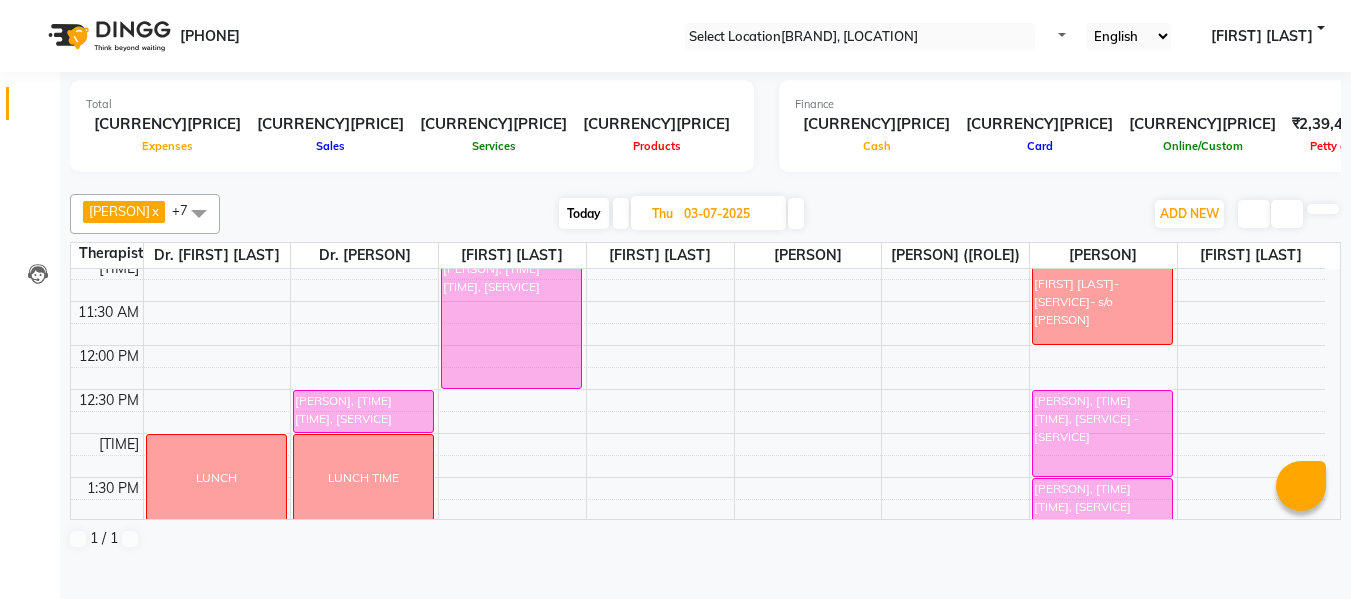 scroll, scrollTop: 292, scrollLeft: 0, axis: vertical 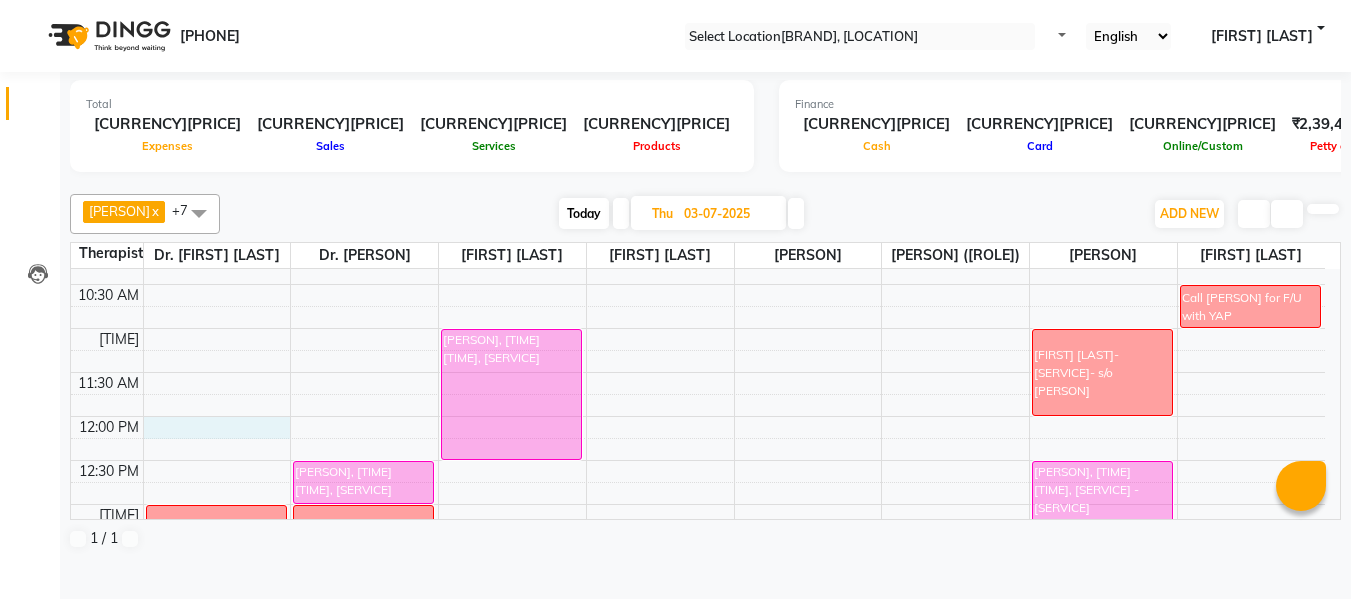 click on "7:00 AM 7:30 AM 8:00 AM 8:30 AM 9:00 AM 9:30 AM 10:00 AM 10:30 AM 11:00 AM 11:30 AM 12:00 PM 12:30 PM 1:00 PM 1:30 PM 2:00 PM 2:30 PM 3:00 PM 3:30 PM 4:00 PM 4:30 PM 5:00 PM 5:30 PM 6:00 PM 6:30 PM 7:00 PM 7:30 PM  [PERSON]- [SERVICE]   LUNCH      [PERSON], [TIME] [TIME], [SERVICE]  LUNCH TIME   [PERSON]- [SERVICE]   [PERSON]- [SERVICE]   [PERSON]- [SERVICE]   New Consult [PERSON]- [PHONE] skin concern ref [PERSON]- they will get back to us    [PERSON]- [SERVICE]   [PERSON]- [SERVICE]      [PERSON], [TIME] [TIME], [SERVICE]     [PERSON], [TIME] [TIME], [SERVICE]     [PERSON], [TIME] [TIME], [SERVICE]     [PERSON], [TIME] [TIME], [SERVICE]     [PERSON], [TIME] [TIME], [SERVICE]     [PERSON], [TIME] [TIME], [SERVICE]" at bounding box center (698, 548) 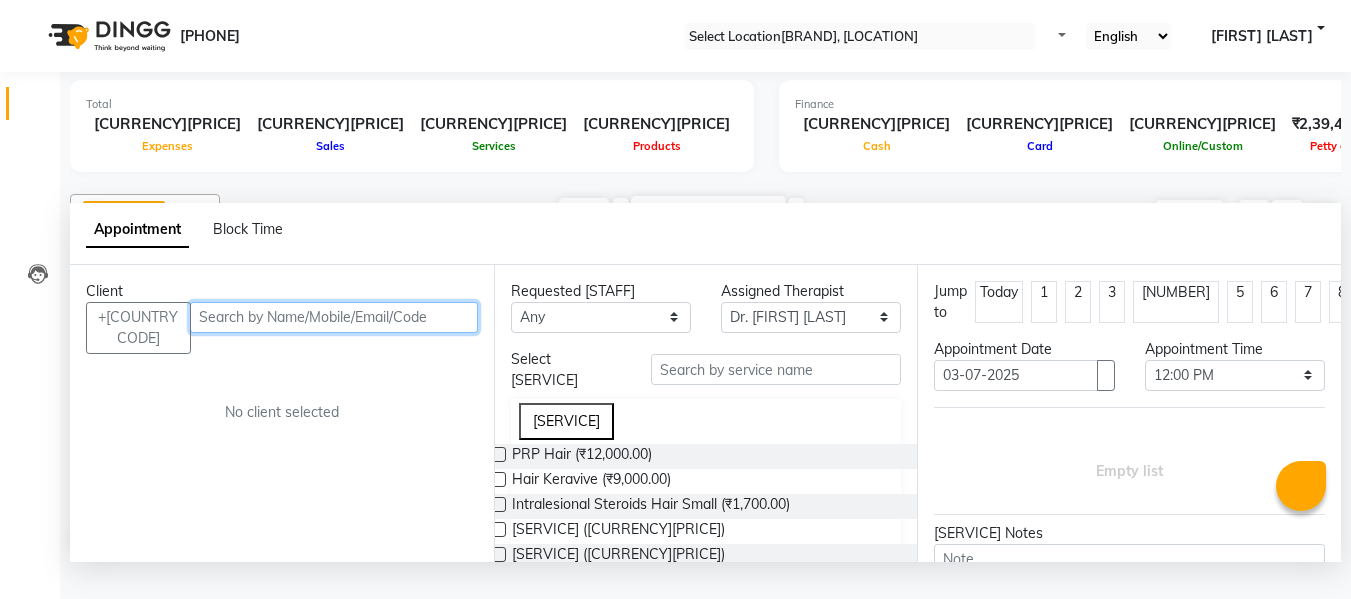 scroll, scrollTop: 1, scrollLeft: 0, axis: vertical 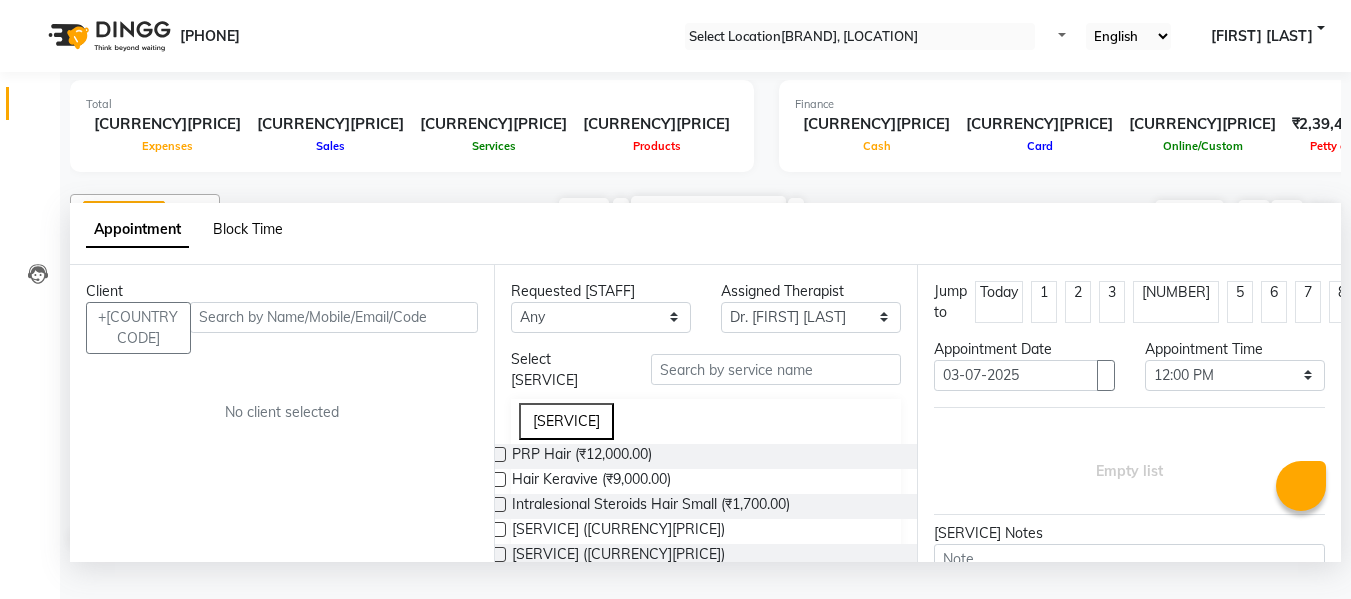 click on "Block Time" at bounding box center (248, 229) 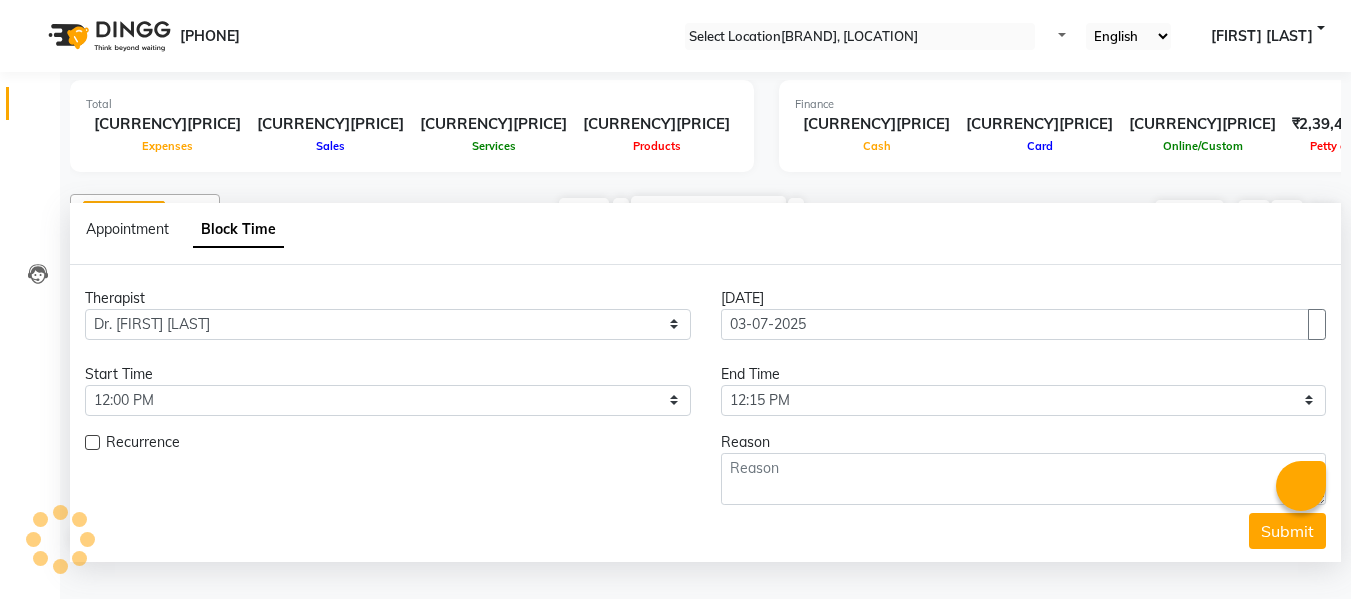 scroll, scrollTop: 529, scrollLeft: 0, axis: vertical 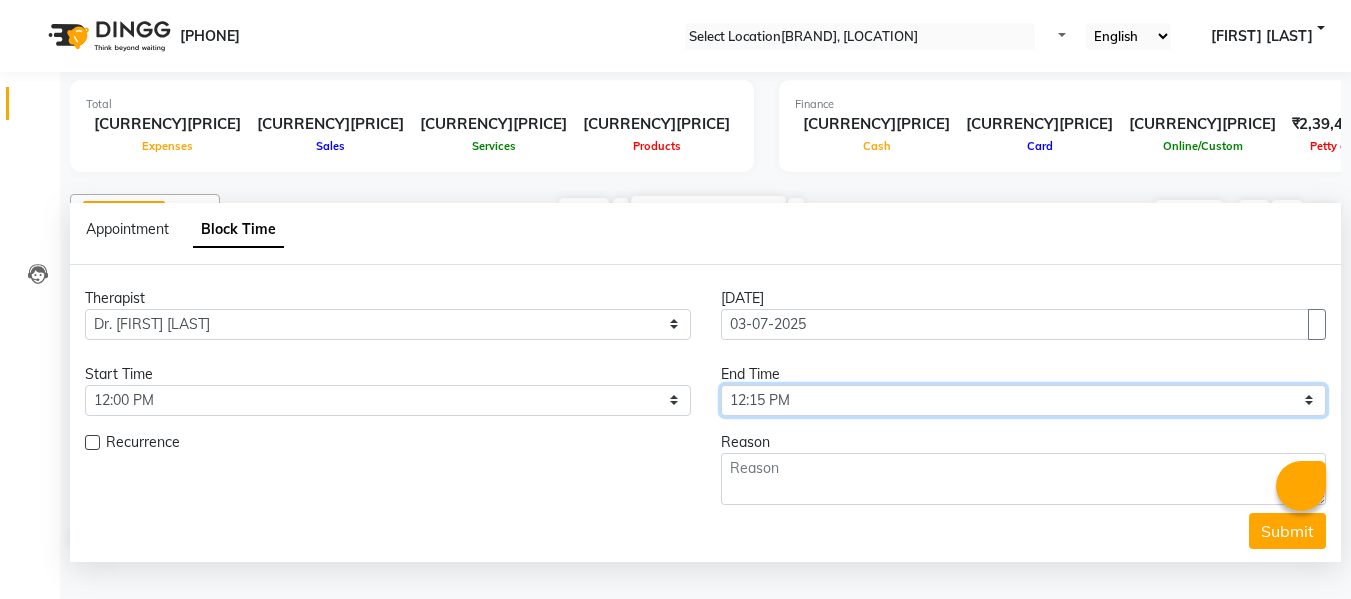 click on "Select 08:00 AM 08:15 AM 08:30 AM 08:45 AM 09:00 AM 09:15 AM 09:30 AM 09:45 AM 10:00 AM 10:15 AM 10:30 AM 10:45 AM 11:00 AM 11:15 AM 11:30 AM 11:45 AM 12:00 PM 12:15 PM 12:30 PM 12:45 PM 01:00 PM 01:15 PM 01:30 PM 01:45 PM 02:00 PM 02:15 PM 02:30 PM 02:45 PM 03:00 PM 03:15 PM 03:30 PM 03:45 PM 04:00 PM 04:15 PM 04:30 PM 04:45 PM 05:00 PM 05:15 PM 05:30 PM 05:45 PM 06:00 PM 06:15 PM 06:30 PM 06:45 PM 07:00 PM" at bounding box center [388, 324] 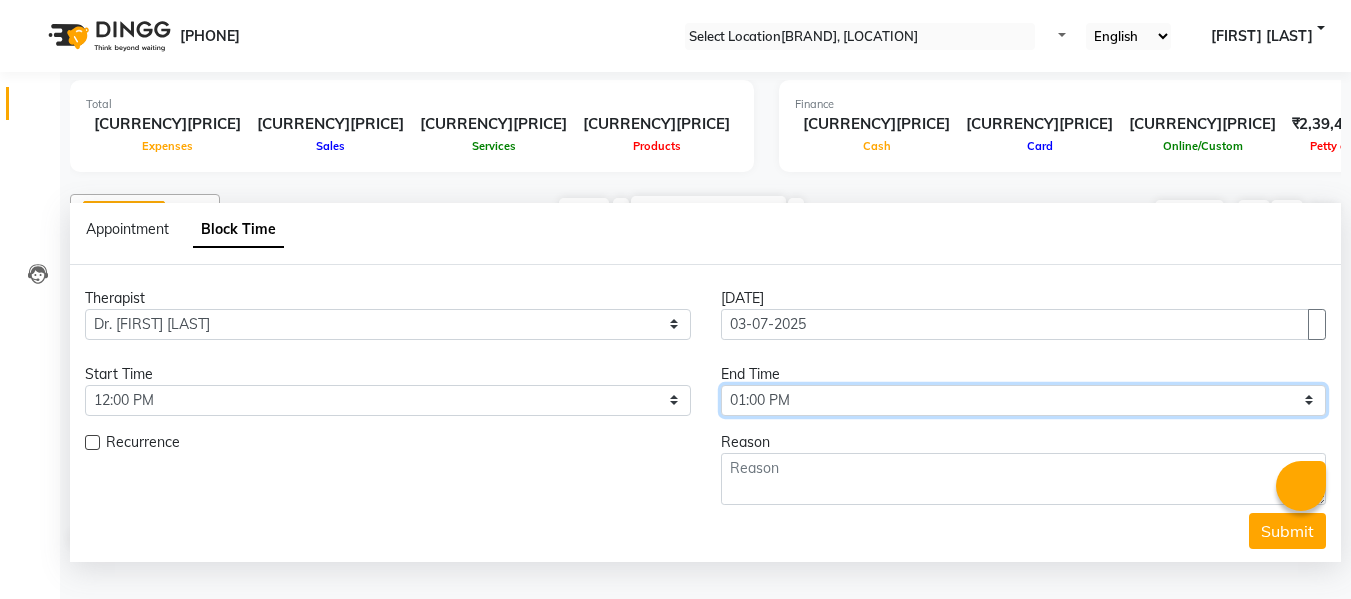 click on "Select 08:00 AM 08:15 AM 08:30 AM 08:45 AM 09:00 AM 09:15 AM 09:30 AM 09:45 AM 10:00 AM 10:15 AM 10:30 AM 10:45 AM 11:00 AM 11:15 AM 11:30 AM 11:45 AM 12:00 PM 12:15 PM 12:30 PM 12:45 PM 01:00 PM 01:15 PM 01:30 PM 01:45 PM 02:00 PM 02:15 PM 02:30 PM 02:45 PM 03:00 PM 03:15 PM 03:30 PM 03:45 PM 04:00 PM 04:15 PM 04:30 PM 04:45 PM 05:00 PM 05:15 PM 05:30 PM 05:45 PM 06:00 PM 06:15 PM 06:30 PM 06:45 PM 07:00 PM" at bounding box center [388, 324] 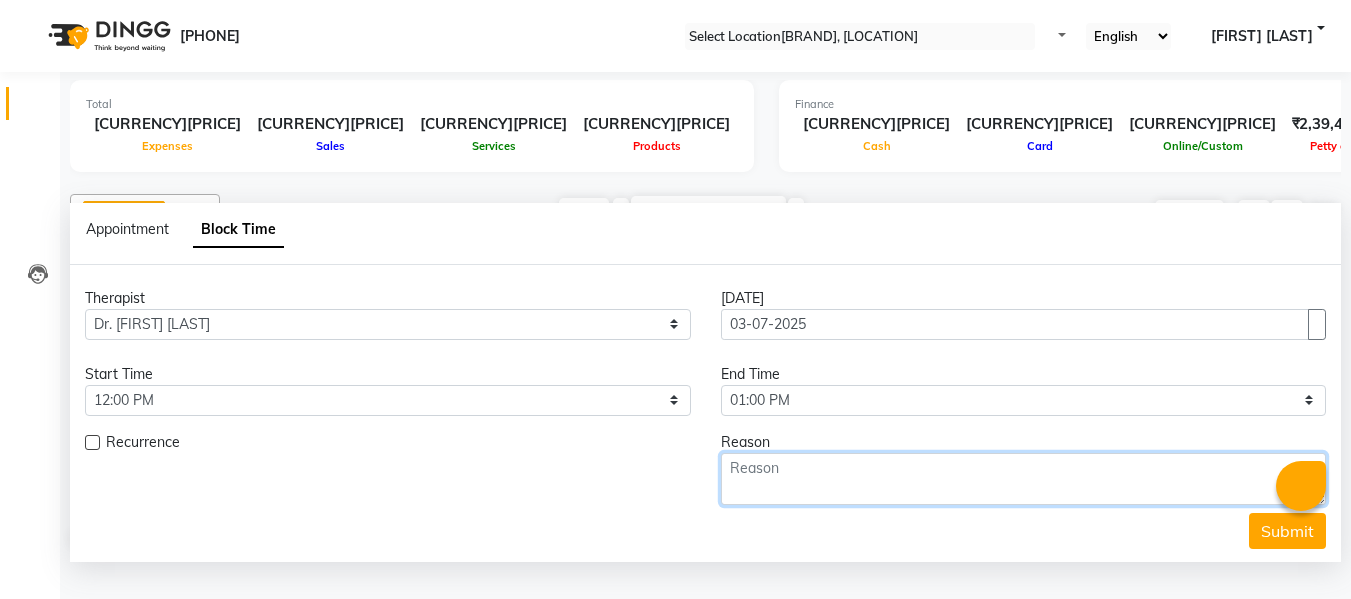 click at bounding box center [1024, 479] 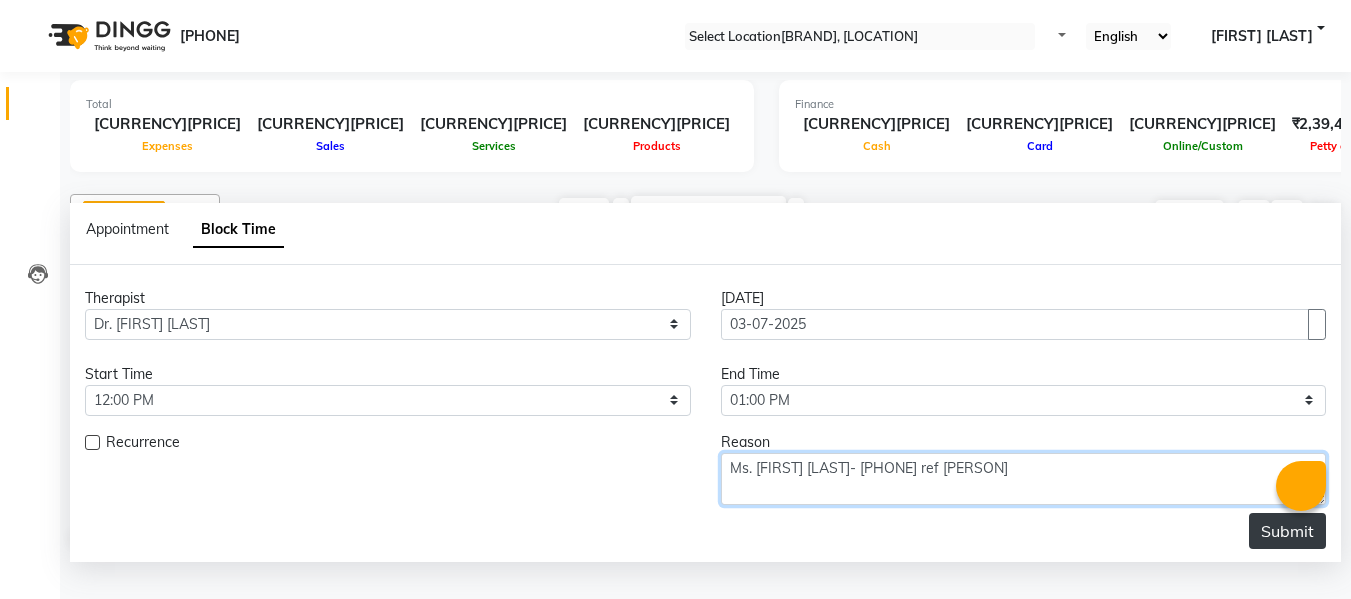 type on "Ms. [FIRST] [LAST]- [PHONE] ref [PERSON]" 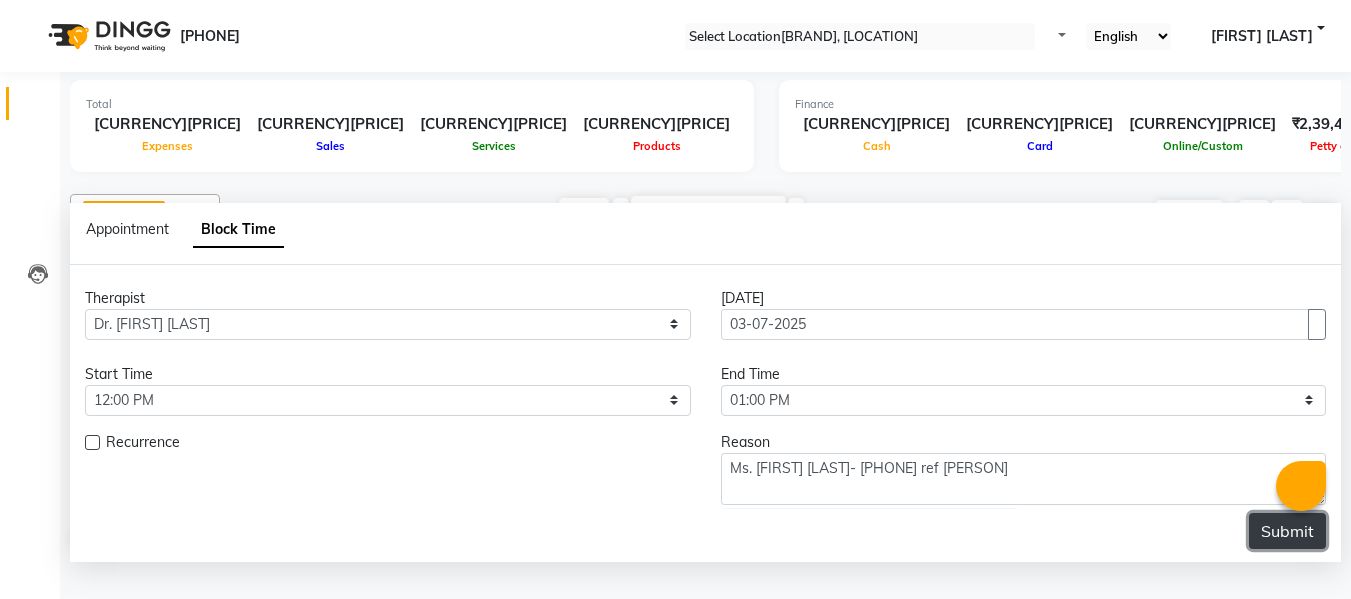 click on "Submit" at bounding box center [1287, 531] 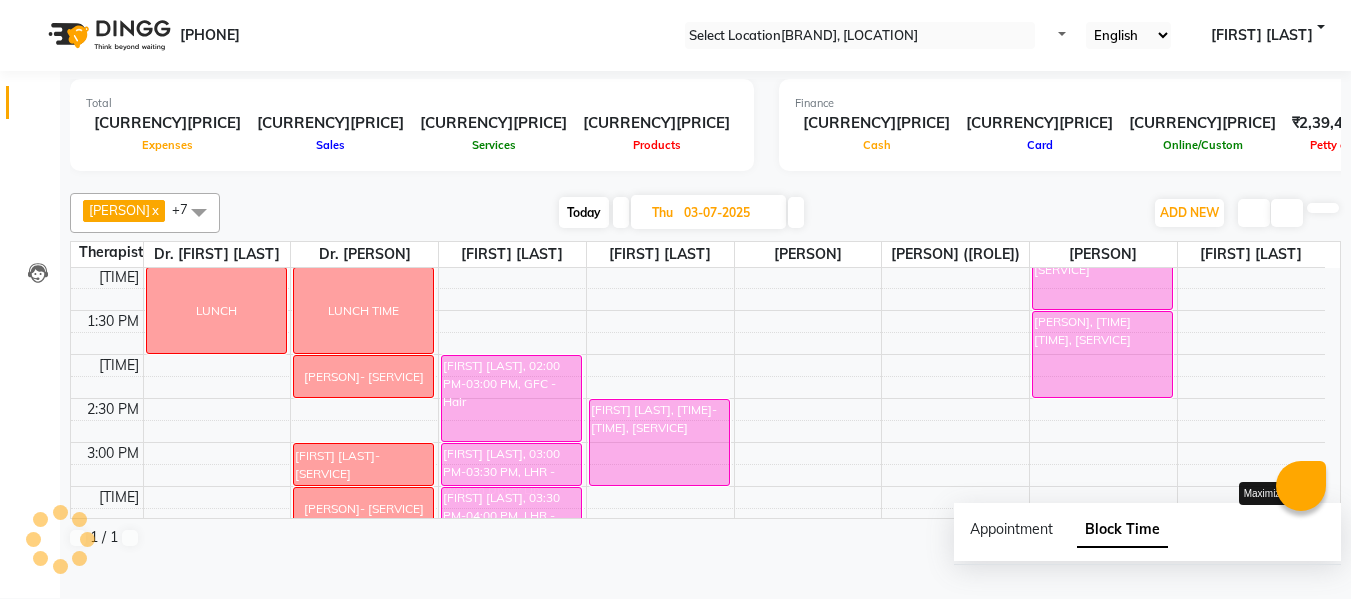 scroll, scrollTop: 0, scrollLeft: 0, axis: both 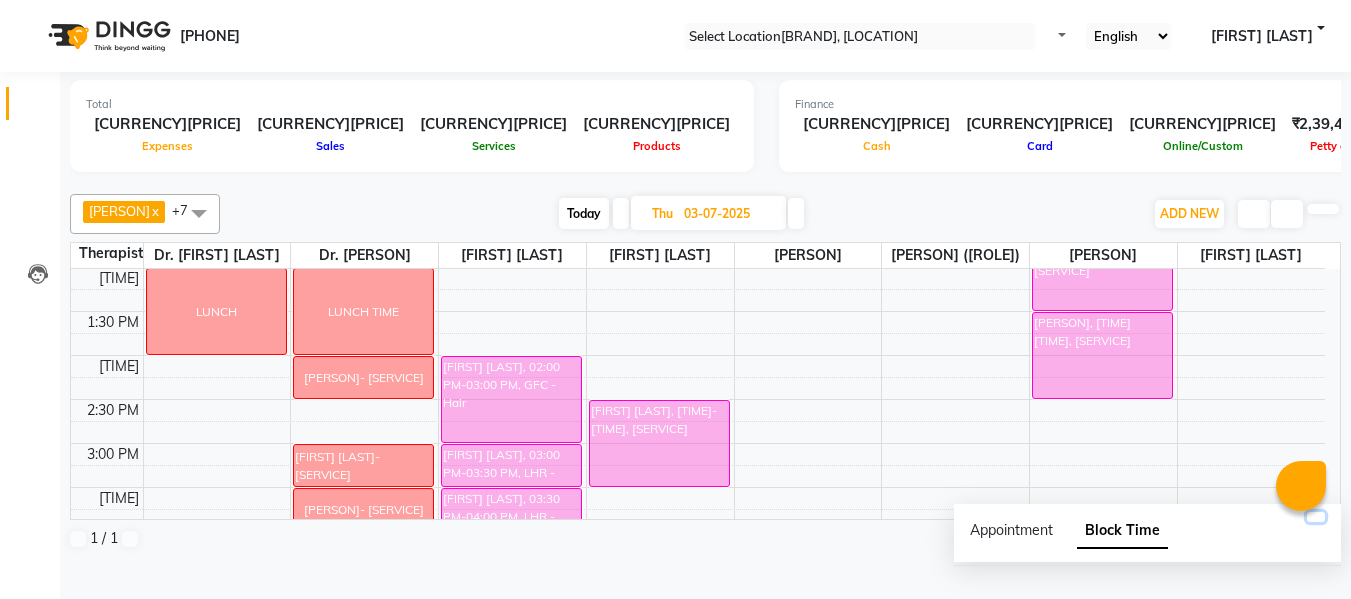 click at bounding box center [1316, 517] 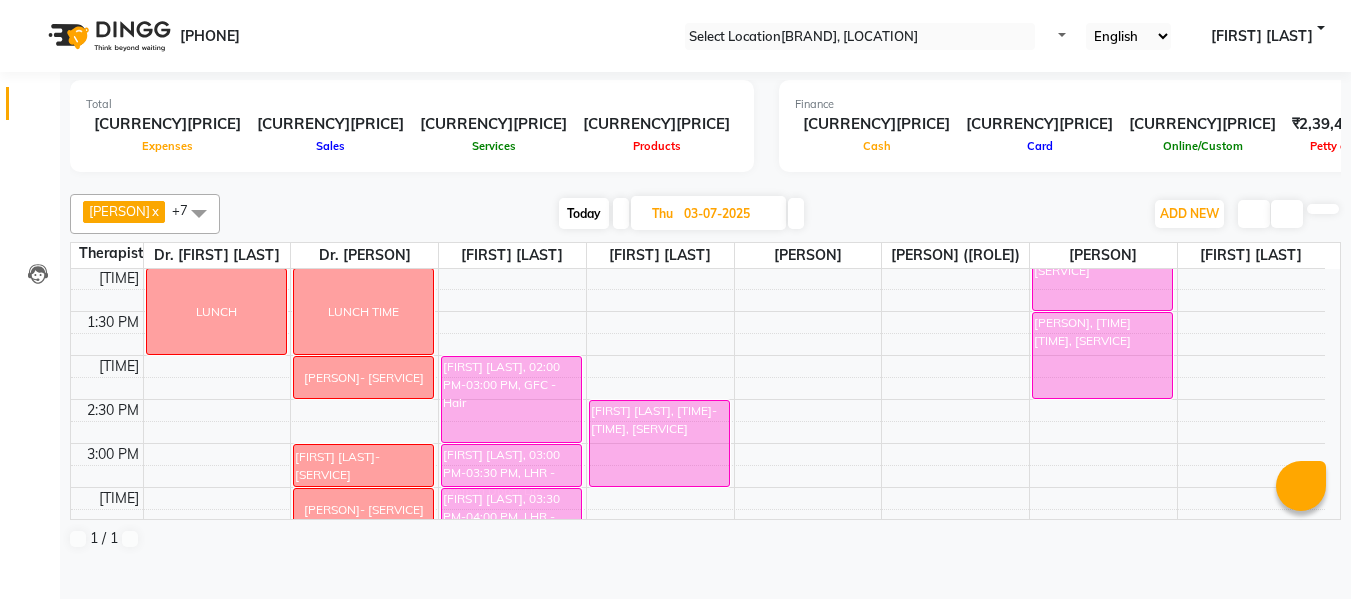 click at bounding box center (796, 213) 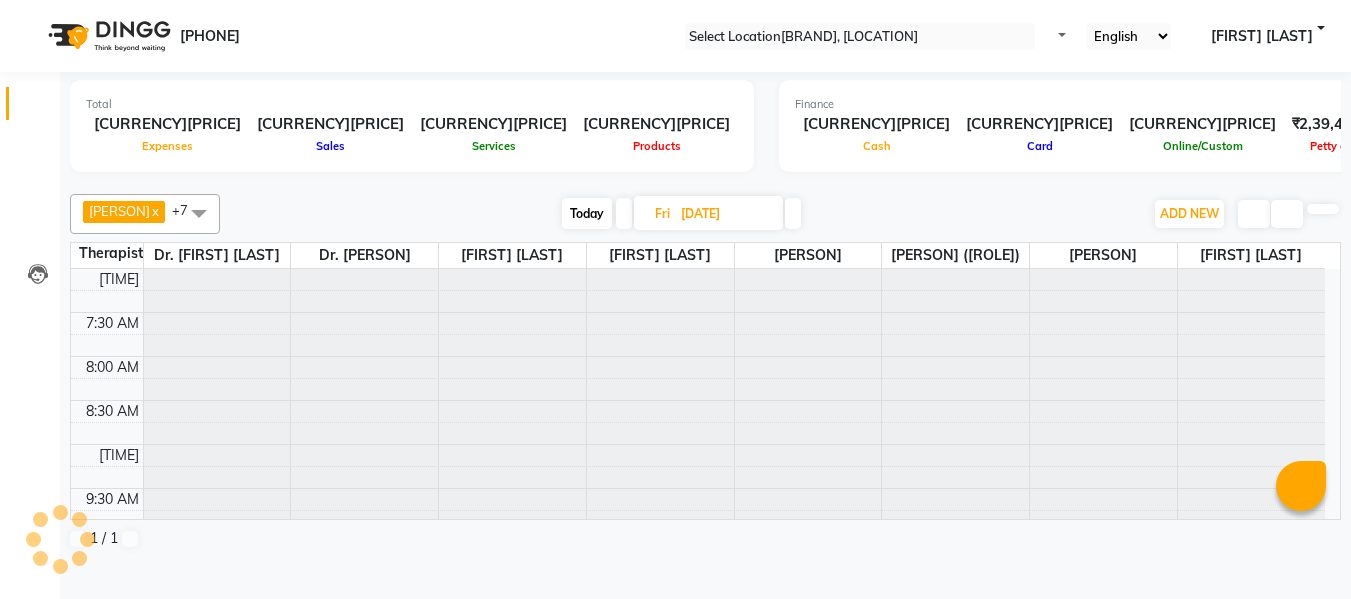 scroll, scrollTop: 617, scrollLeft: 0, axis: vertical 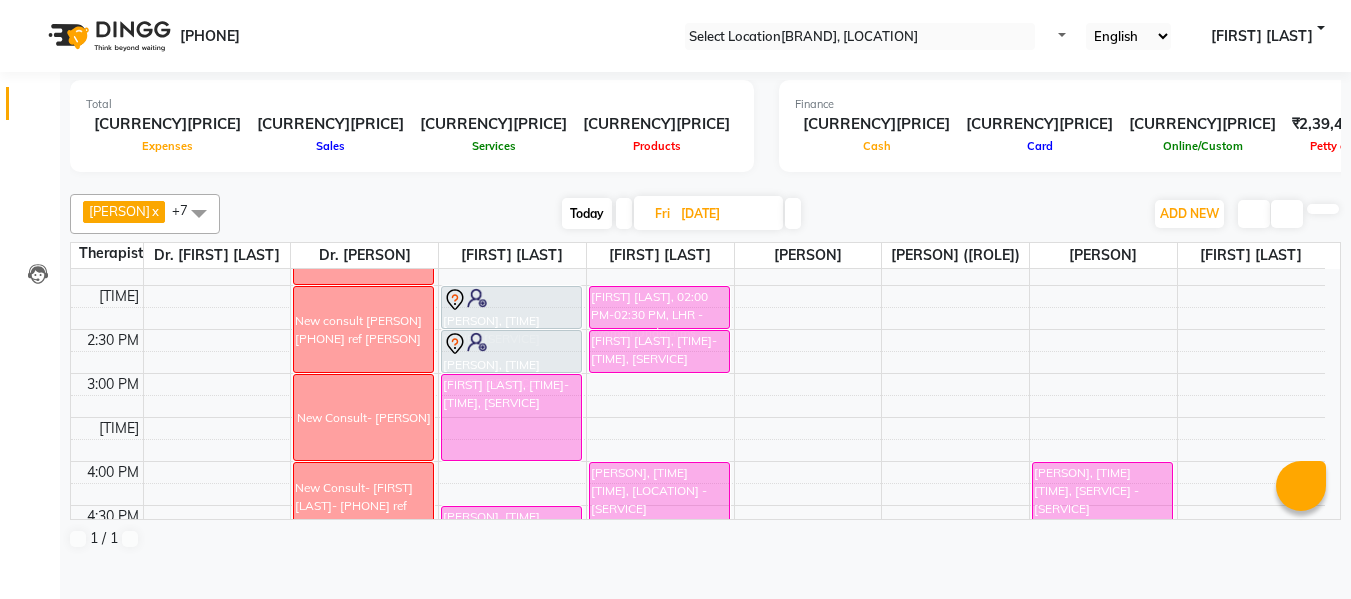click on "Edit" at bounding box center (20, 612) 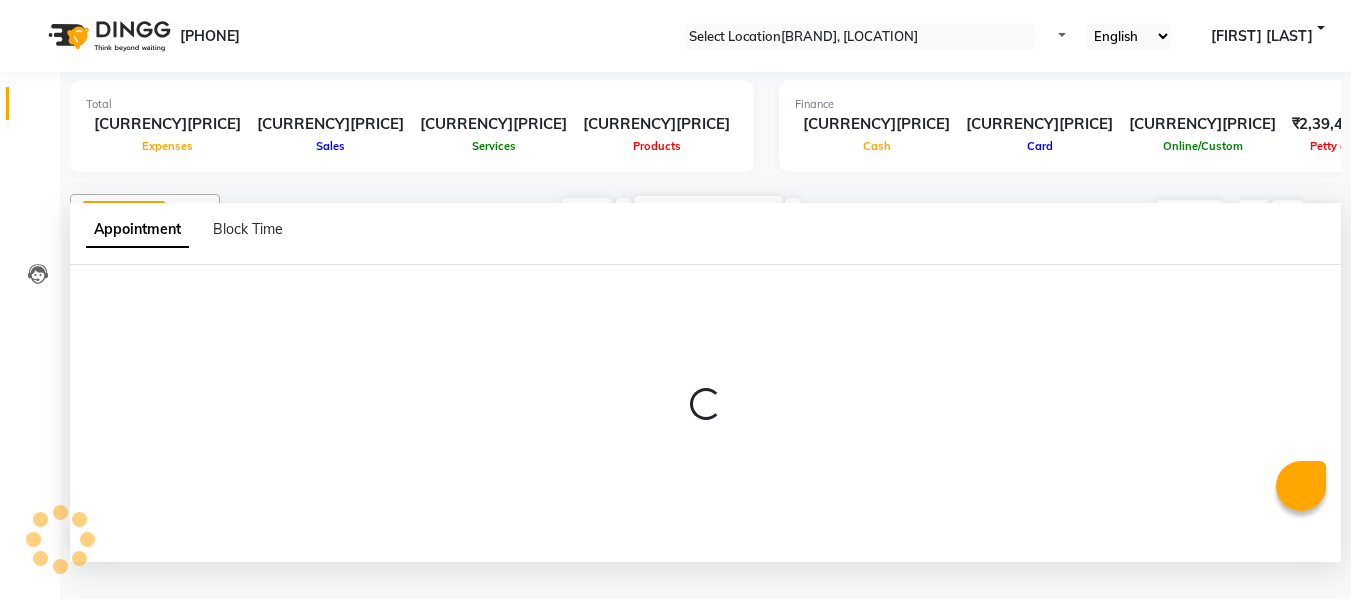 scroll, scrollTop: 1, scrollLeft: 0, axis: vertical 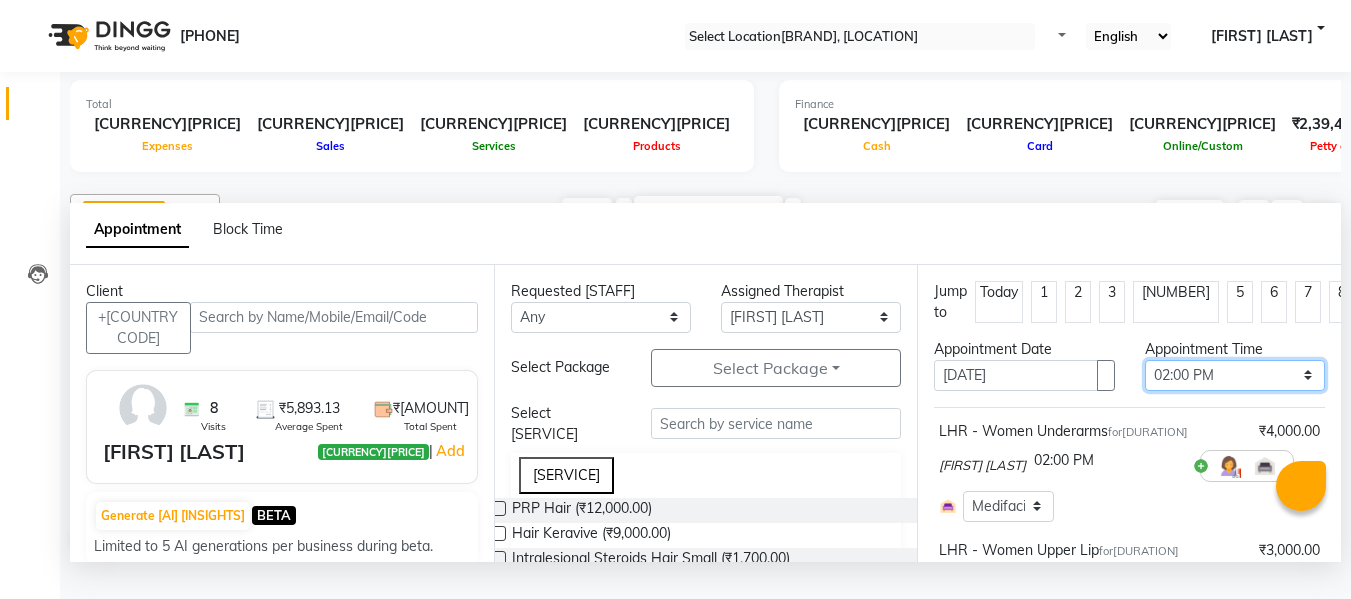 click on "Select 08:00 AM 08:15 AM 08:30 AM 08:45 AM 09:00 AM 09:15 AM 09:30 AM 09:45 AM 10:00 AM 10:15 AM 10:30 AM 10:45 AM 11:00 AM 11:15 AM 11:30 AM 11:45 AM 12:00 PM 12:15 PM 12:30 PM 12:45 PM 01:00 PM 01:15 PM 01:30 PM 01:45 PM 02:00 PM 02:15 PM 02:30 PM 02:45 PM 03:00 PM 03:15 PM 03:30 PM 03:45 PM 04:00 PM 04:15 PM 04:30 PM 04:45 PM 05:00 PM 05:15 PM 05:30 PM 05:45 PM 06:00 PM 06:15 PM 06:30 PM 06:45 PM 07:00 PM" at bounding box center (1235, 375) 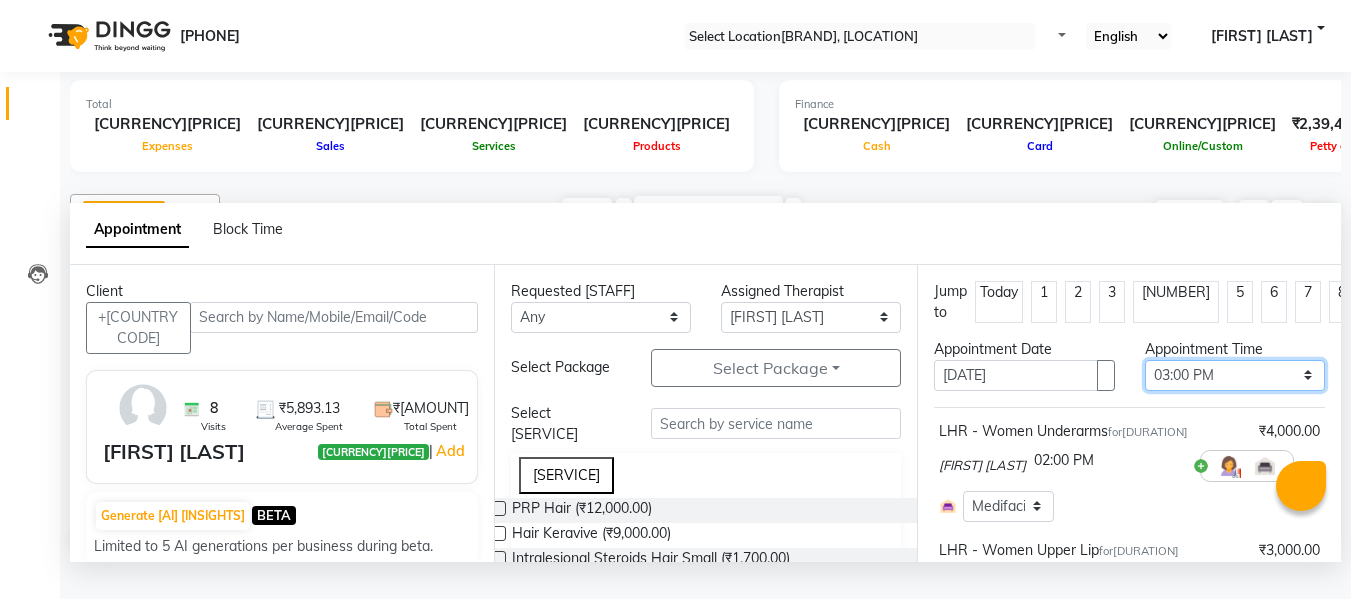 click on "Select 08:00 AM 08:15 AM 08:30 AM 08:45 AM 09:00 AM 09:15 AM 09:30 AM 09:45 AM 10:00 AM 10:15 AM 10:30 AM 10:45 AM 11:00 AM 11:15 AM 11:30 AM 11:45 AM 12:00 PM 12:15 PM 12:30 PM 12:45 PM 01:00 PM 01:15 PM 01:30 PM 01:45 PM 02:00 PM 02:15 PM 02:30 PM 02:45 PM 03:00 PM 03:15 PM 03:30 PM 03:45 PM 04:00 PM 04:15 PM 04:30 PM 04:45 PM 05:00 PM 05:15 PM 05:30 PM 05:45 PM 06:00 PM 06:15 PM 06:30 PM 06:45 PM 07:00 PM" at bounding box center (1235, 375) 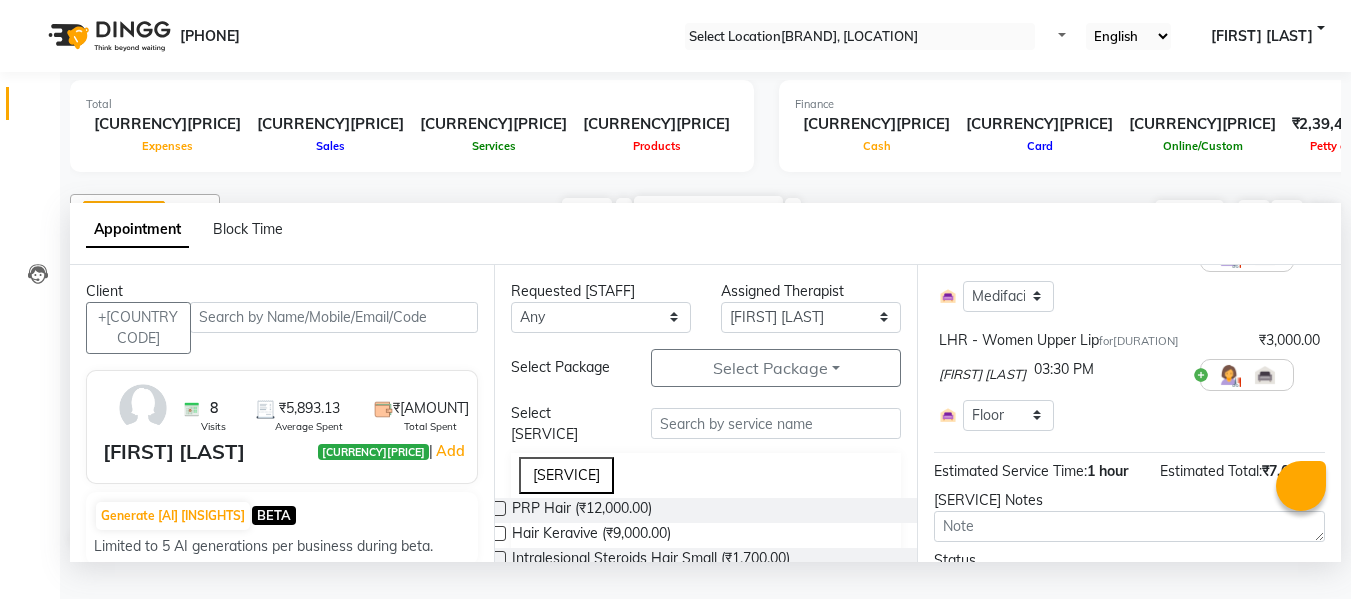scroll, scrollTop: 261, scrollLeft: 0, axis: vertical 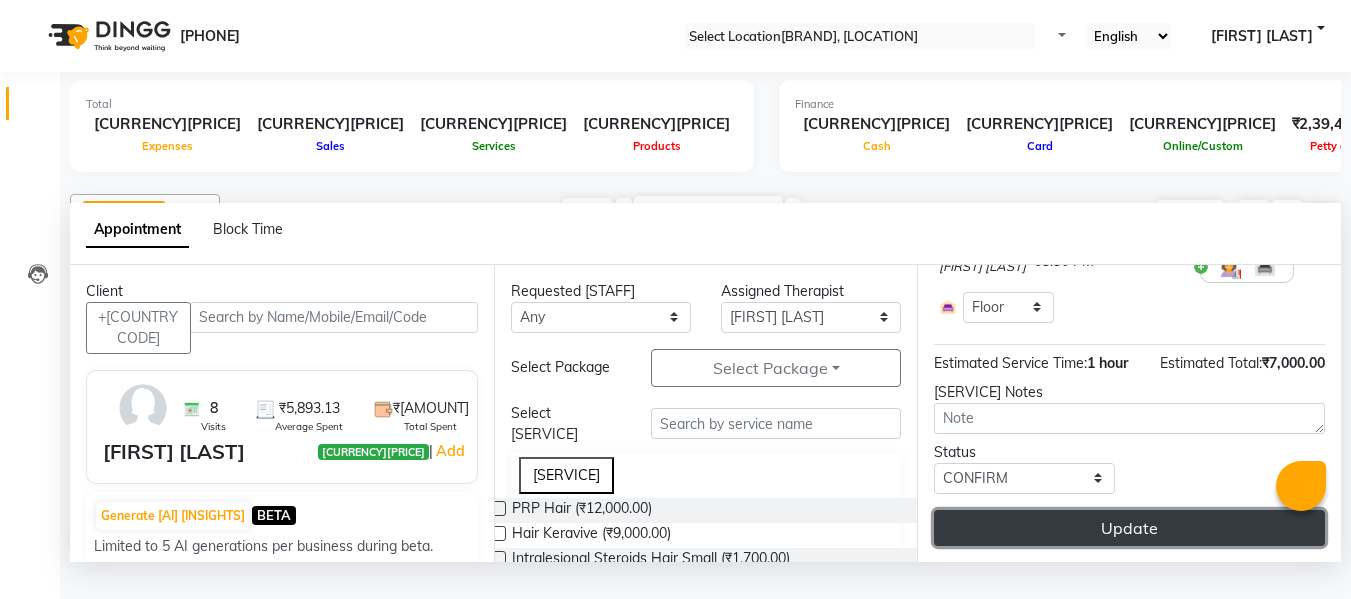 click on "Update" at bounding box center (1129, 528) 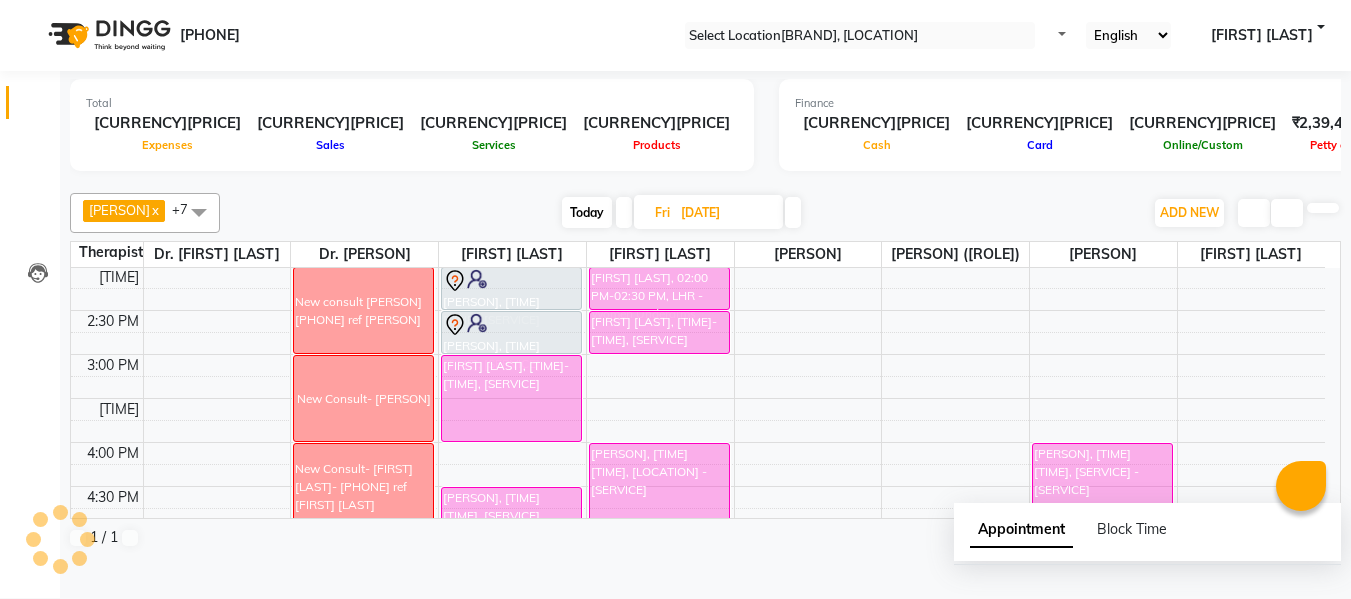 scroll, scrollTop: 0, scrollLeft: 0, axis: both 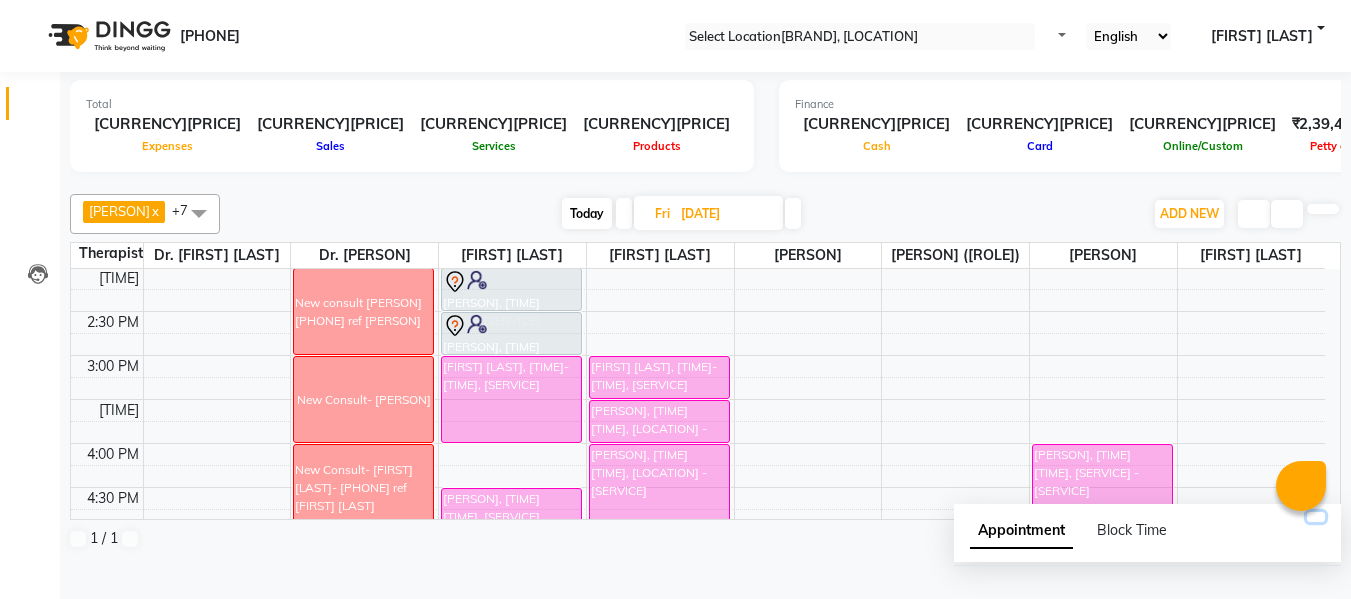 click at bounding box center (1316, 517) 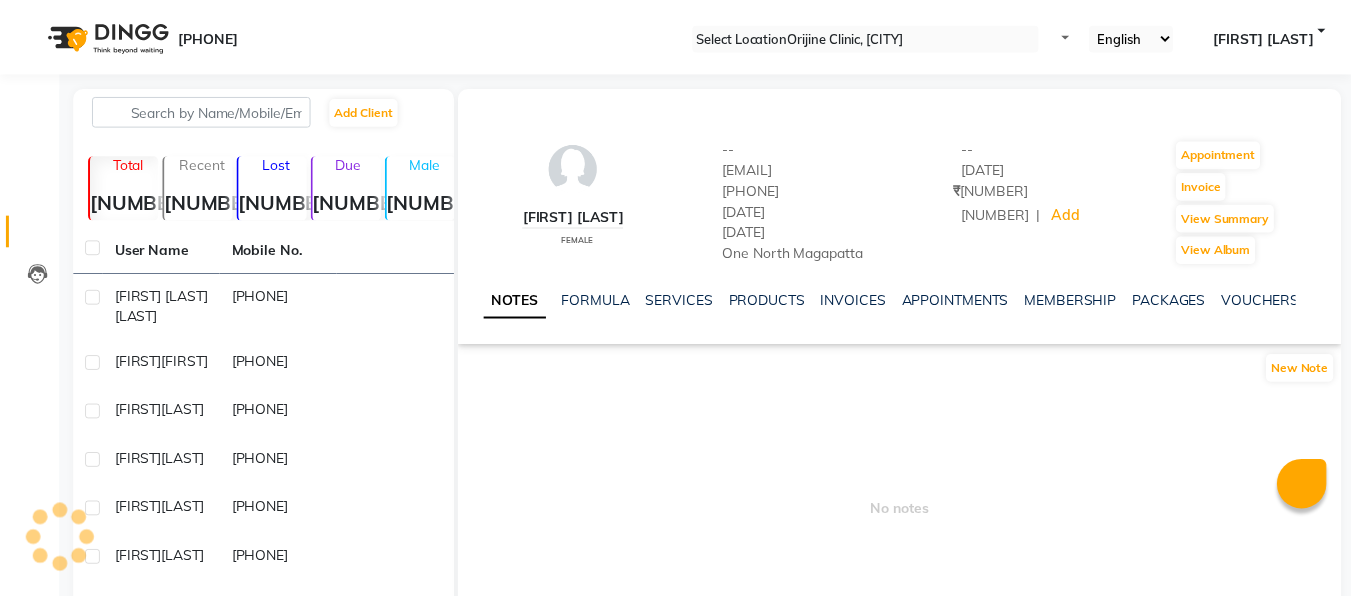 scroll, scrollTop: 0, scrollLeft: 0, axis: both 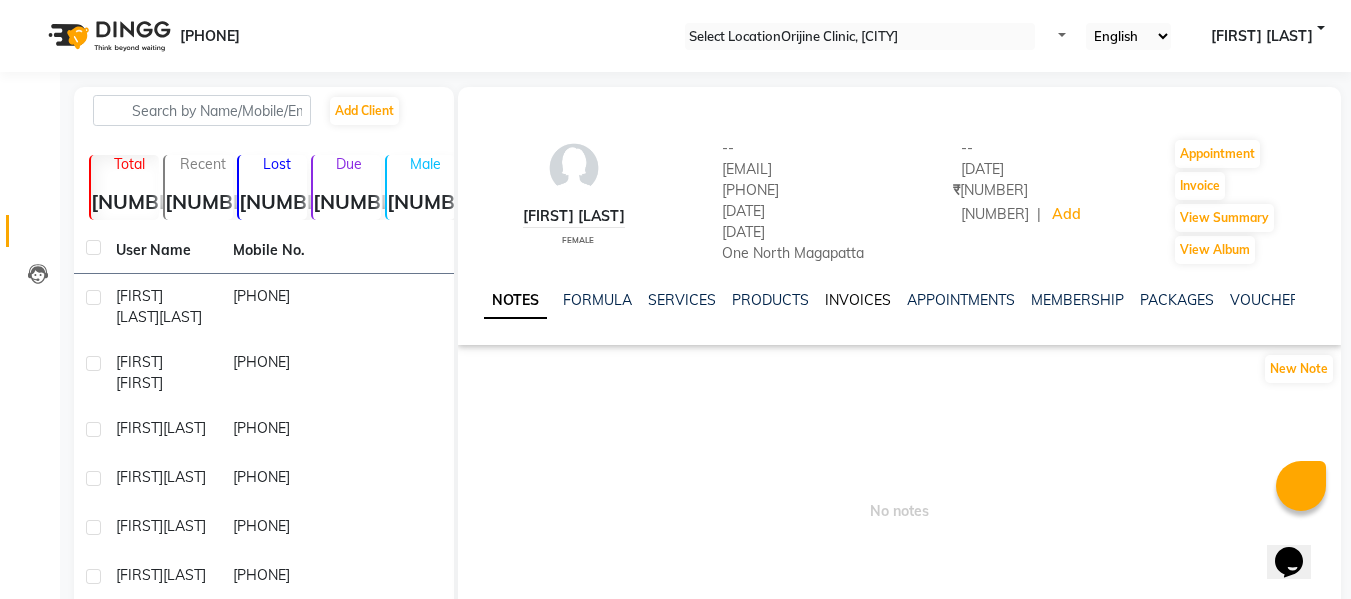 click on "INVOICES" at bounding box center (858, 300) 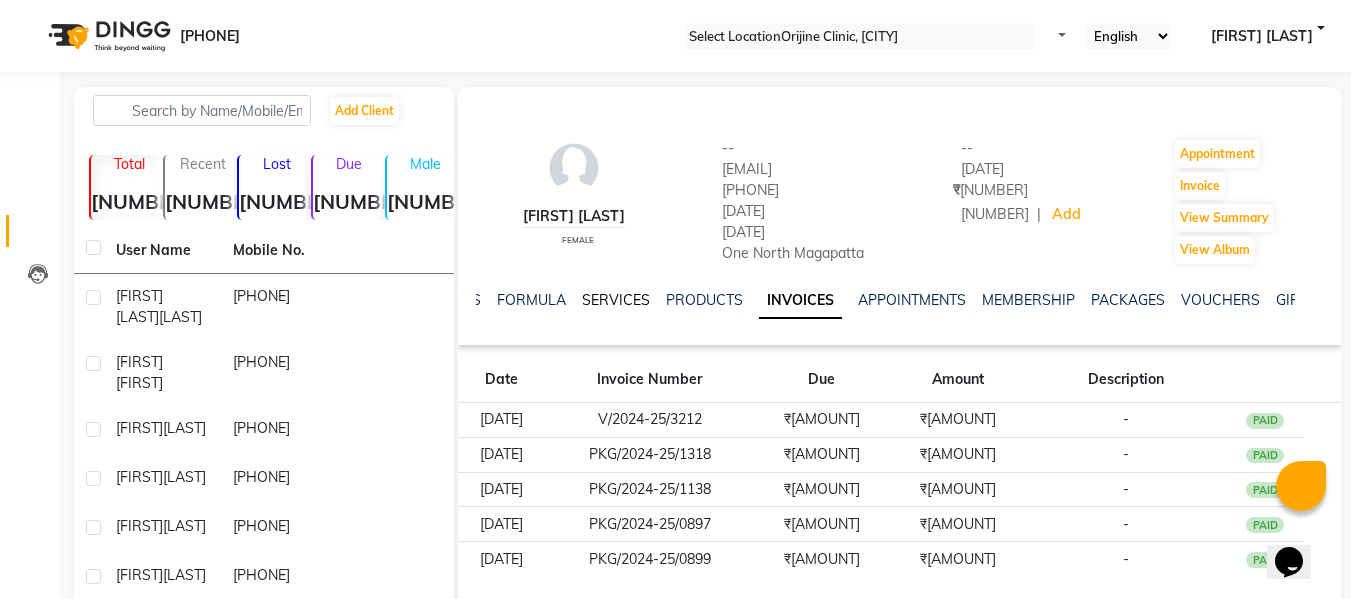 click on "SERVICES" at bounding box center [616, 300] 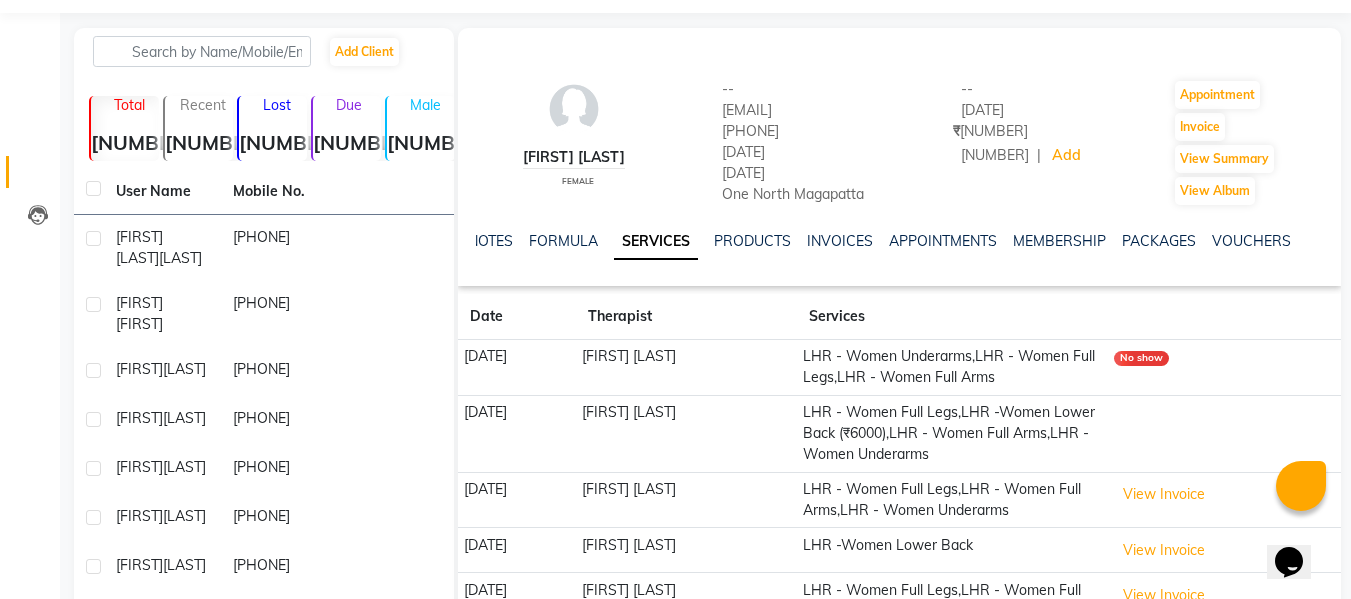 scroll, scrollTop: 66, scrollLeft: 0, axis: vertical 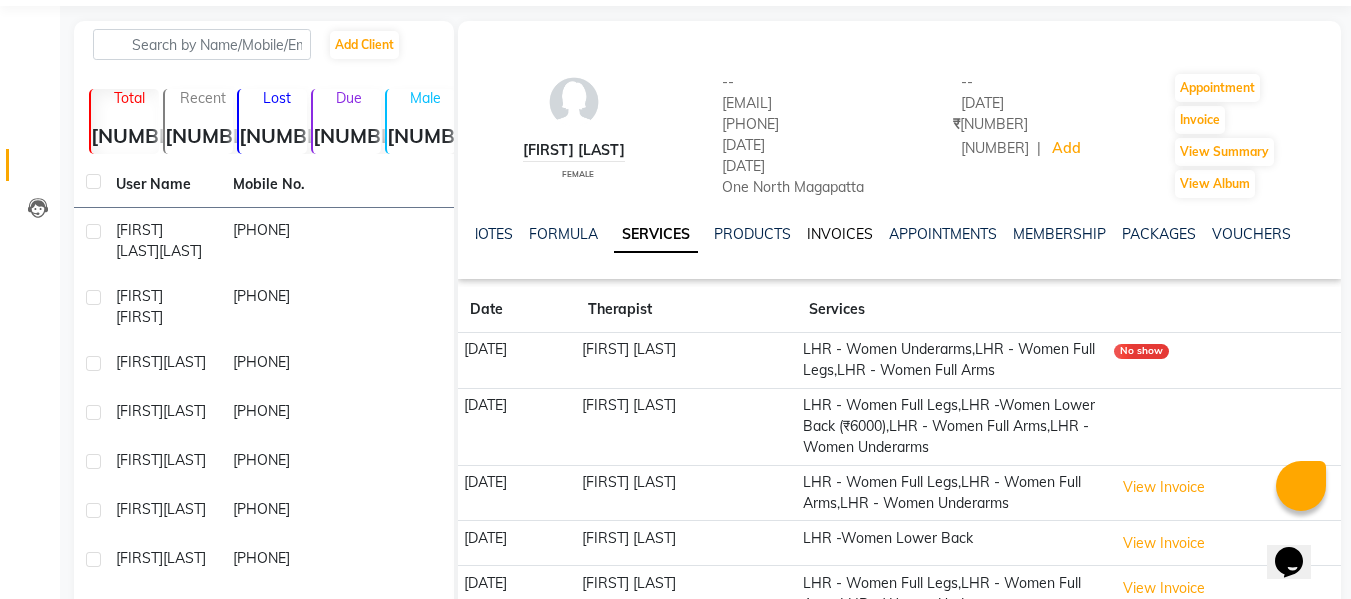 click on "INVOICES" at bounding box center (840, 234) 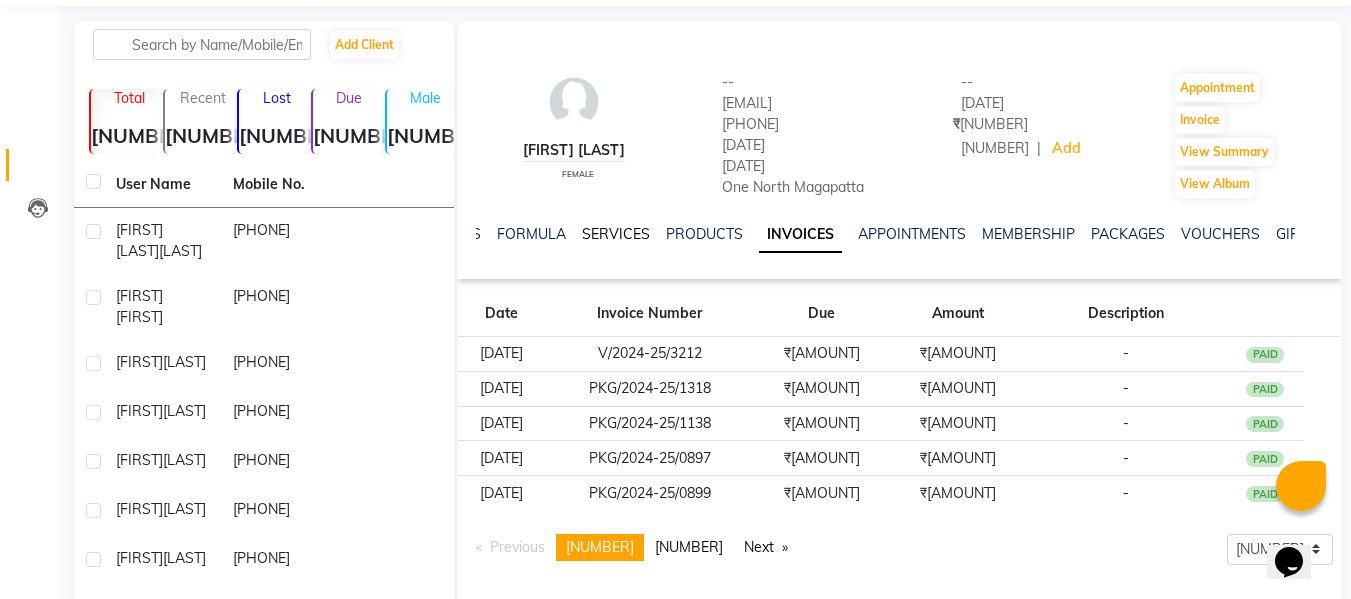 click on "SERVICES" at bounding box center (616, 234) 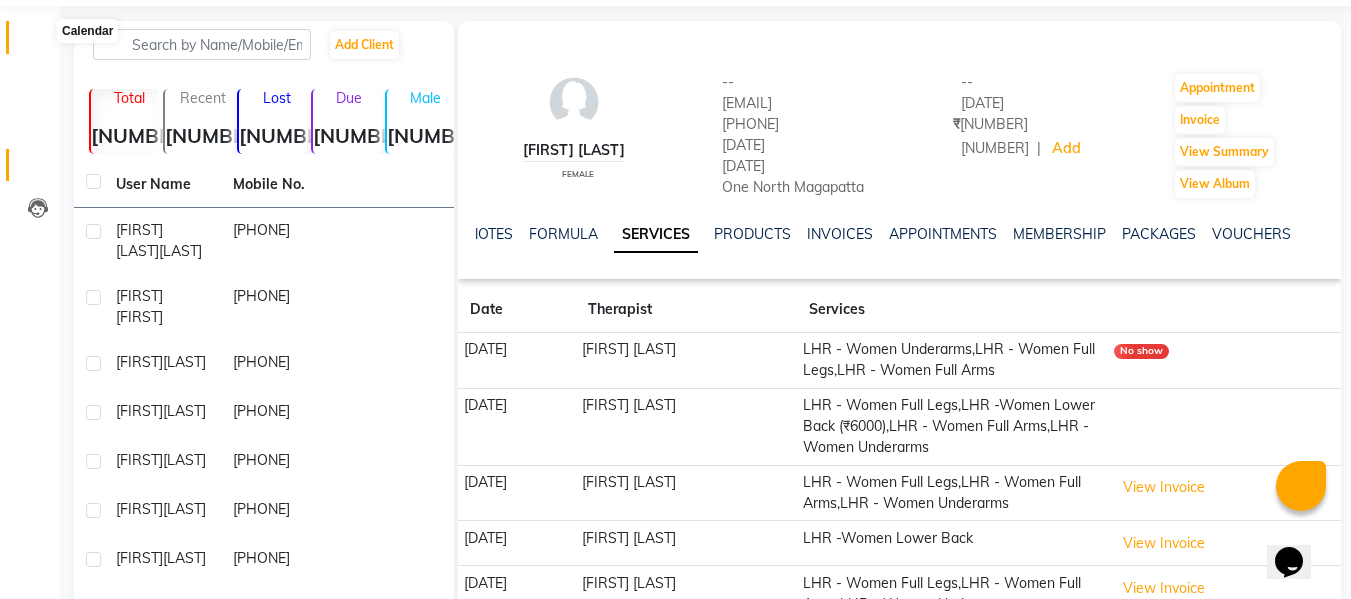 click at bounding box center (38, 42) 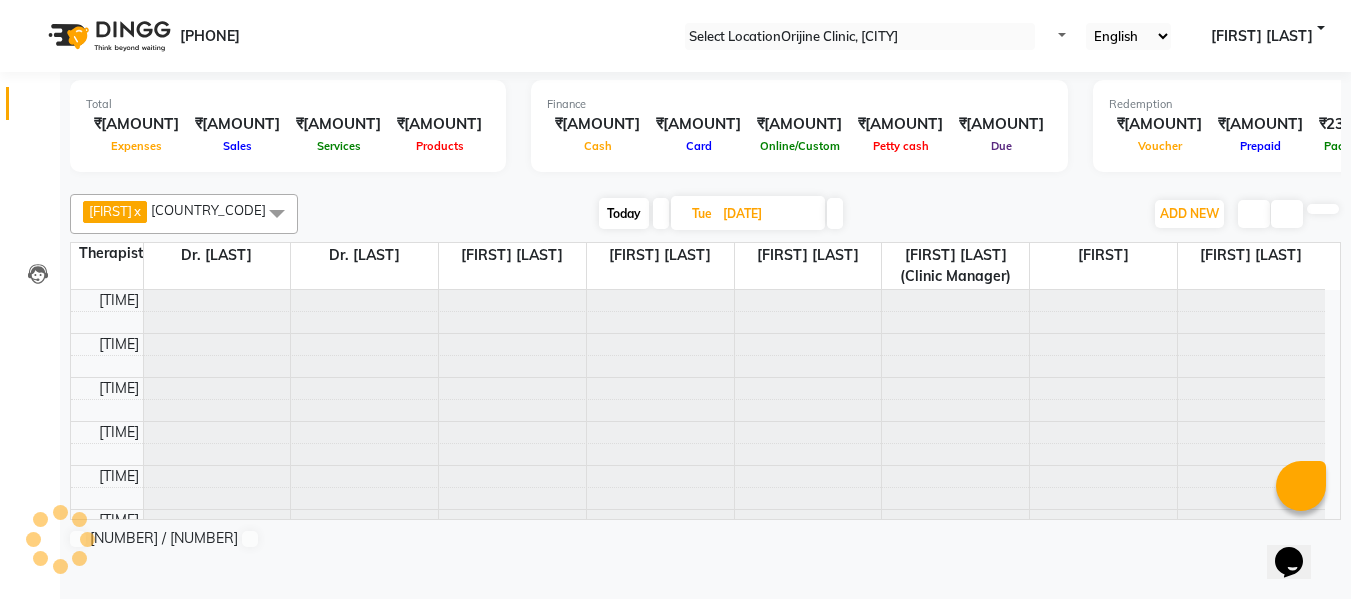 scroll, scrollTop: 0, scrollLeft: 0, axis: both 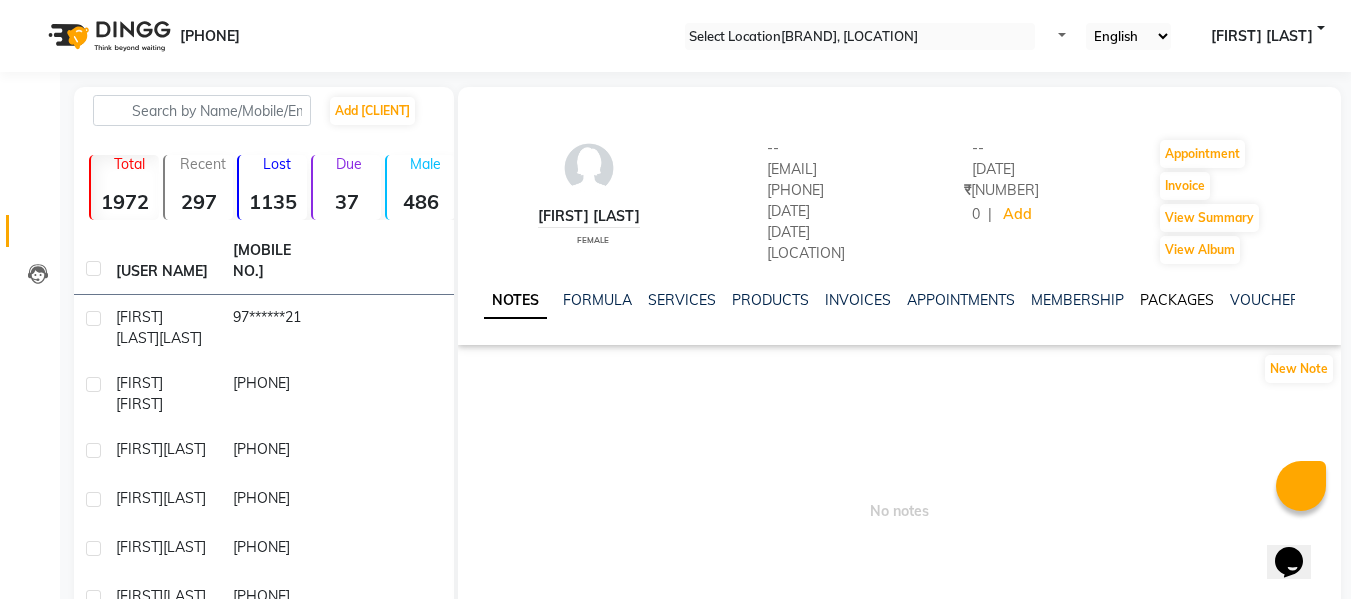 click on "PACKAGES" at bounding box center (1177, 300) 